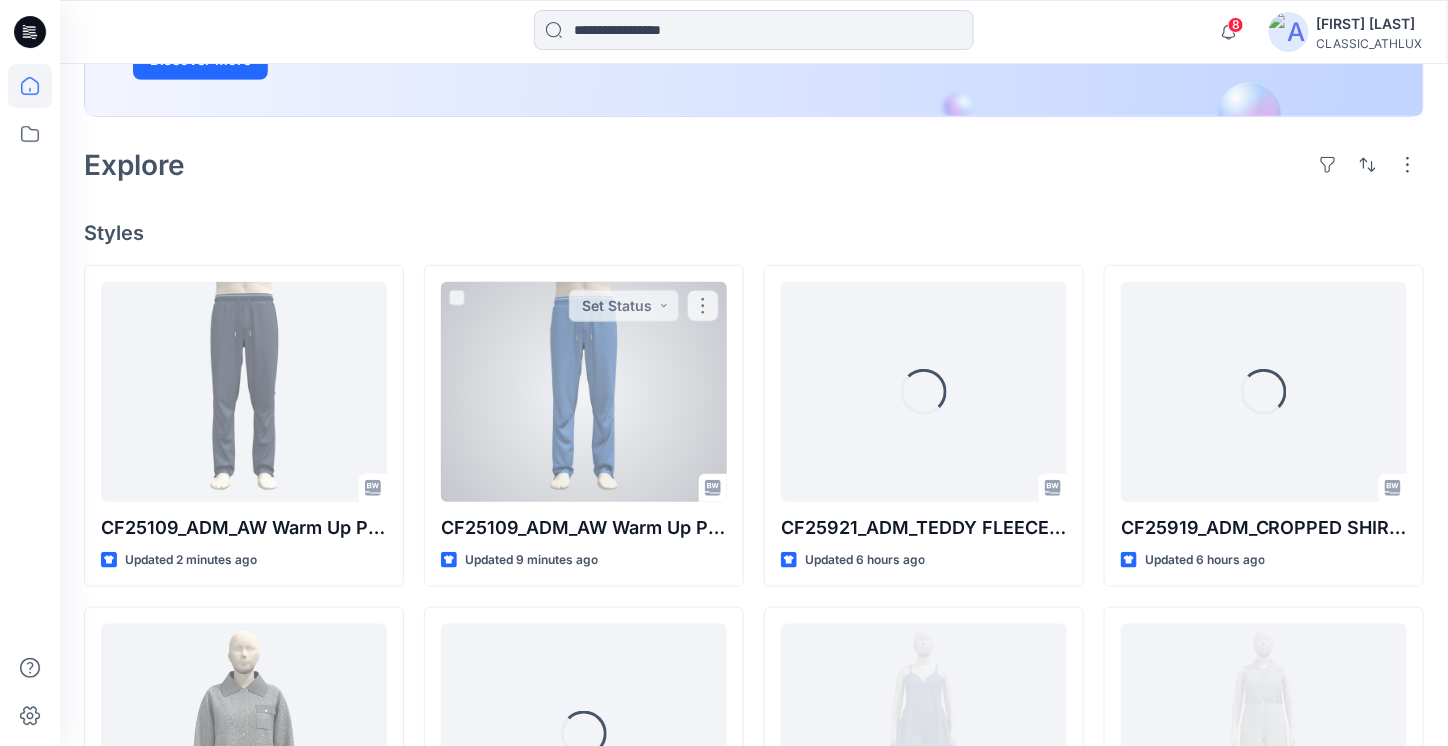 scroll, scrollTop: 400, scrollLeft: 0, axis: vertical 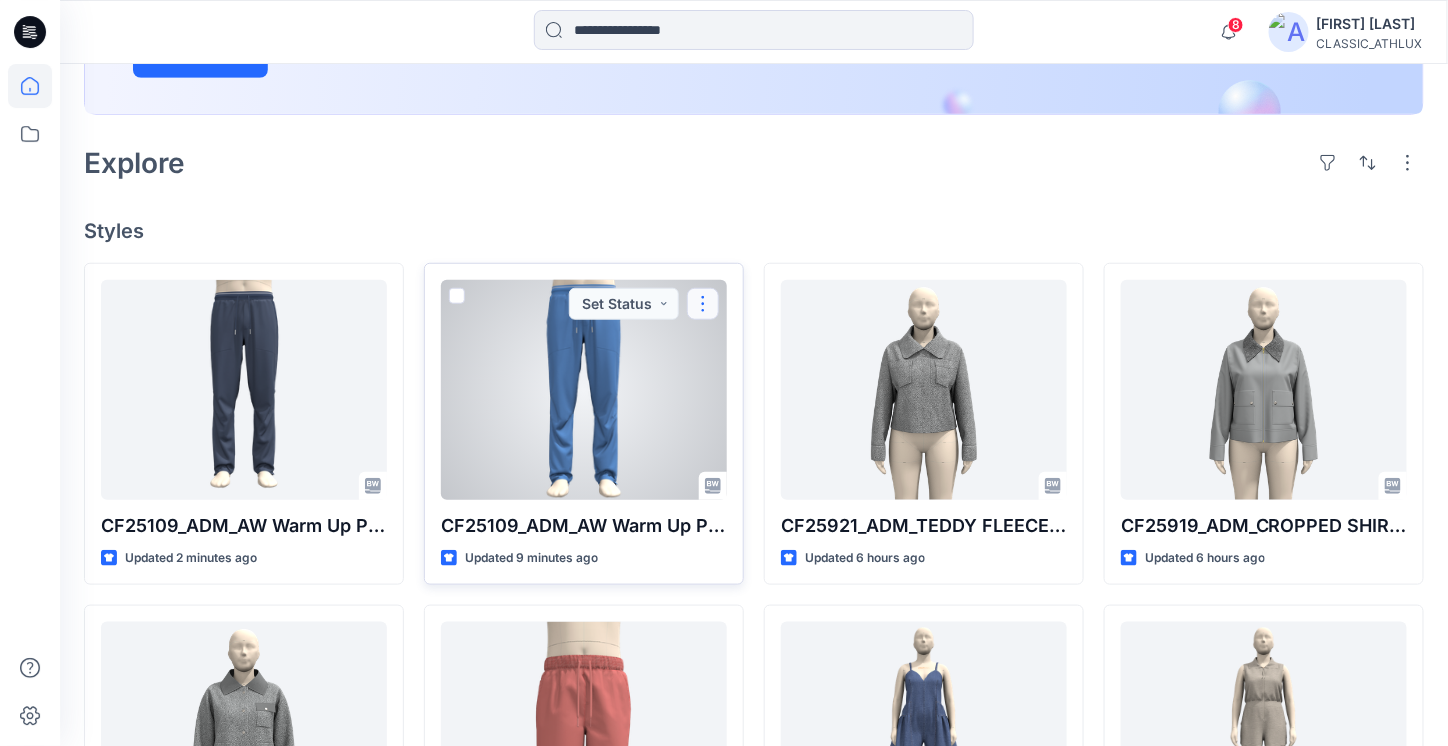 click at bounding box center (703, 304) 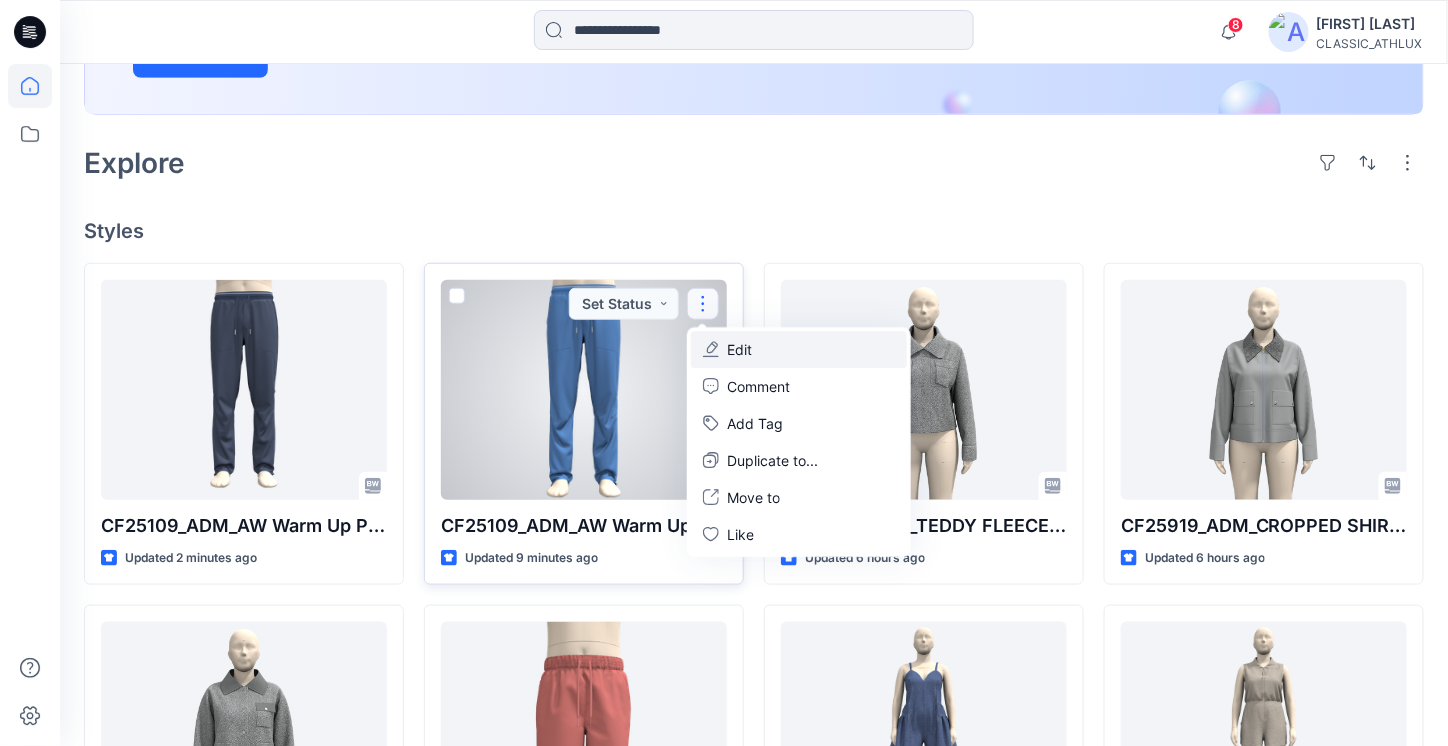 click on "Edit" at bounding box center (799, 349) 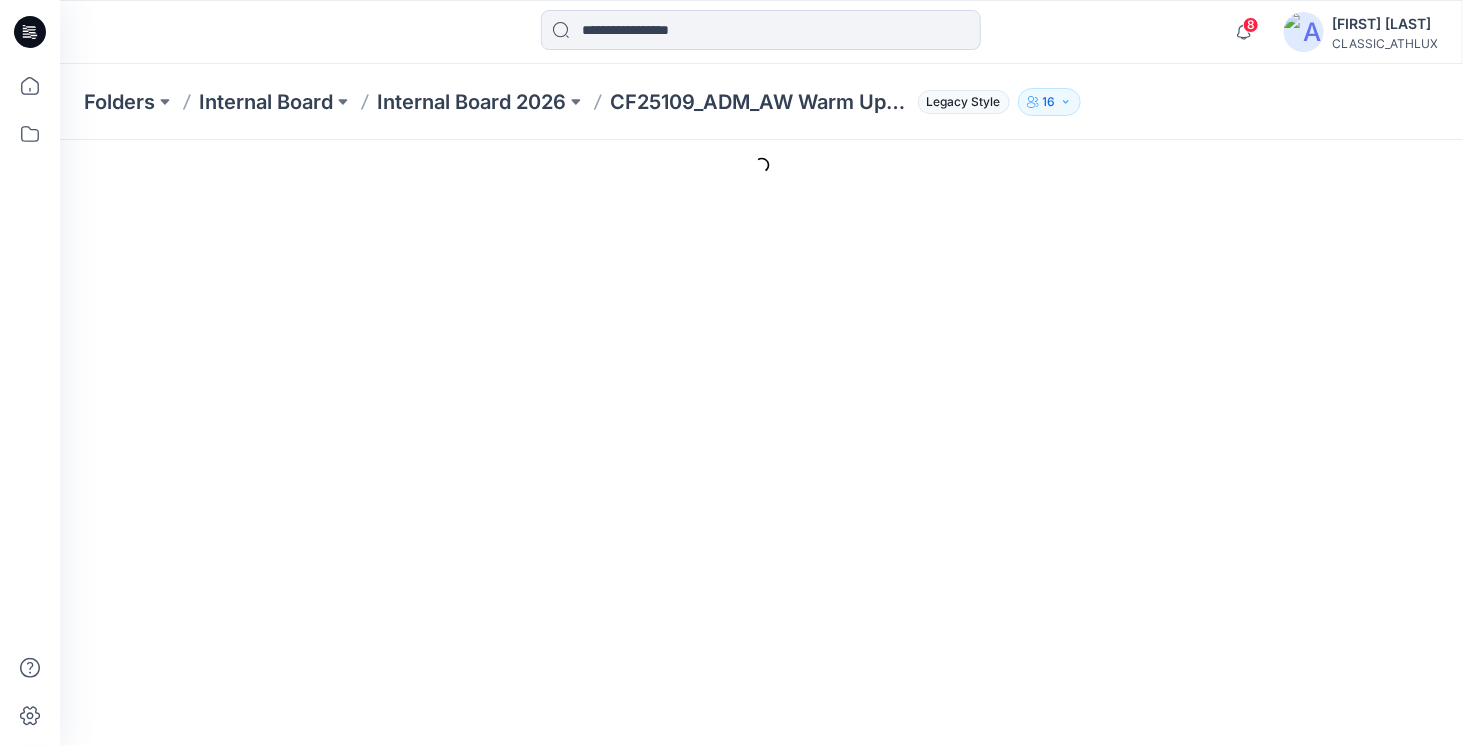 scroll, scrollTop: 0, scrollLeft: 0, axis: both 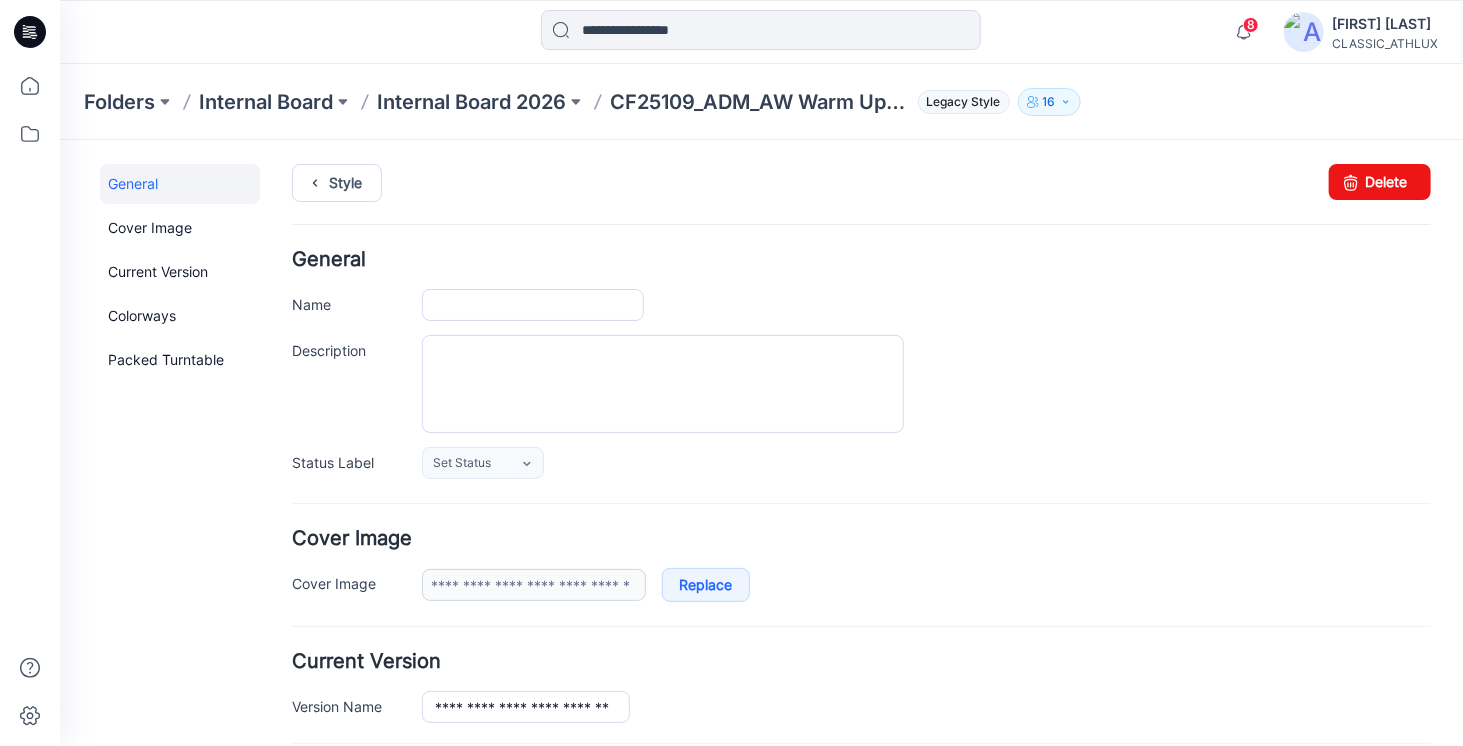 type on "**********" 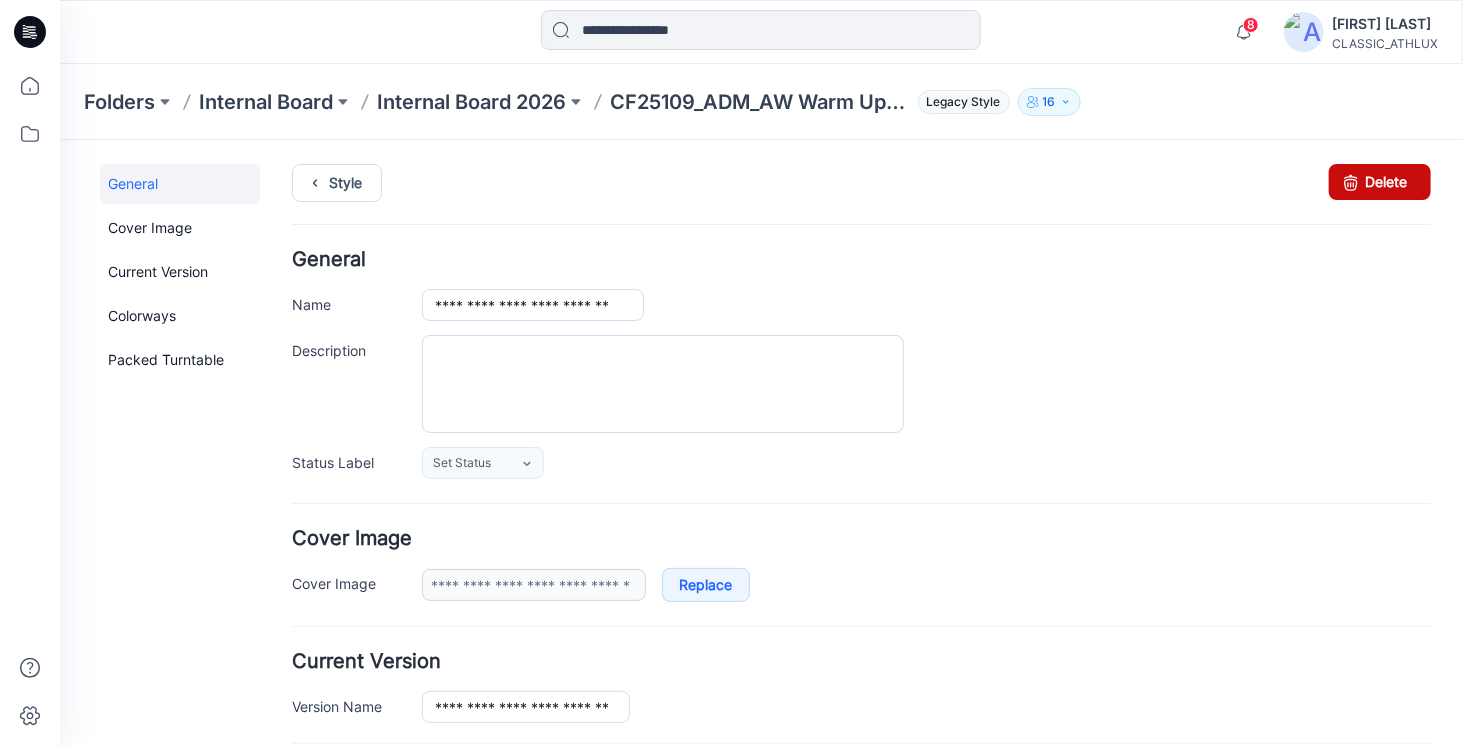 drag, startPoint x: 1355, startPoint y: 183, endPoint x: 883, endPoint y: 223, distance: 473.6919 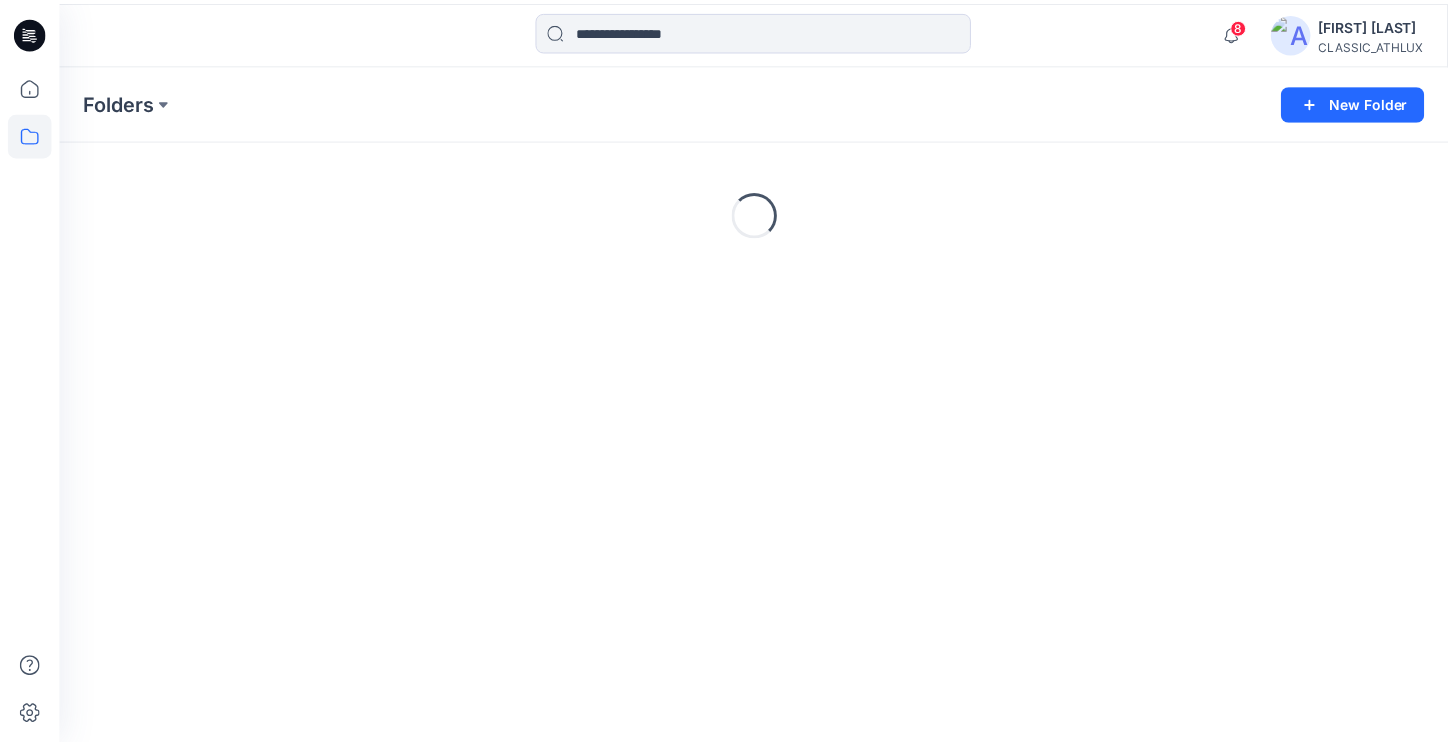 scroll, scrollTop: 0, scrollLeft: 0, axis: both 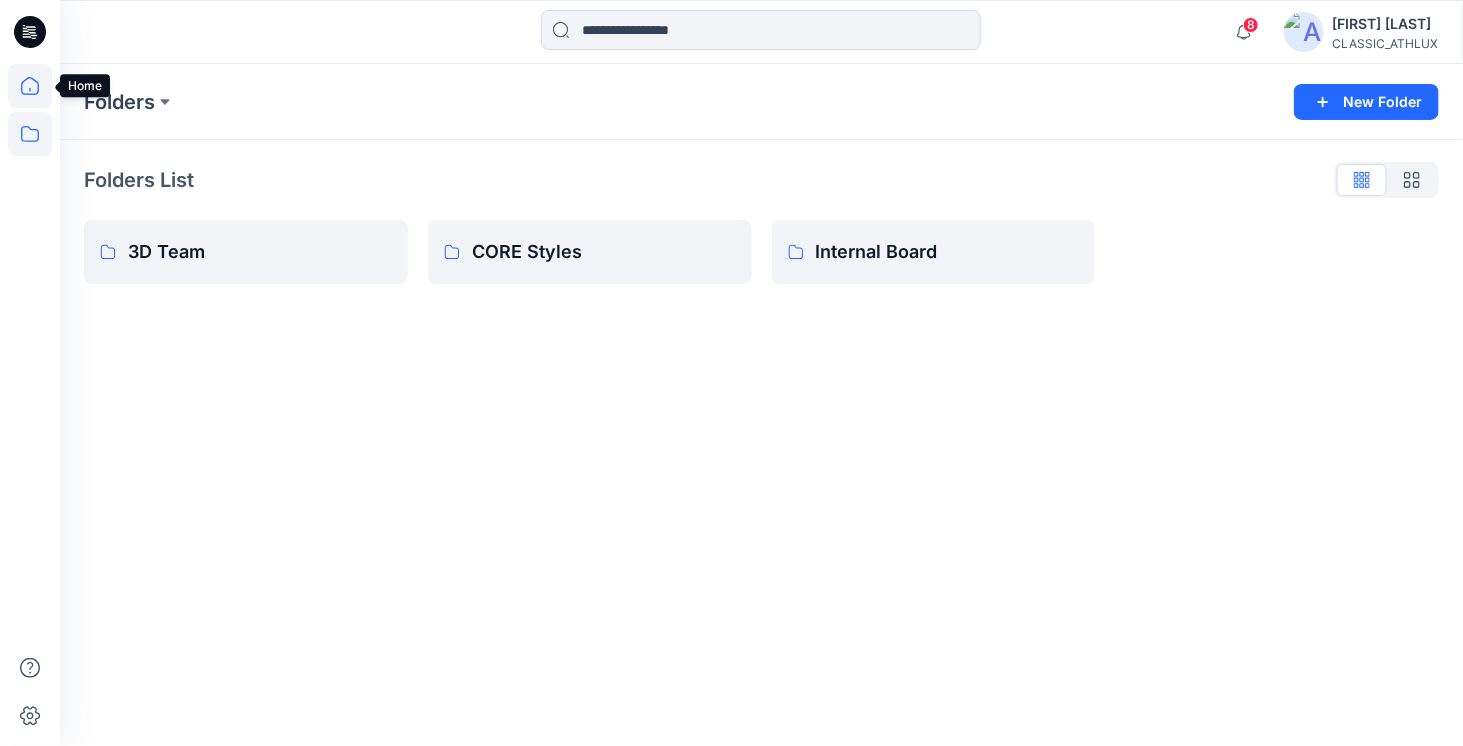 click 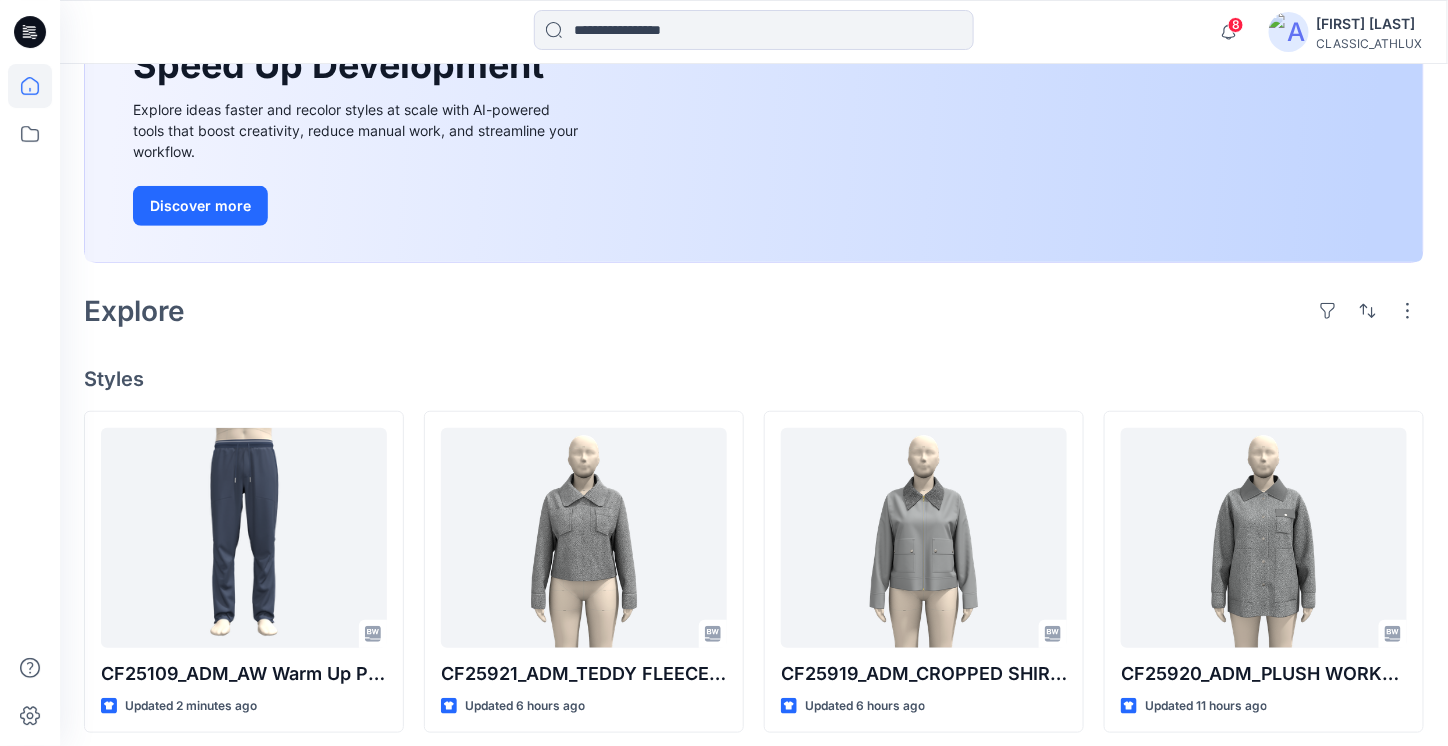 scroll, scrollTop: 300, scrollLeft: 0, axis: vertical 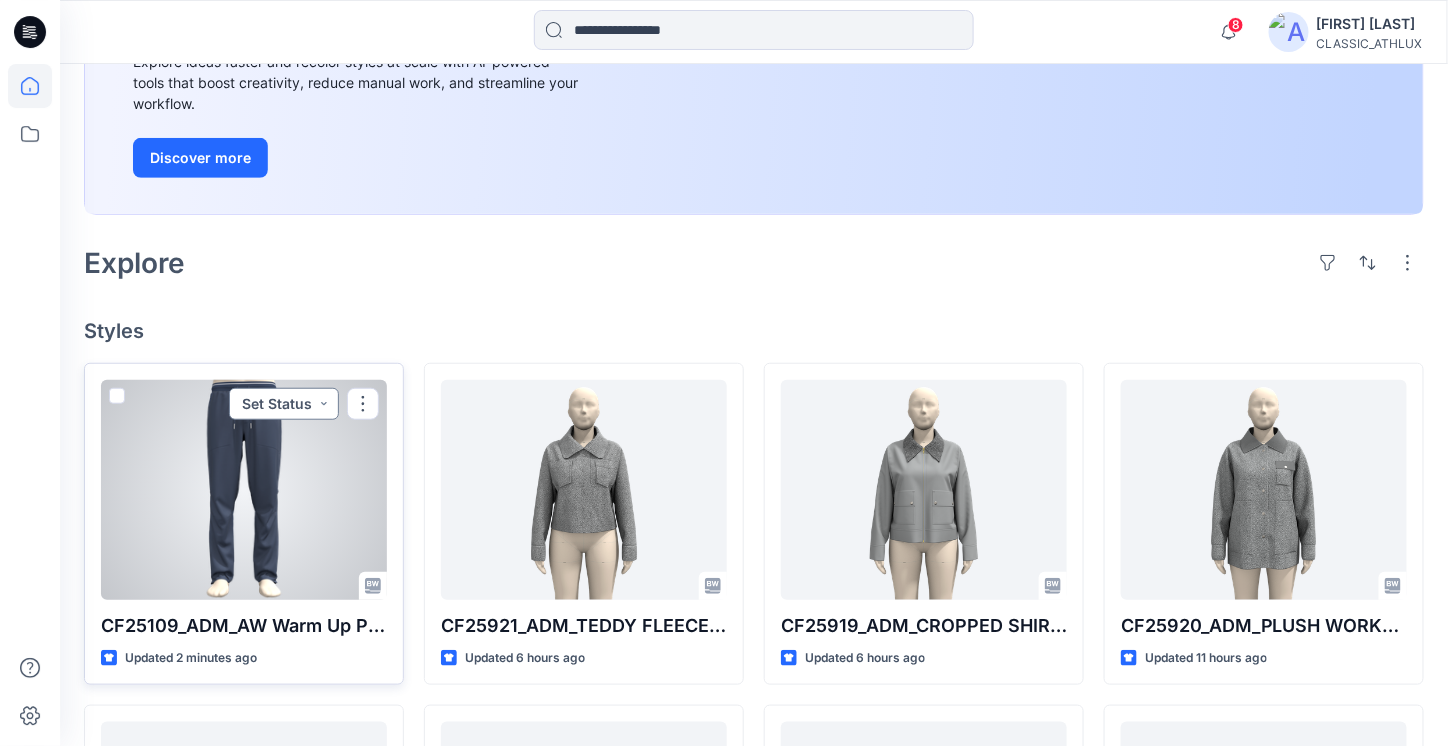 click on "Set Status" at bounding box center (284, 404) 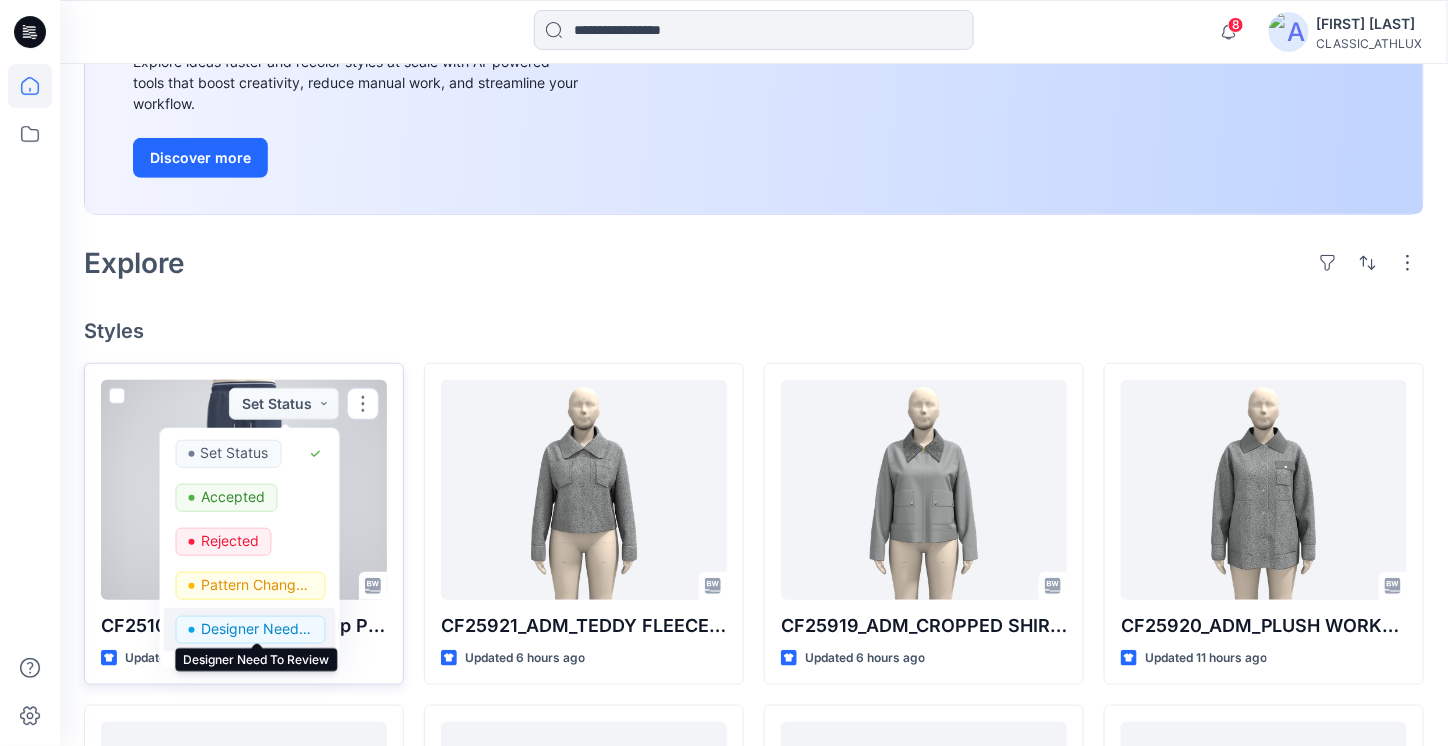 click on "Designer Need To Review" at bounding box center [257, 629] 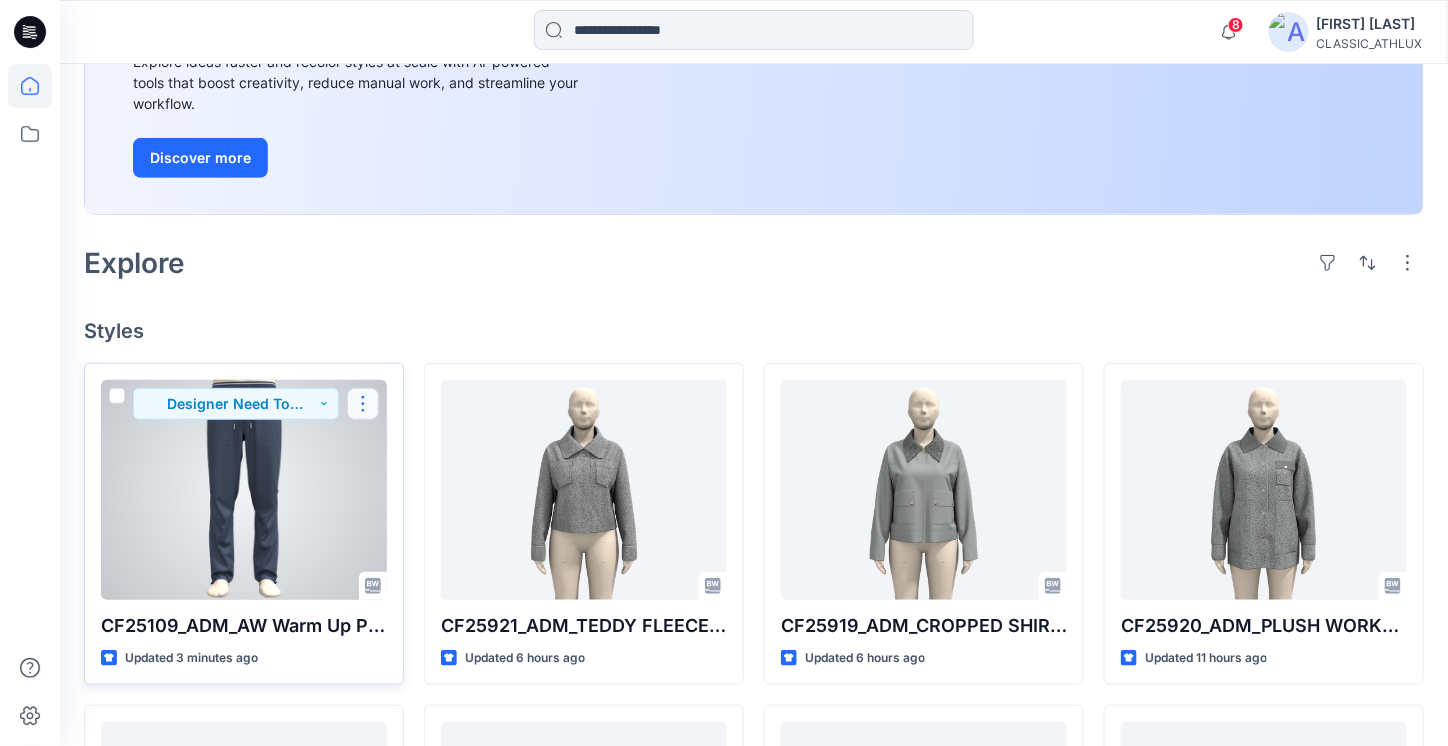 click at bounding box center [363, 404] 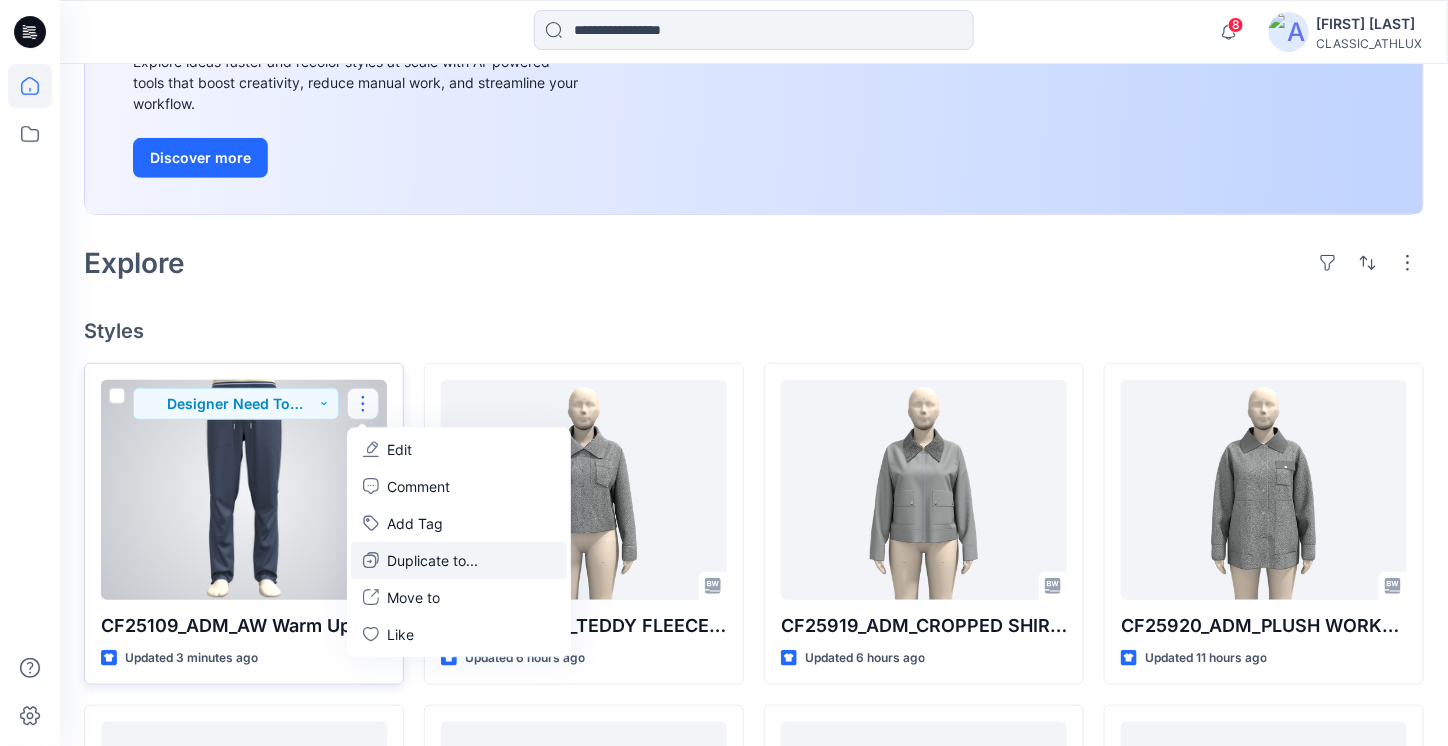 click on "Duplicate to..." at bounding box center (459, 560) 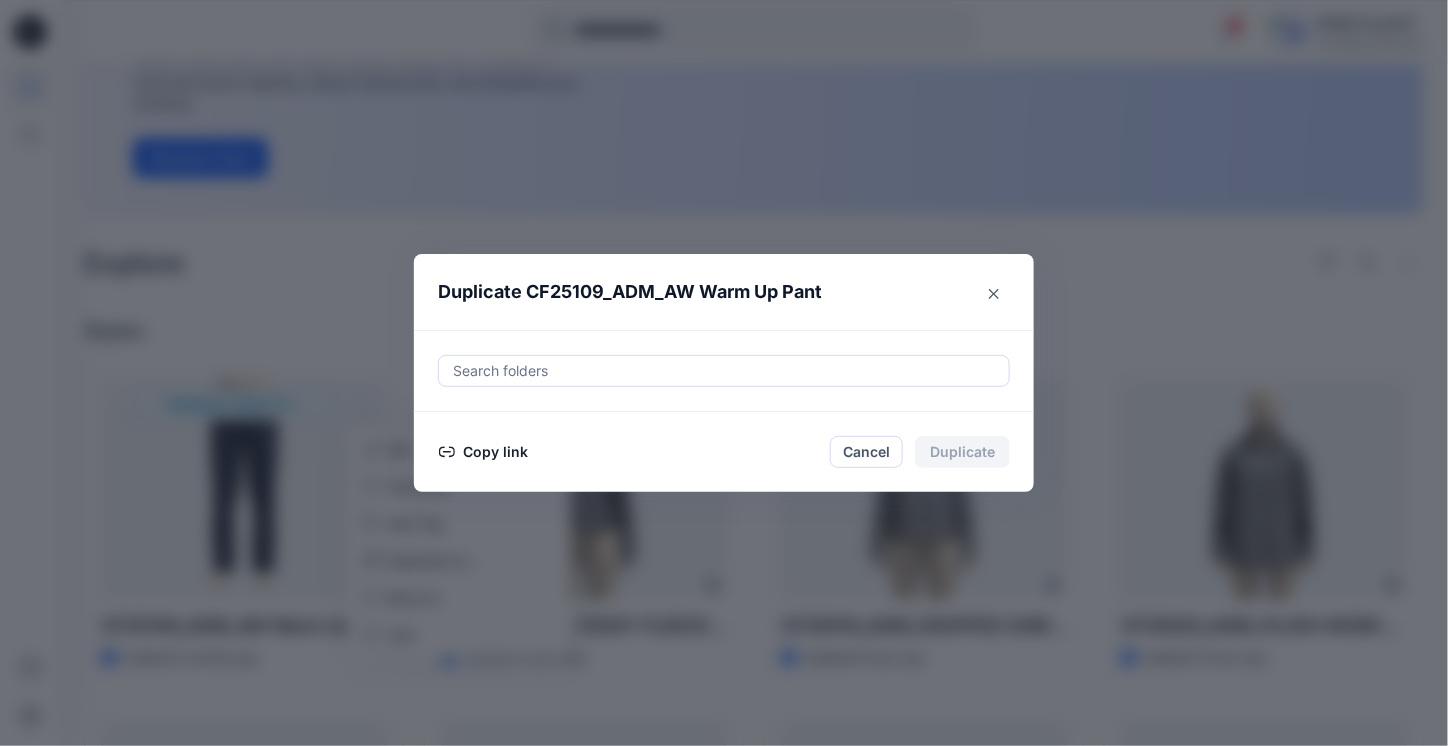 click on "Copy link" at bounding box center (483, 452) 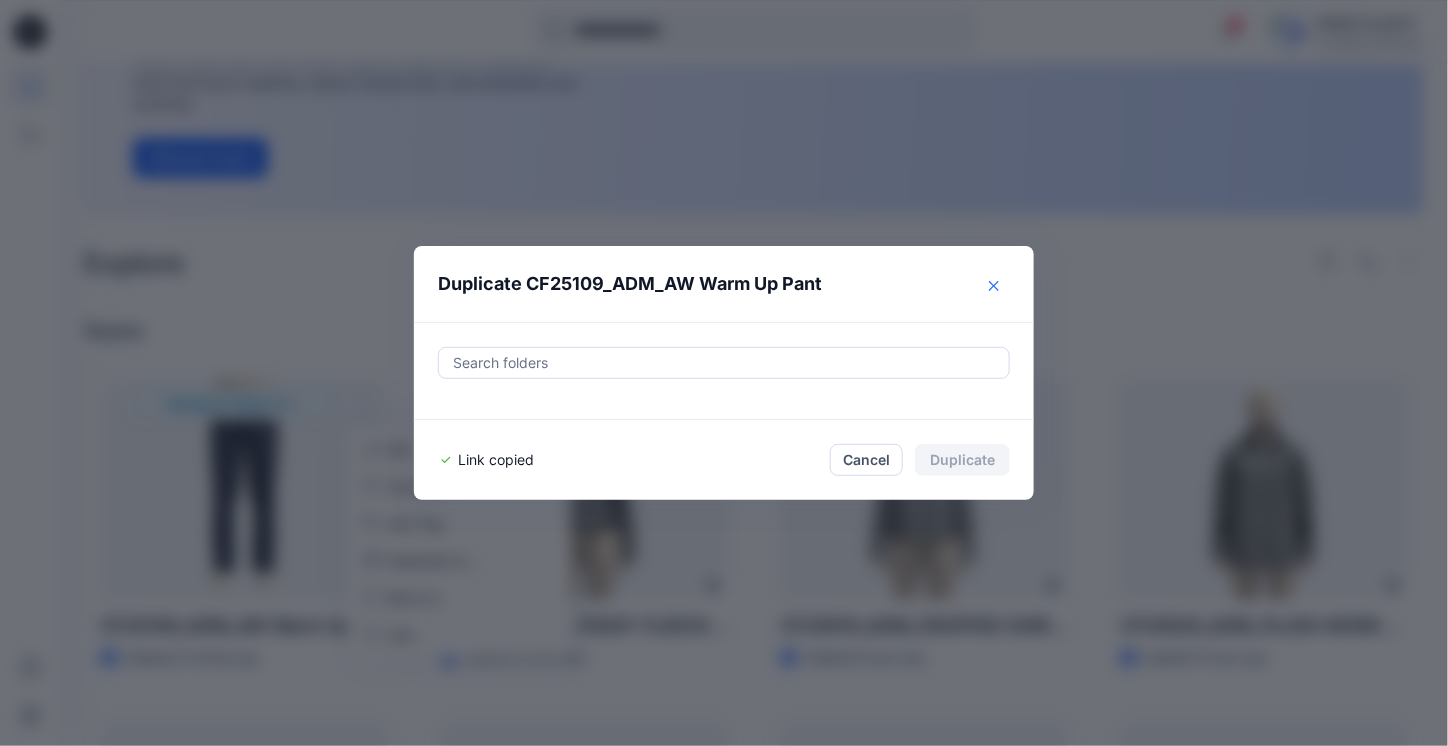 click at bounding box center [994, 286] 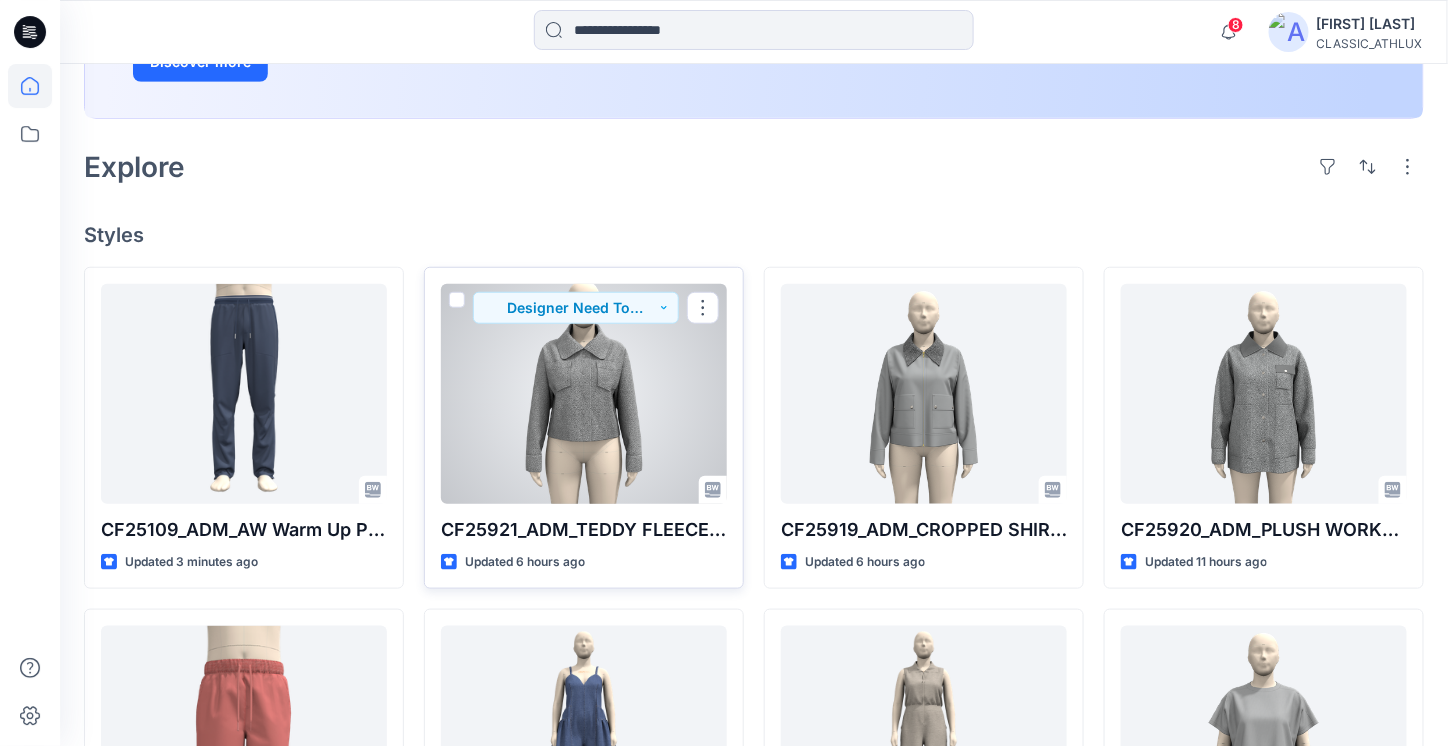 scroll, scrollTop: 400, scrollLeft: 0, axis: vertical 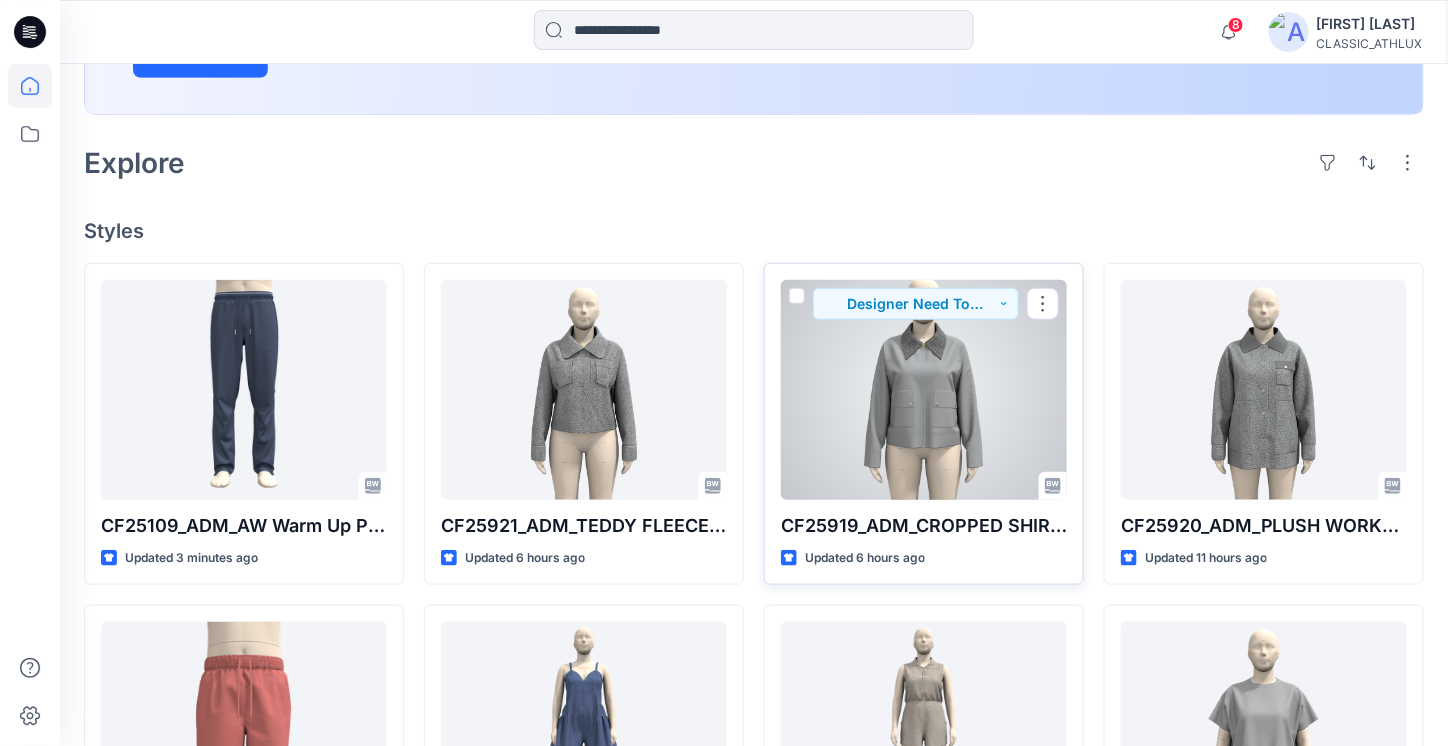 click at bounding box center (924, 390) 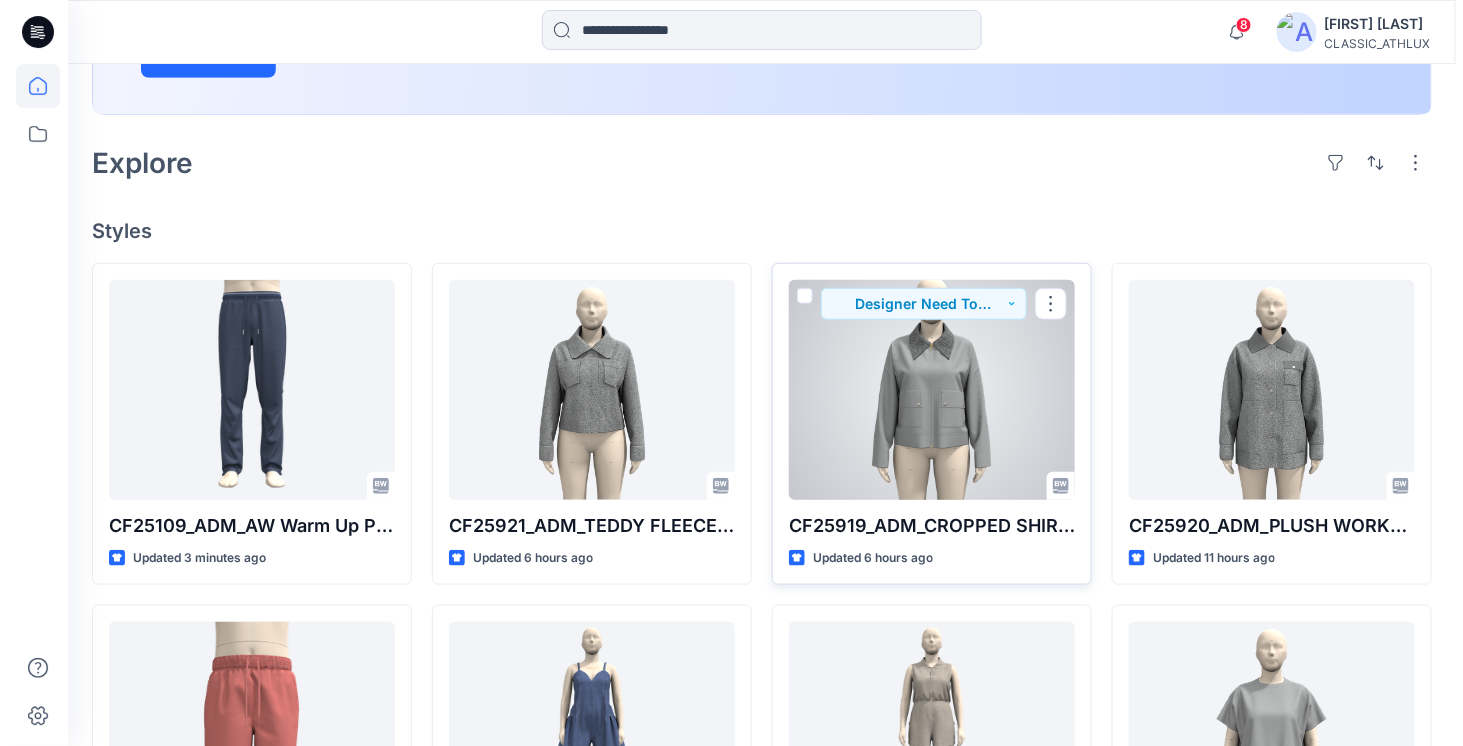 scroll, scrollTop: 0, scrollLeft: 0, axis: both 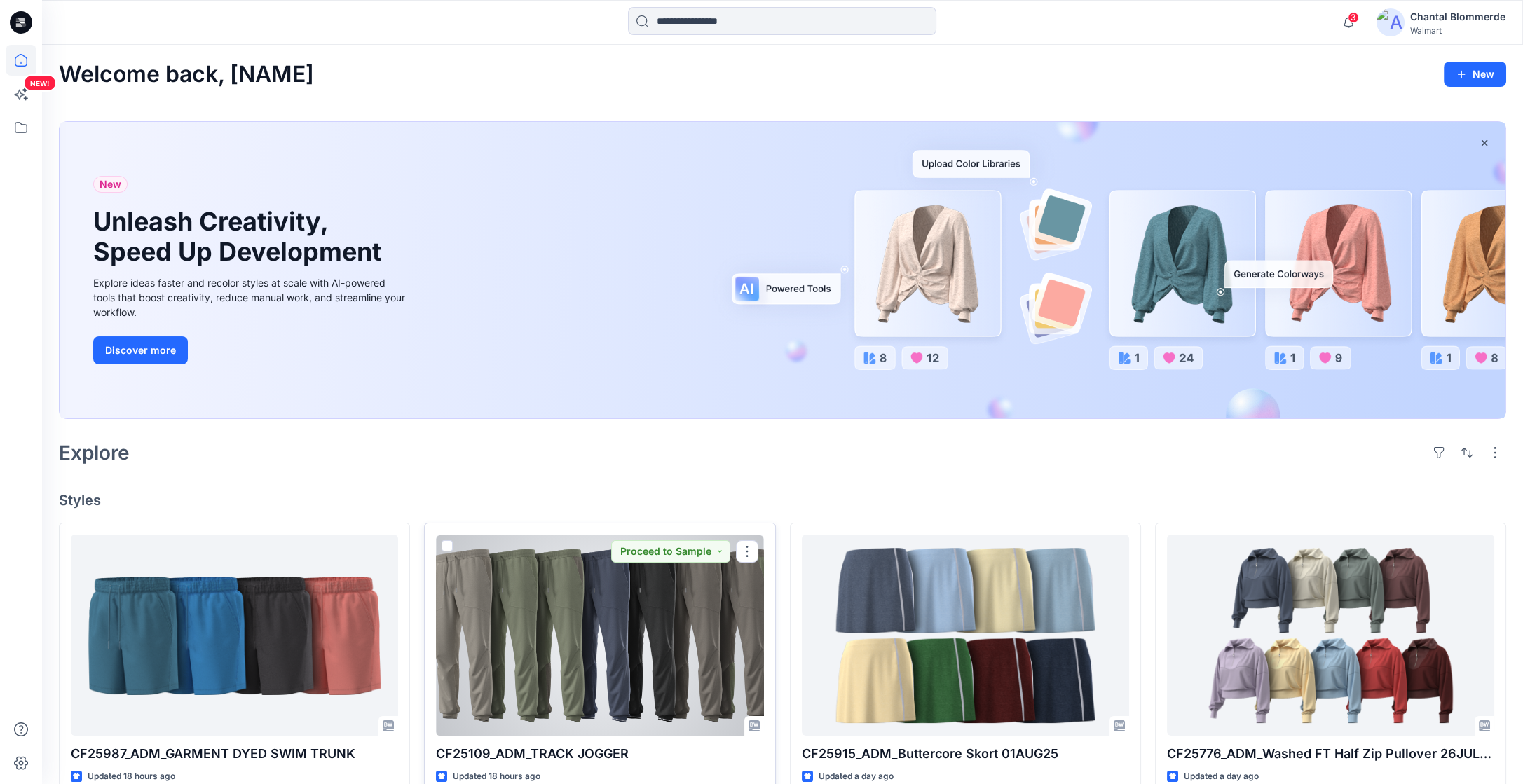 click at bounding box center (599, 635) 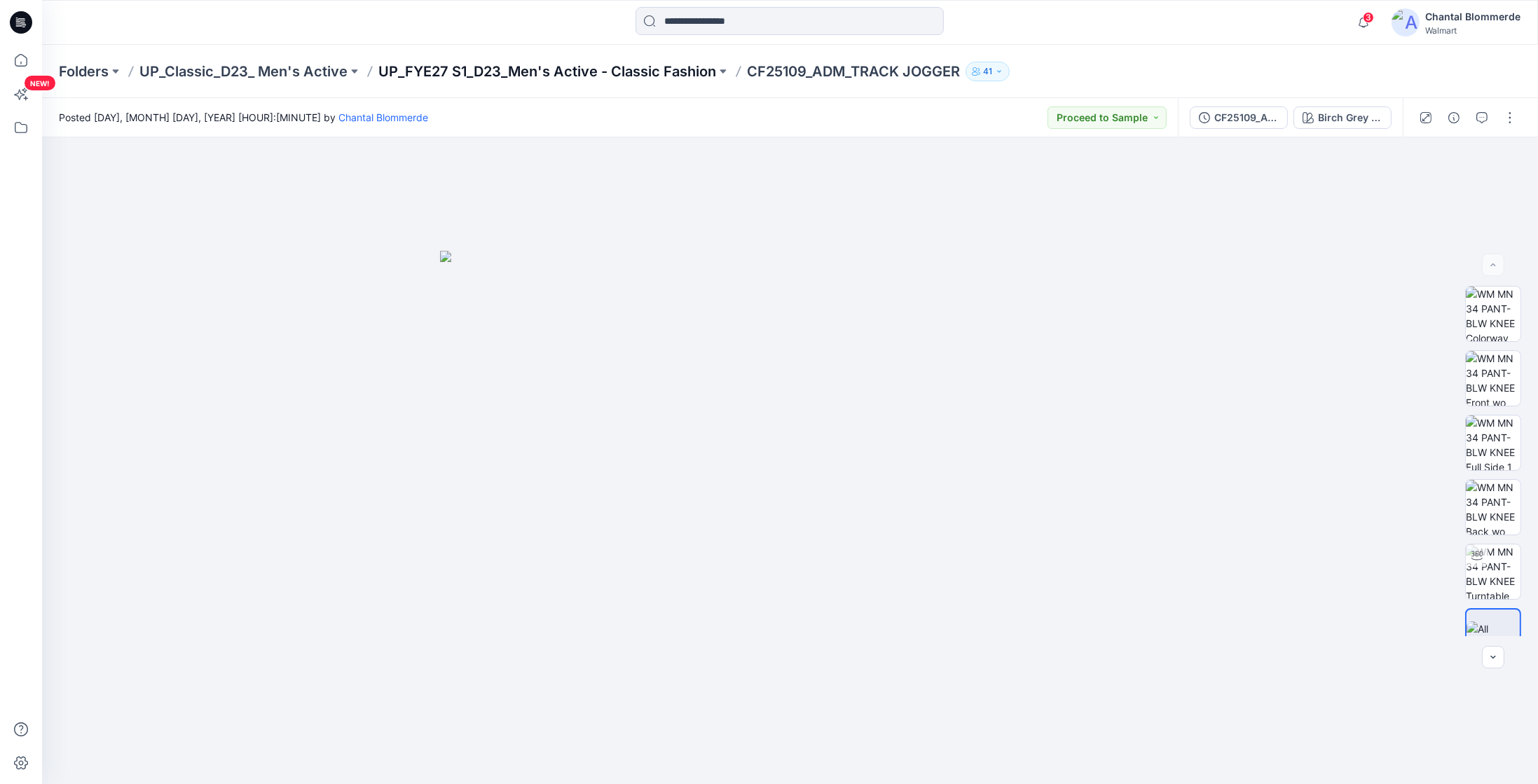click on "UP_FYE27 S1_D23_Men's Active - Classic Fashion" at bounding box center (547, 71) 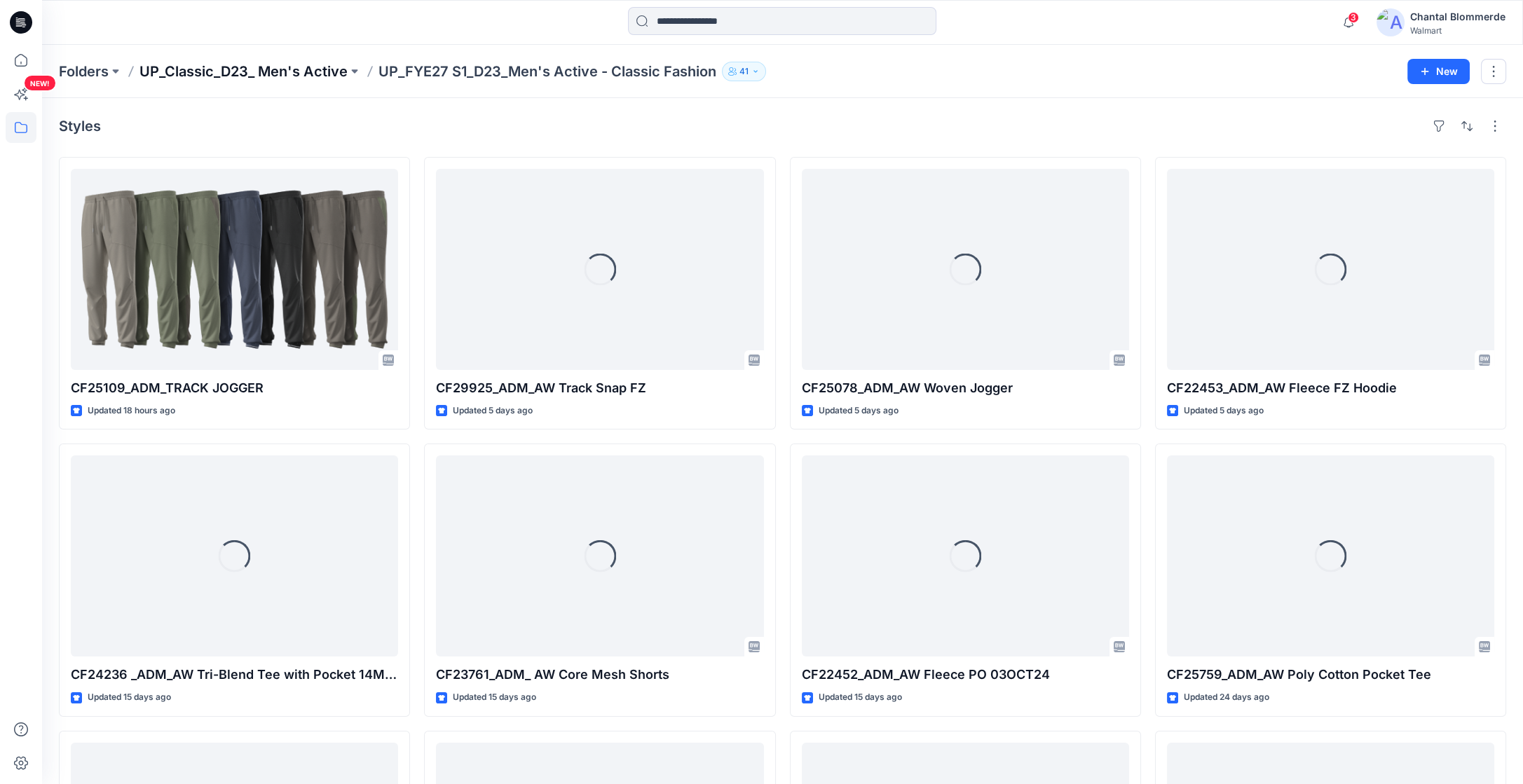 click on "UP_Classic_D23_ Men's Active" at bounding box center [243, 71] 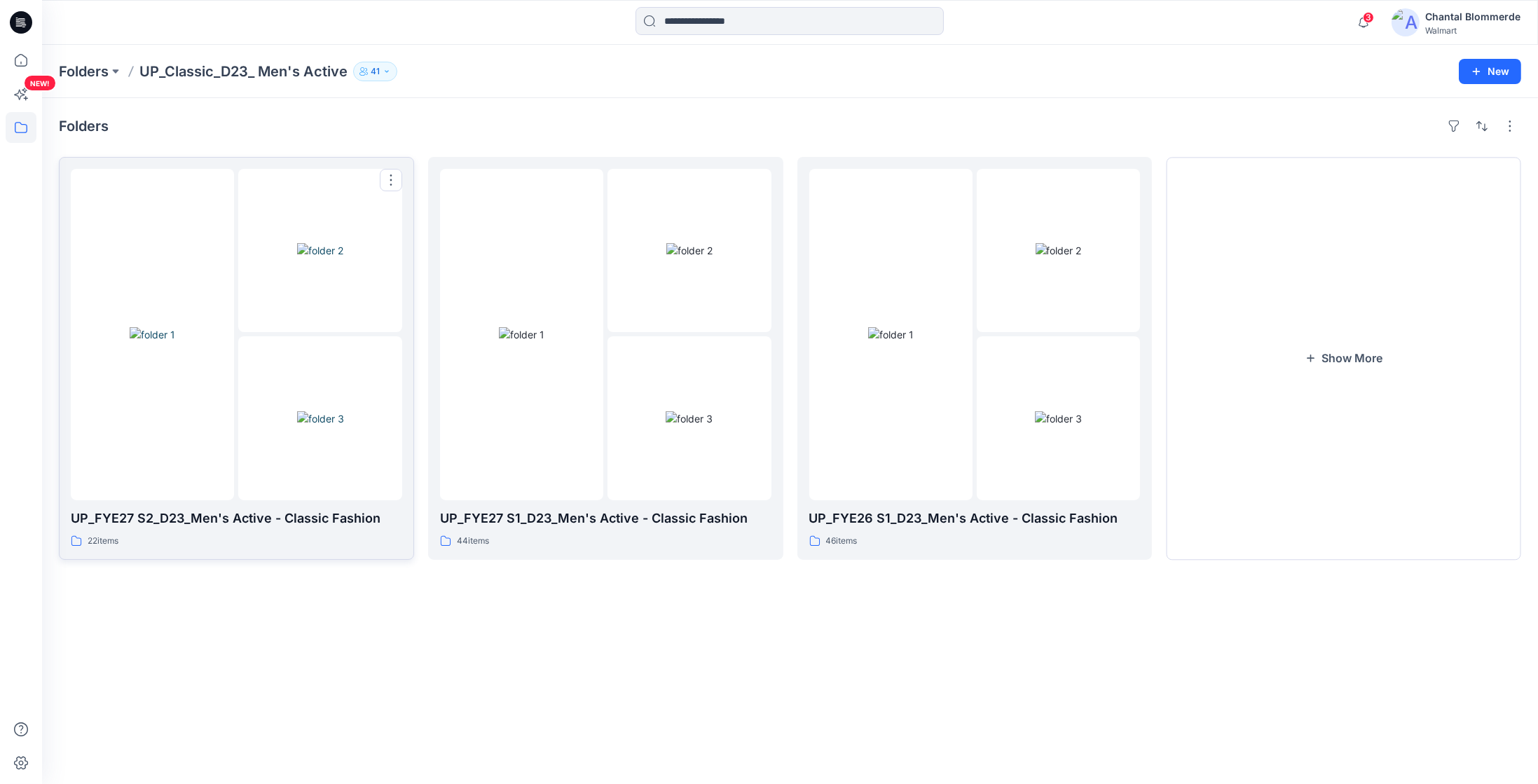 click on "22  items" at bounding box center [236, 541] 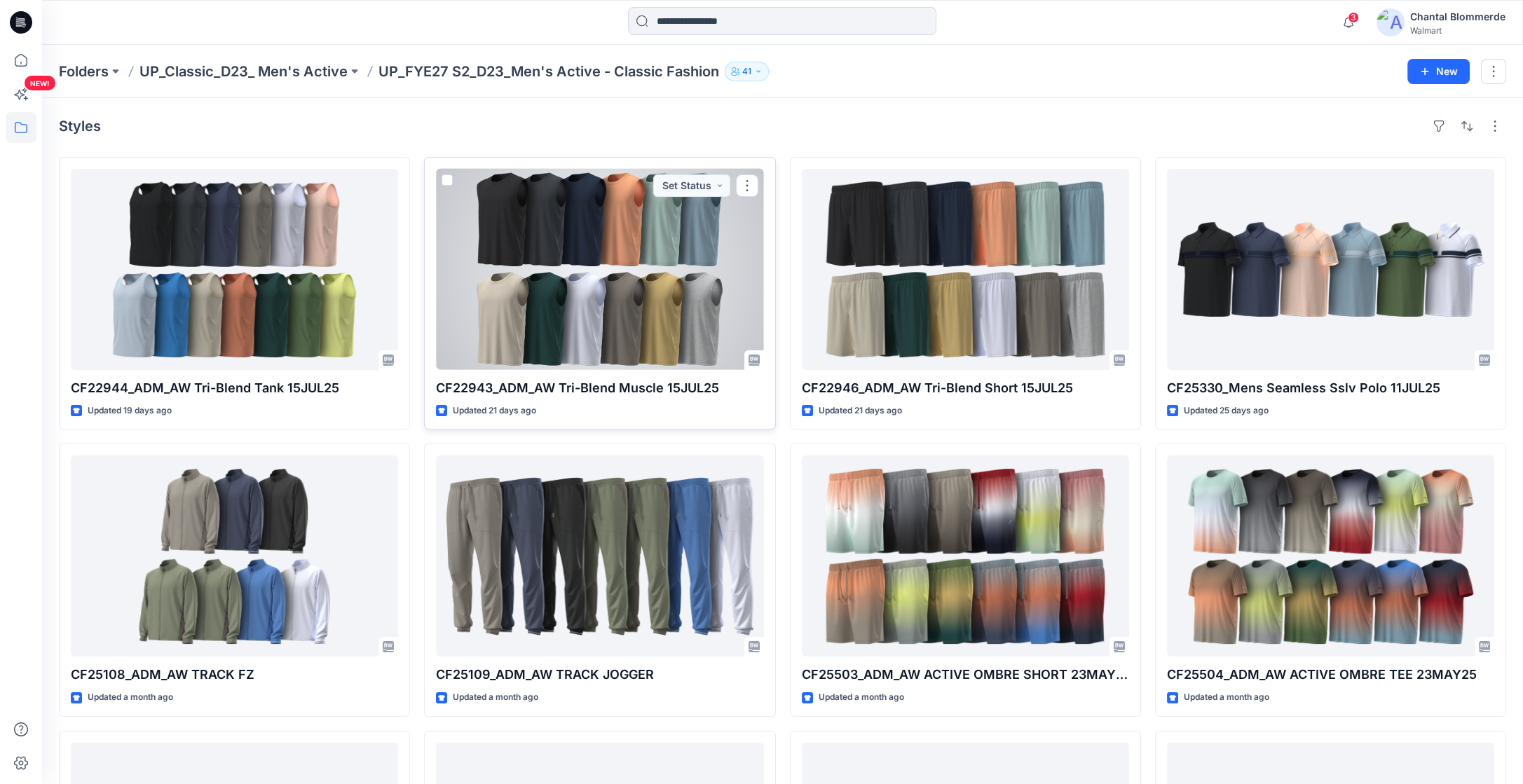 click at bounding box center (599, 269) 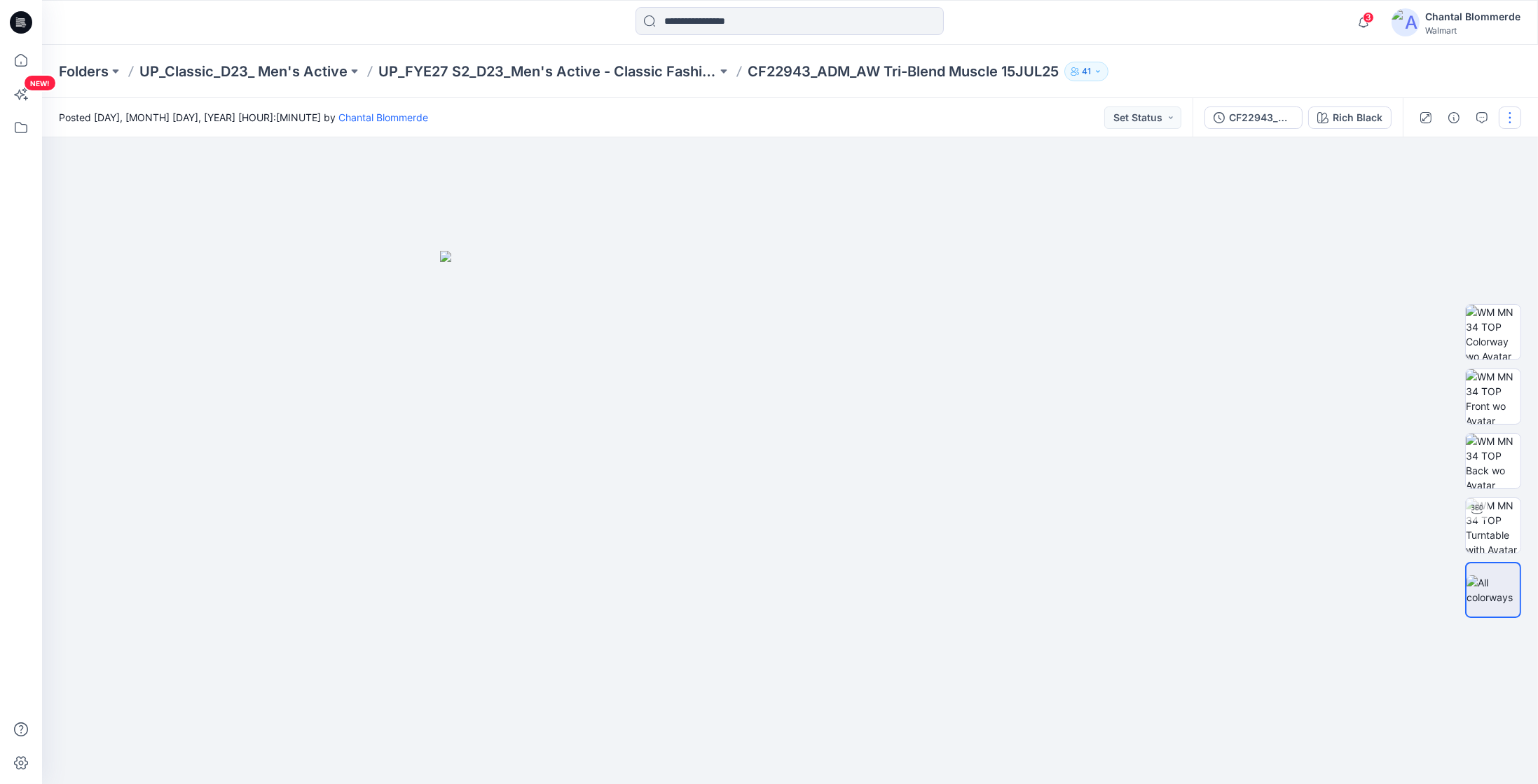 click at bounding box center [1510, 118] 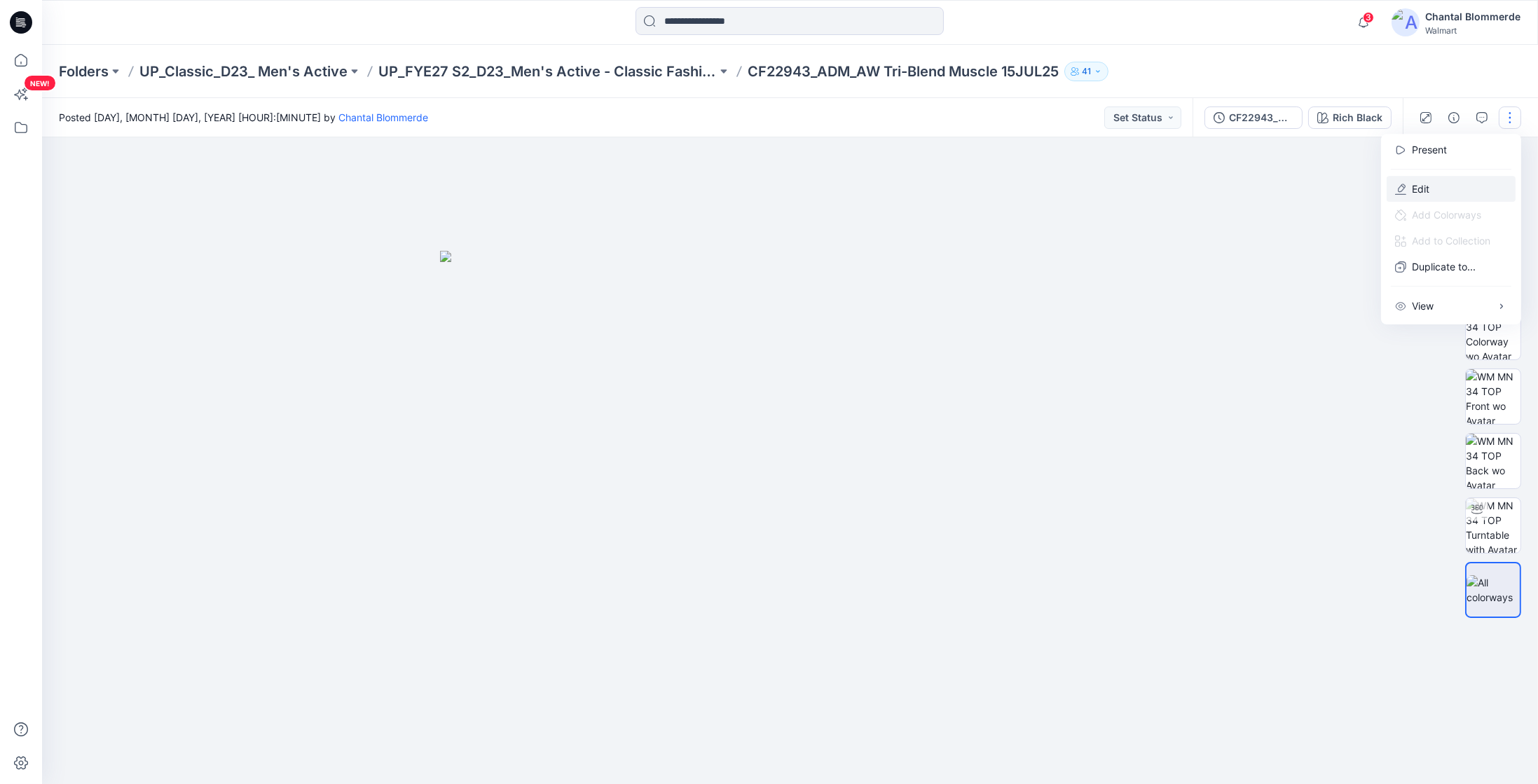 click on "Edit" at bounding box center [1451, 188] 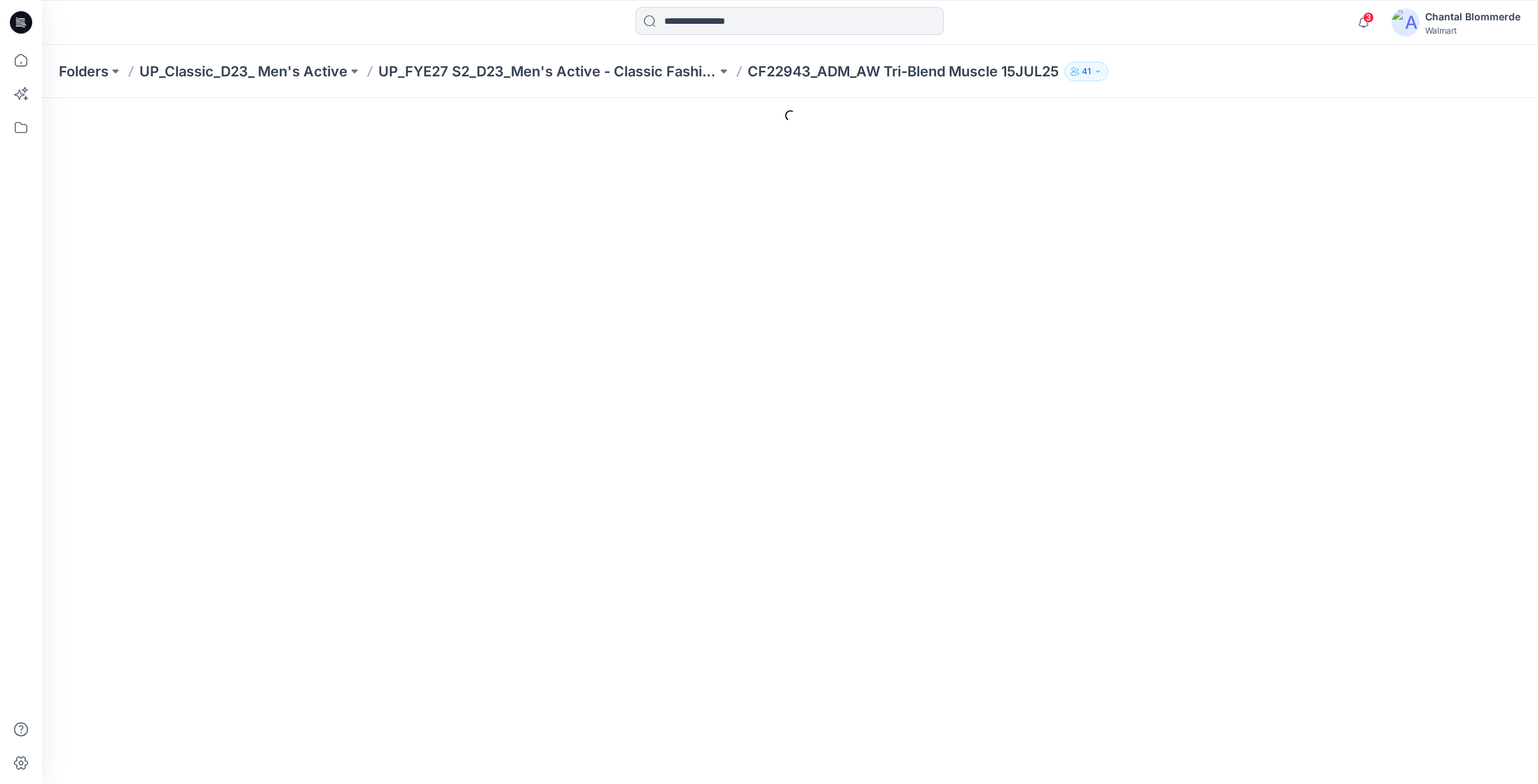 type on "**********" 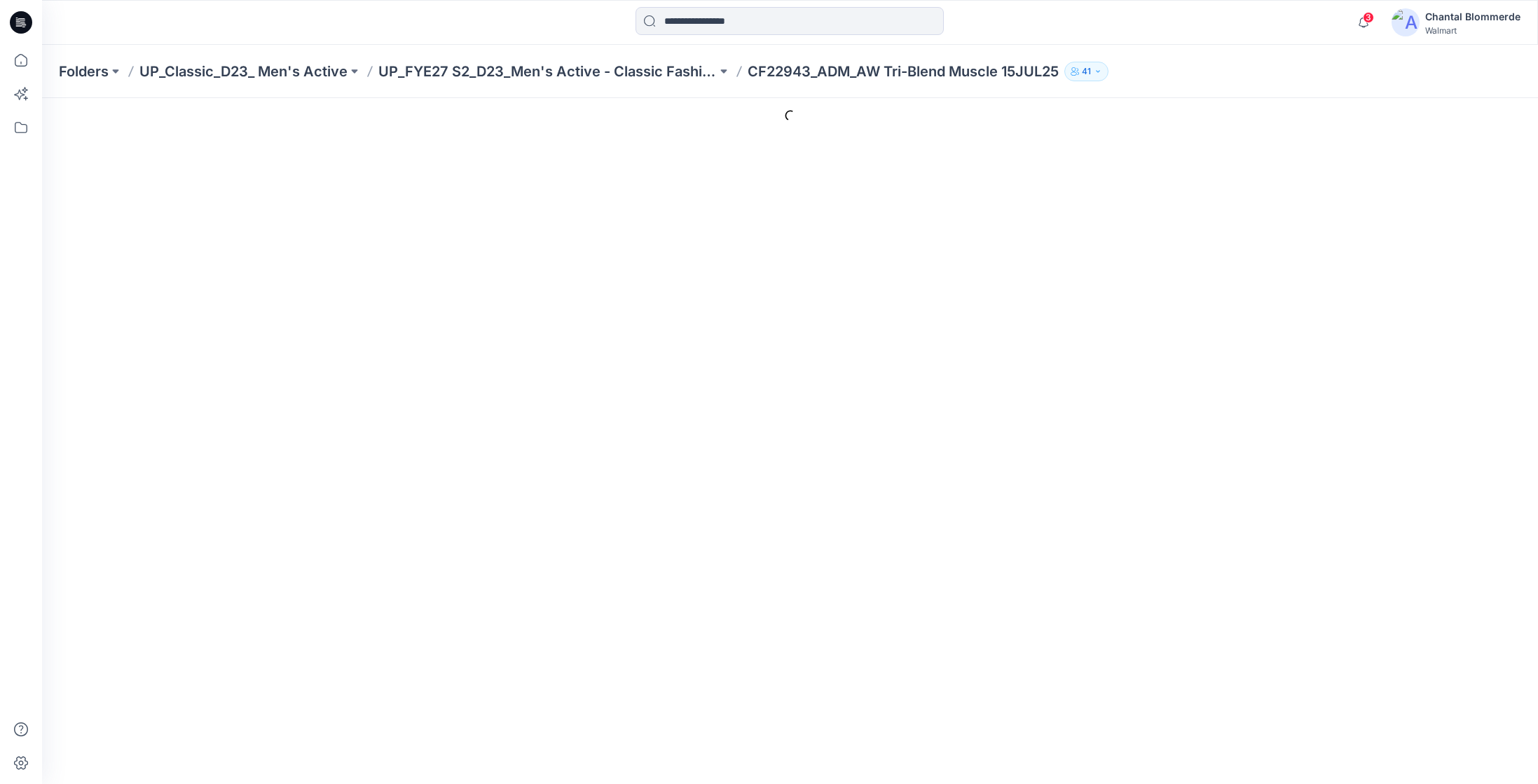 type on "**********" 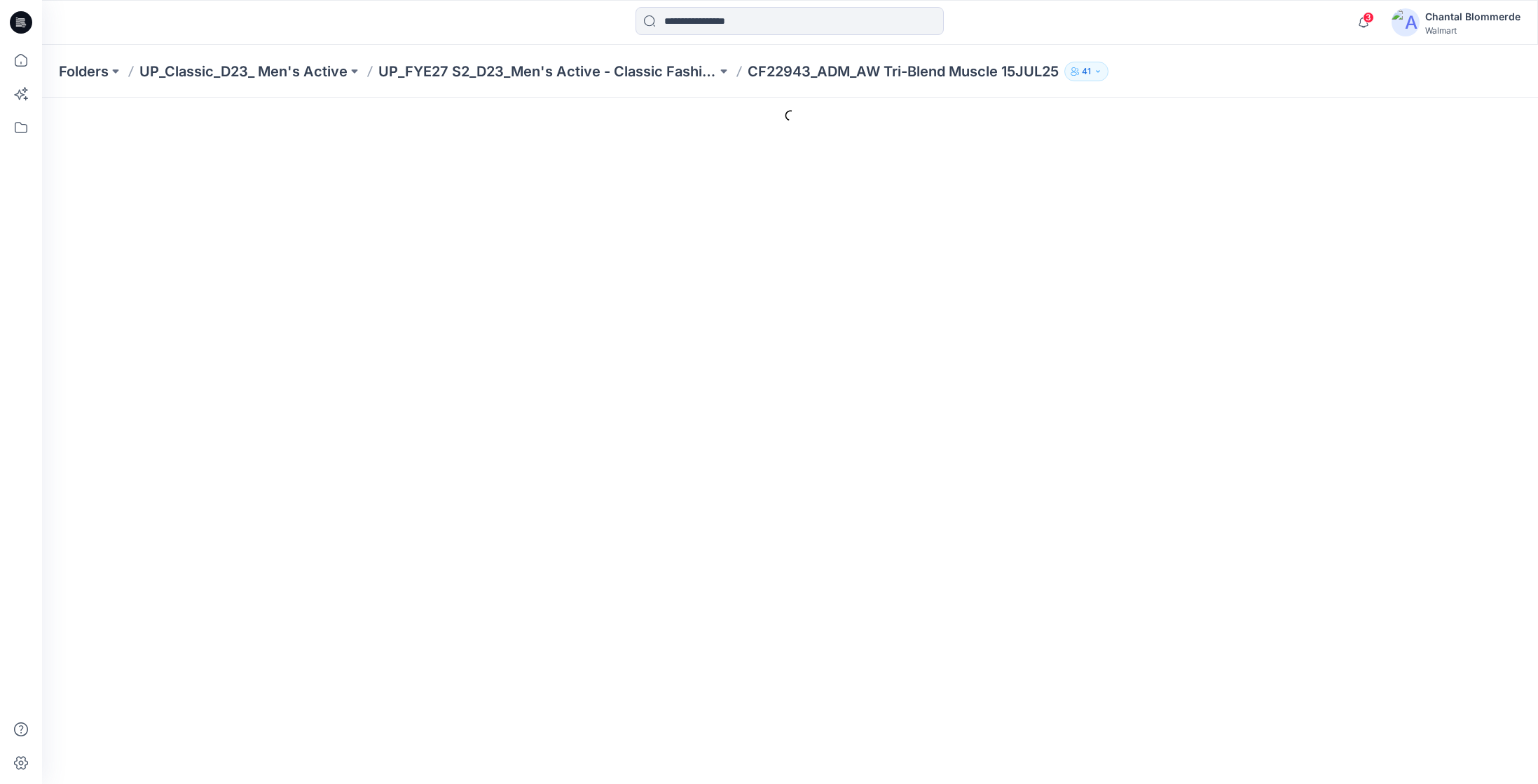 type on "**********" 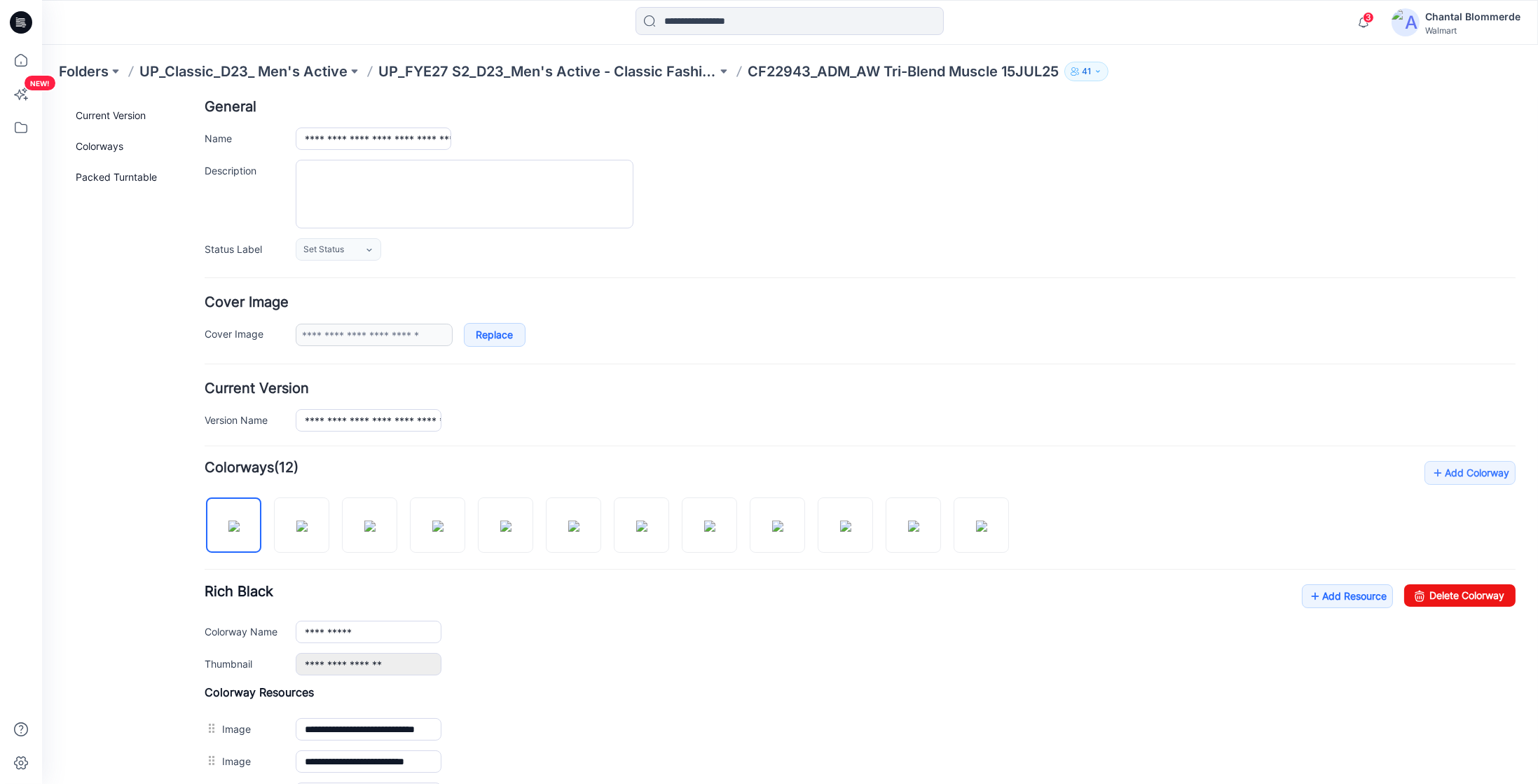 scroll, scrollTop: 290, scrollLeft: 0, axis: vertical 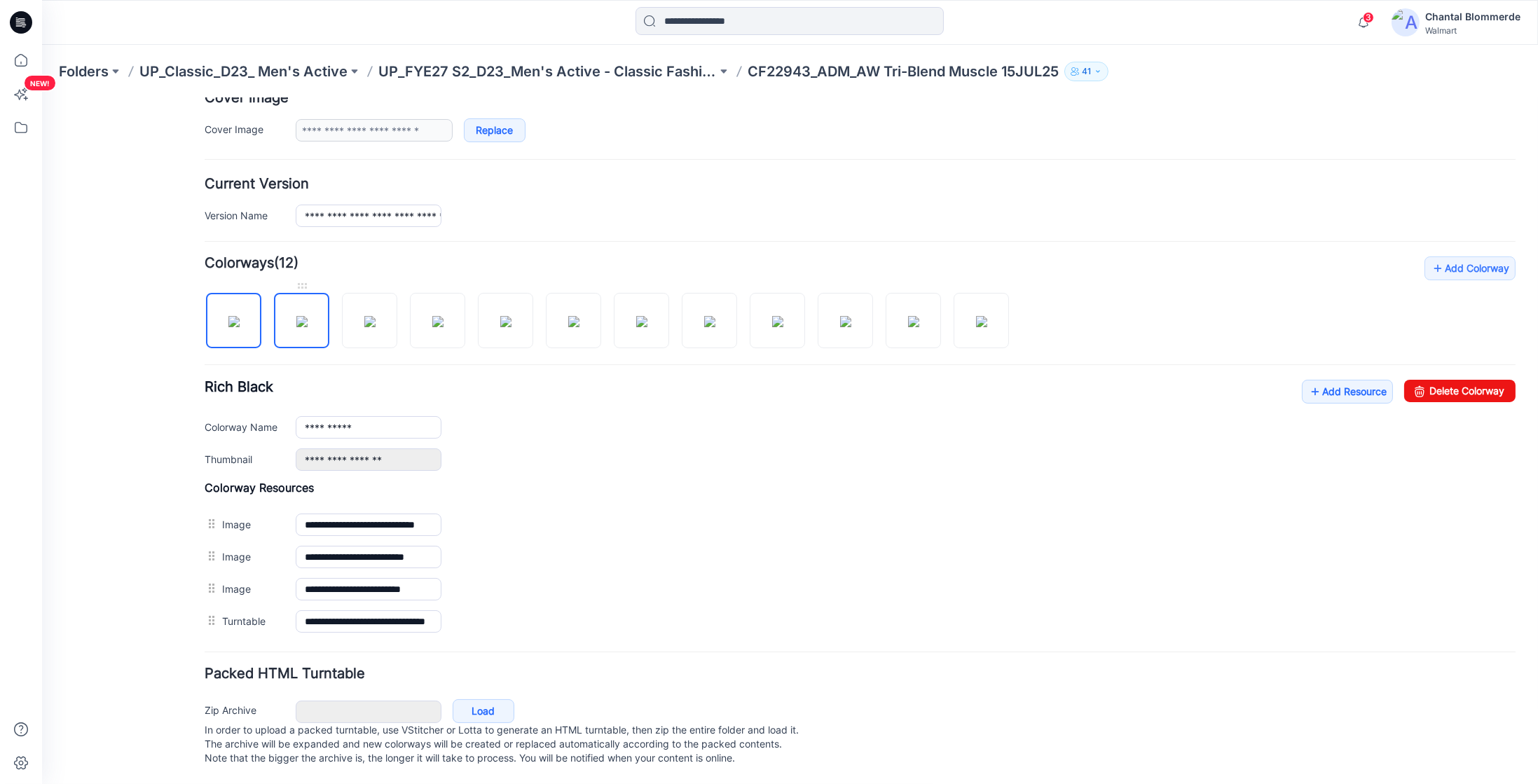 click at bounding box center (302, 321) 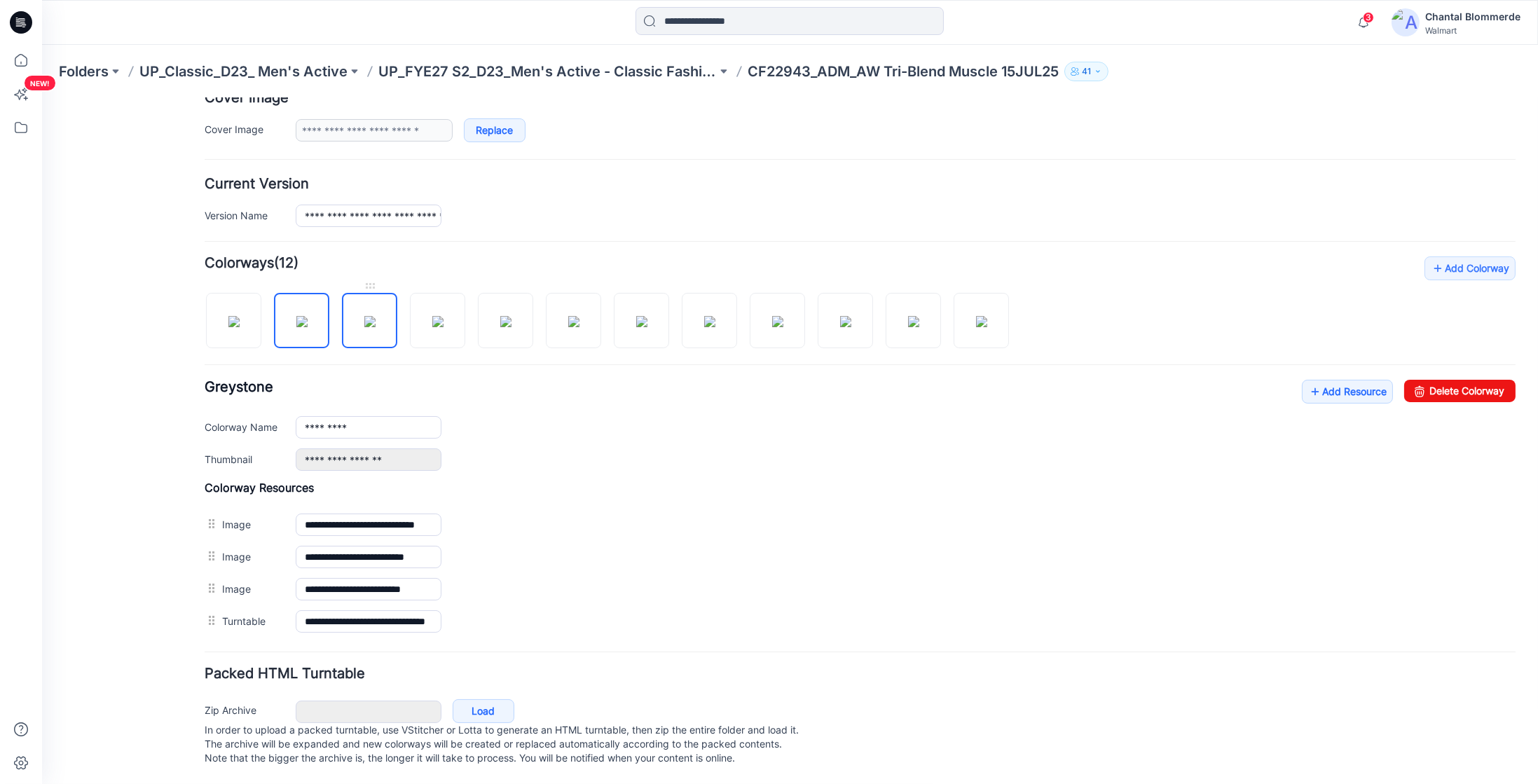 click at bounding box center (370, 321) 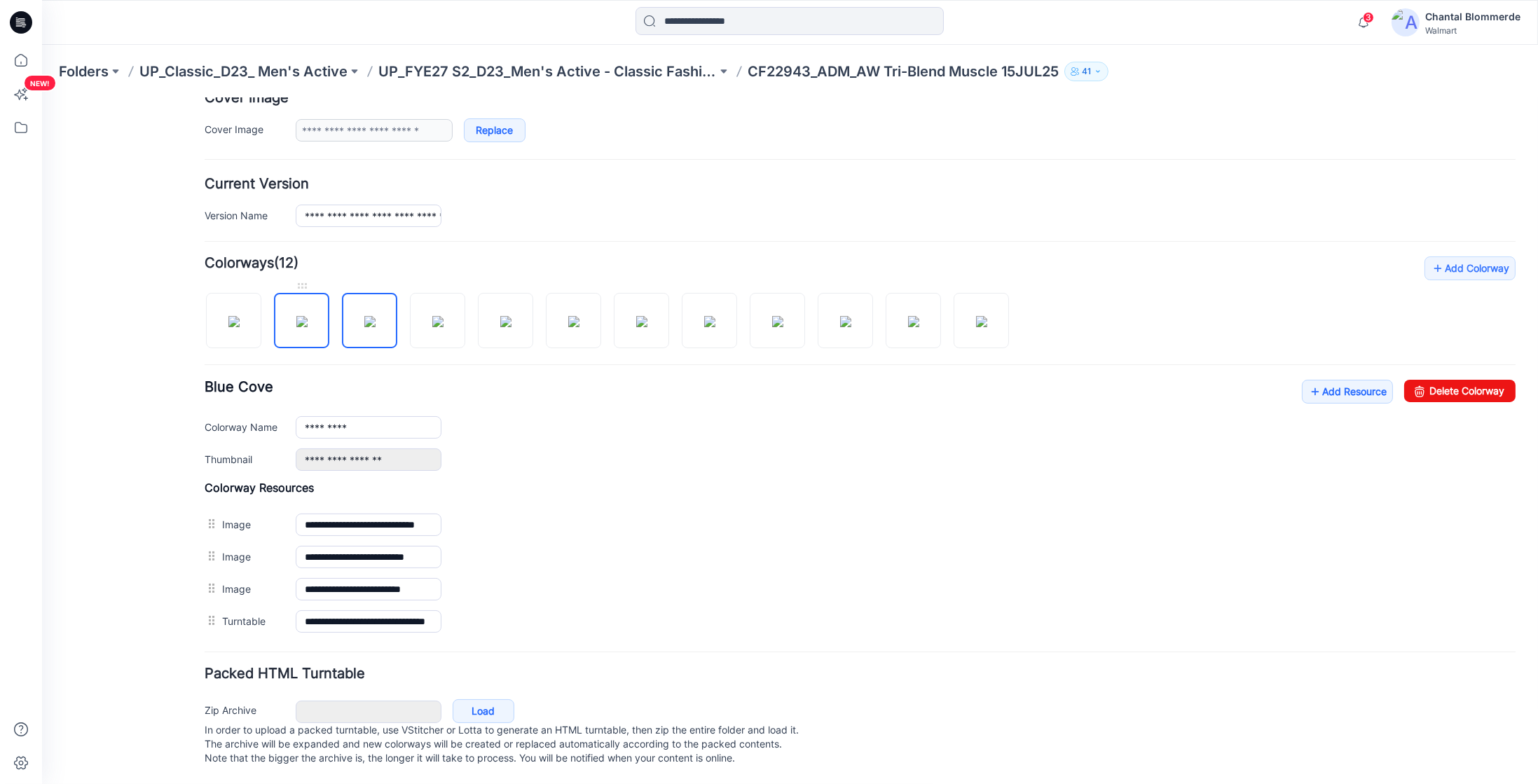 click at bounding box center (302, 321) 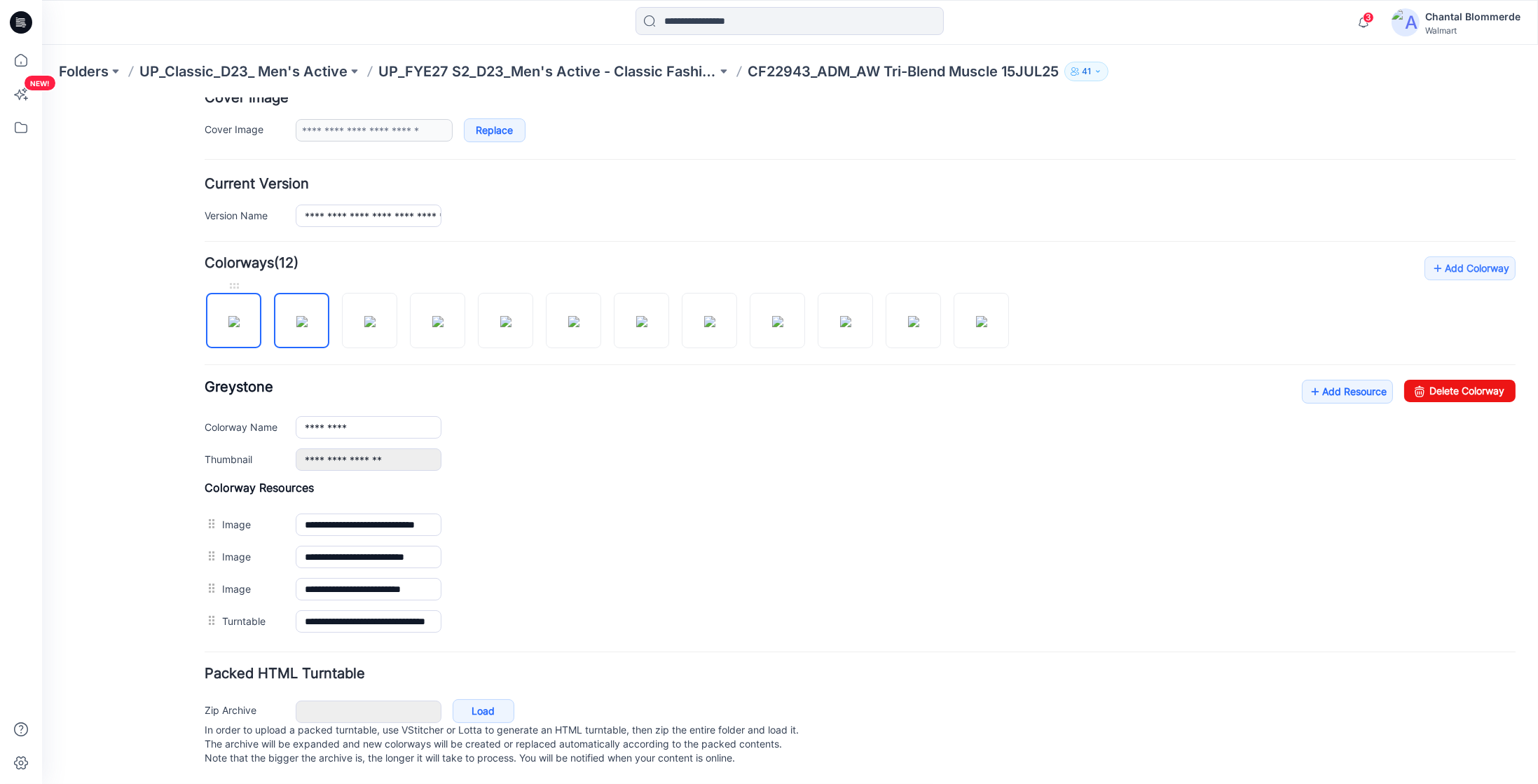 click at bounding box center (234, 321) 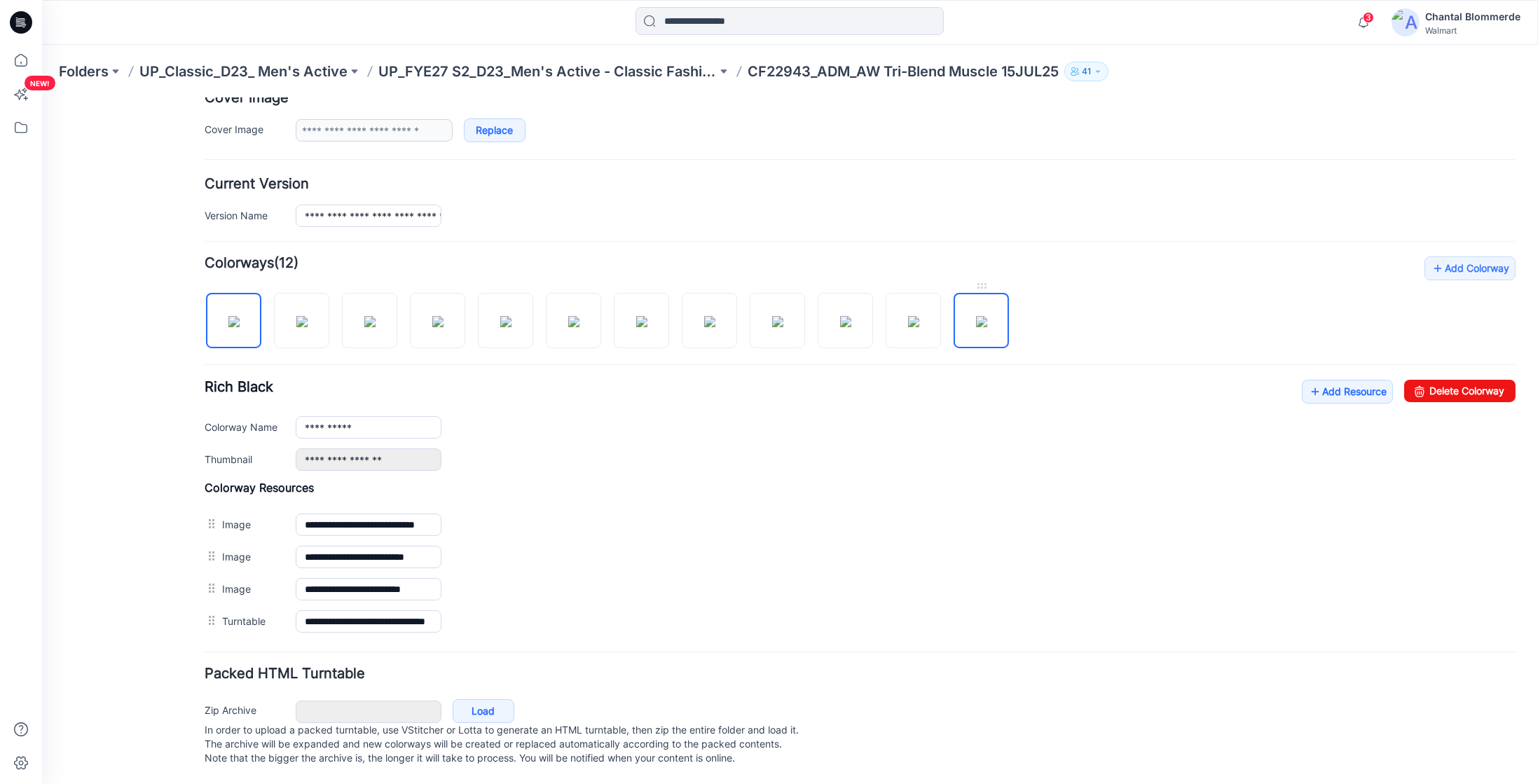 click at bounding box center [982, 321] 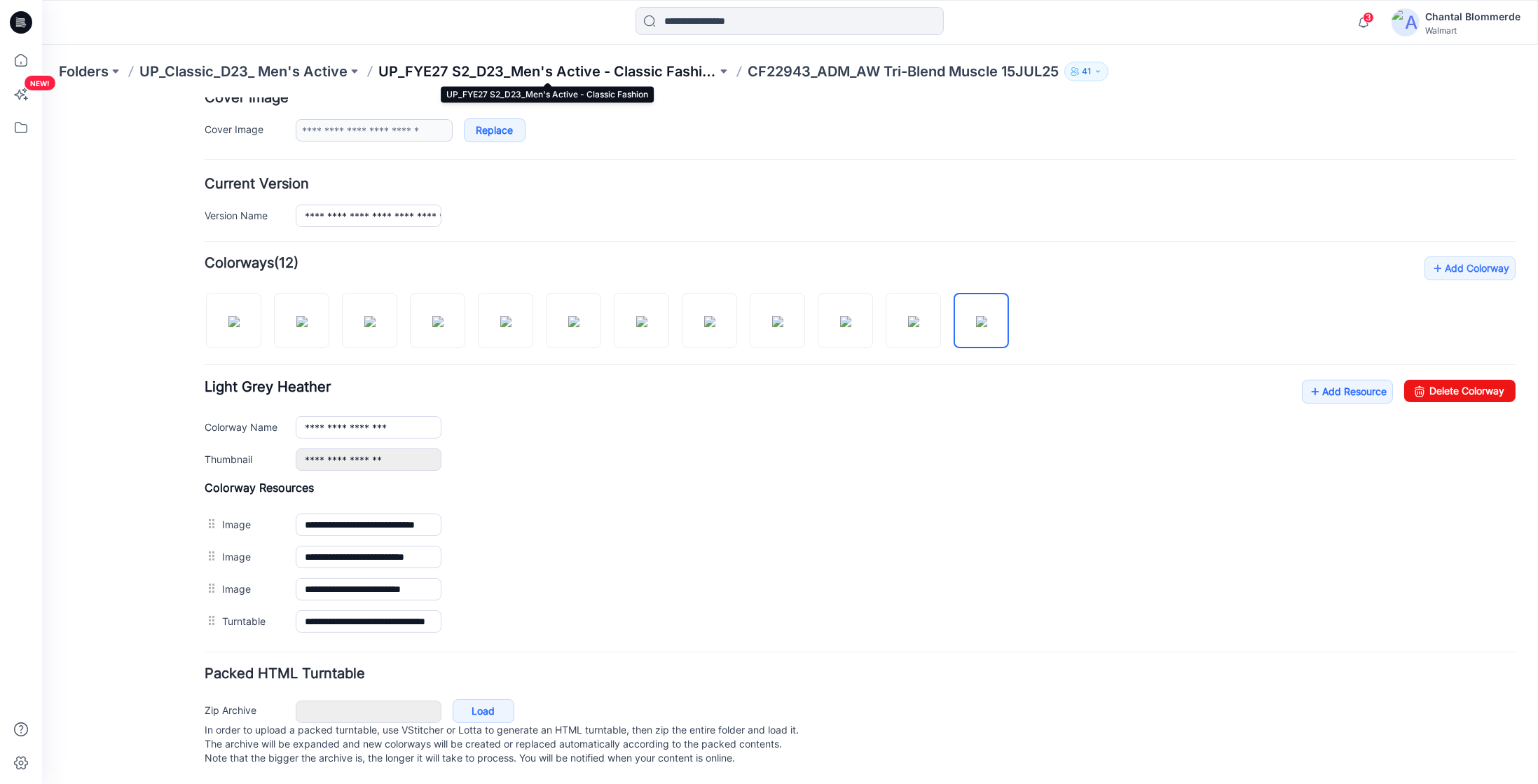 click on "UP_FYE27 S2_D23_Men's Active - Classic Fashion" at bounding box center [547, 71] 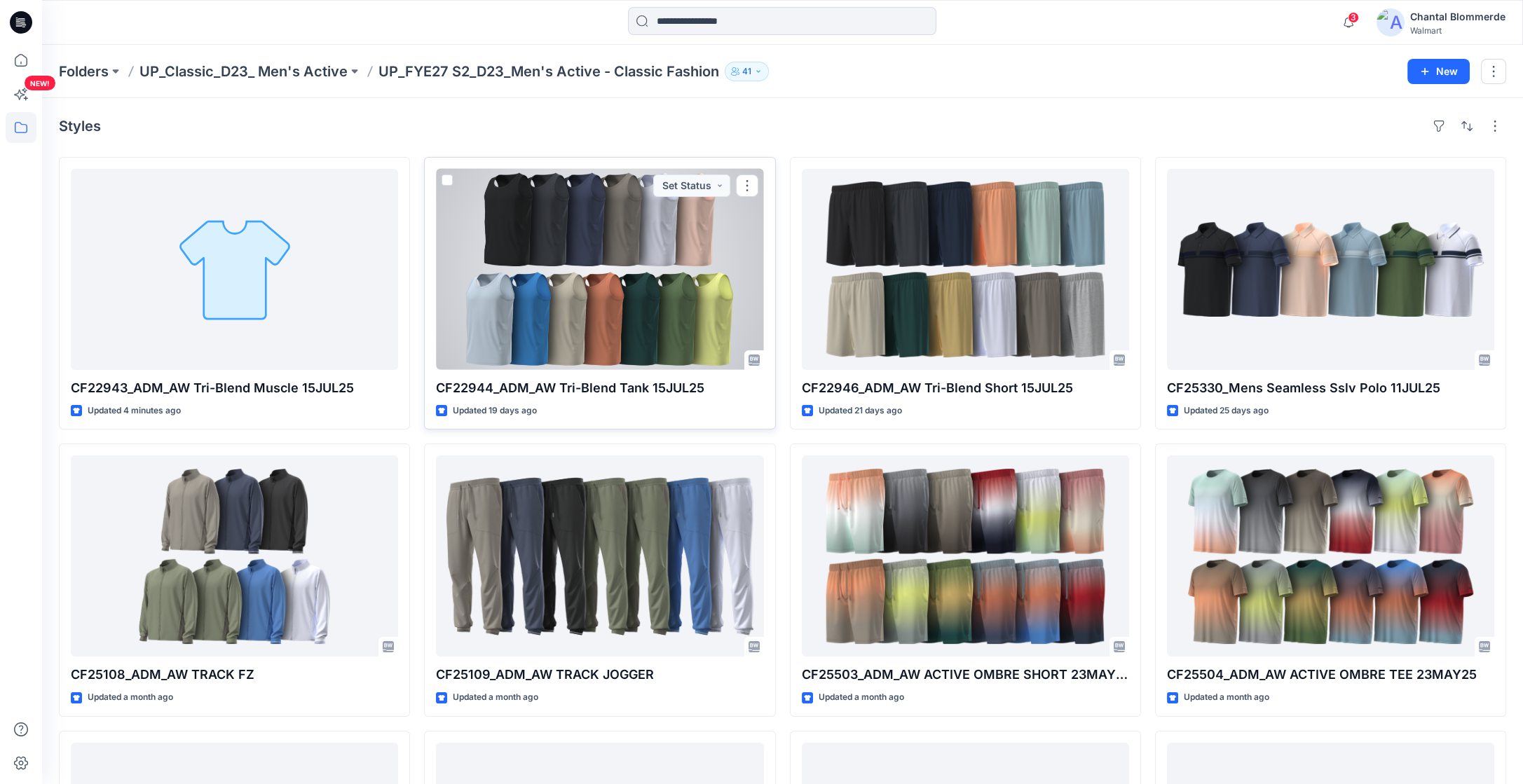 click at bounding box center [599, 269] 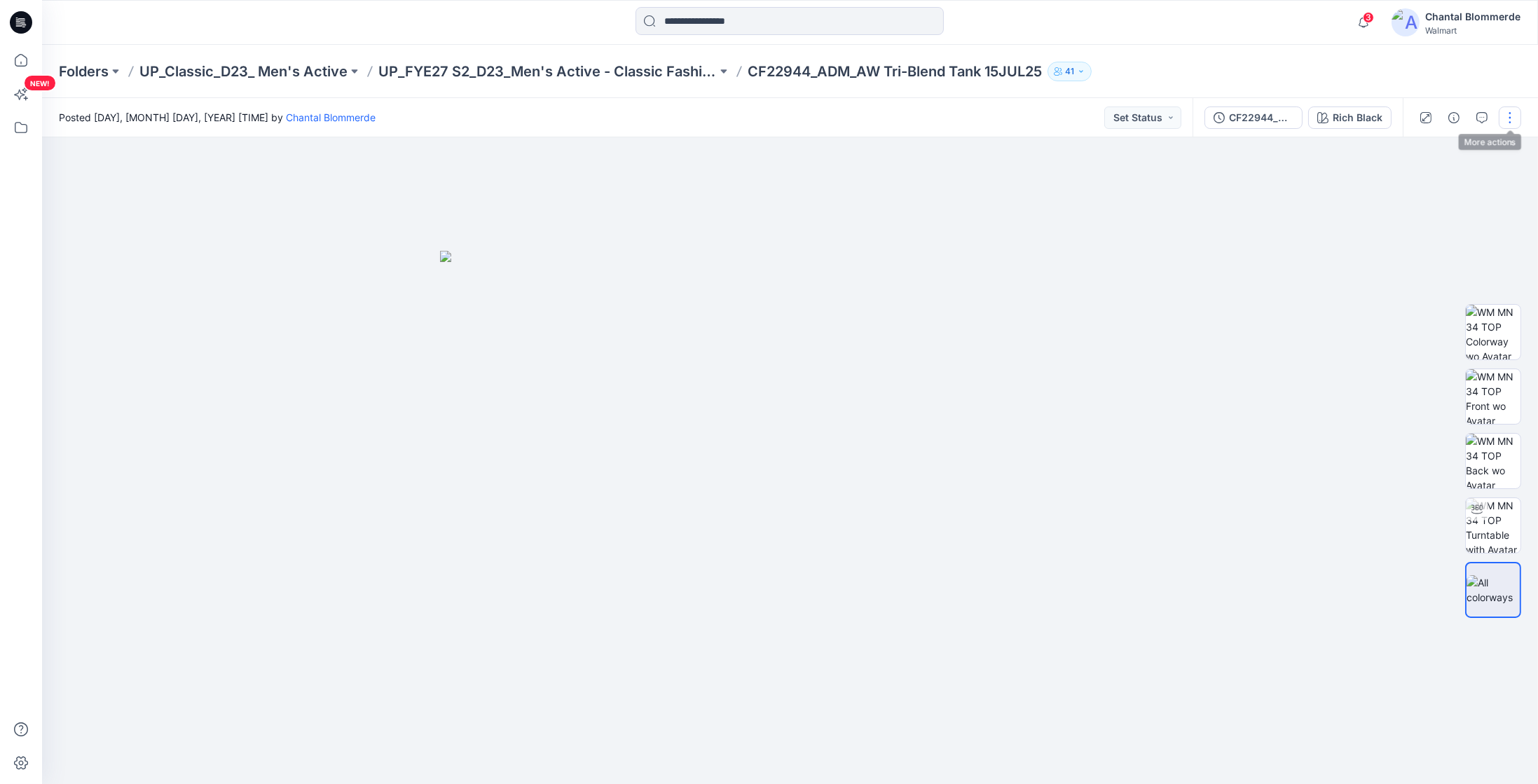 click at bounding box center (1510, 118) 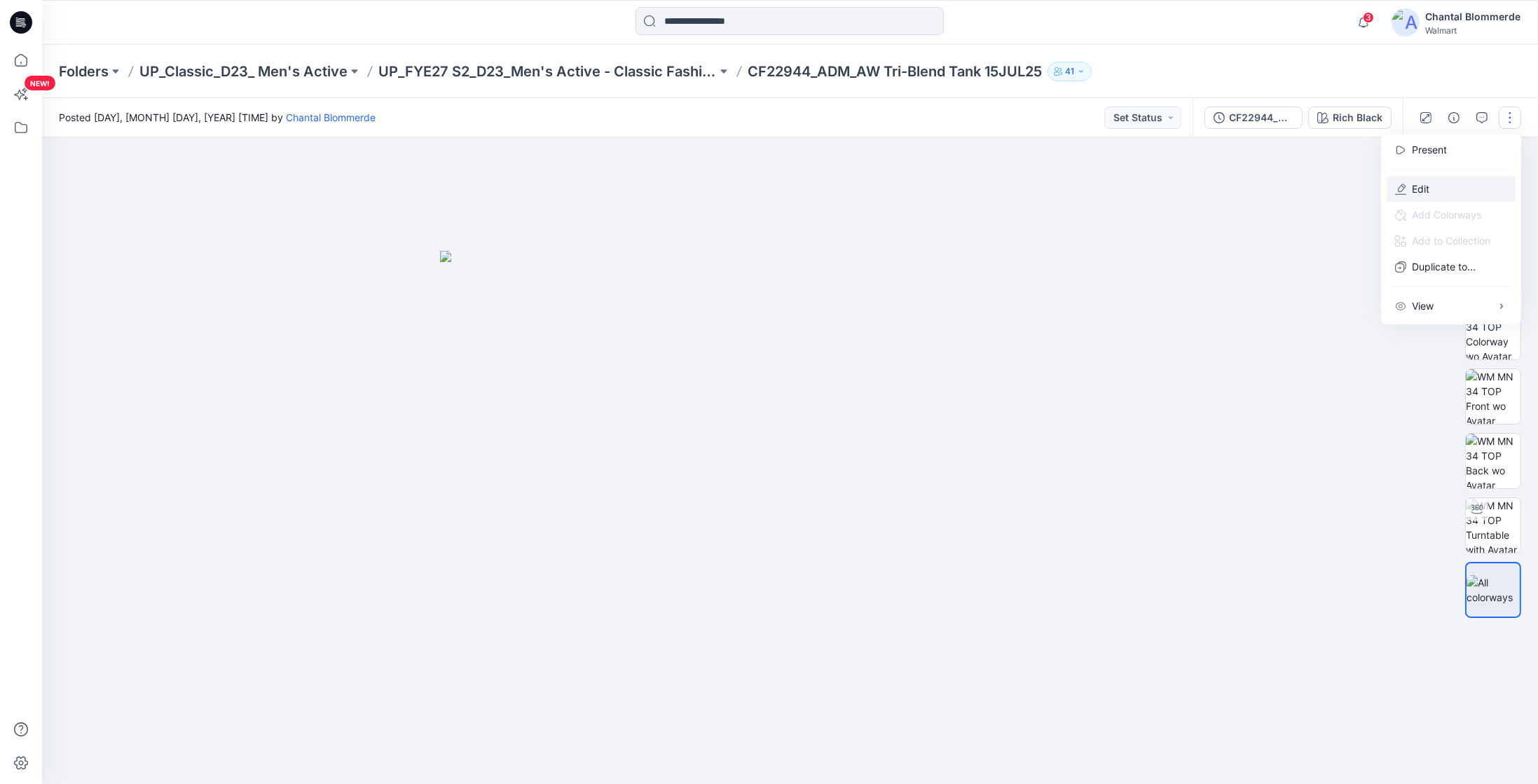 click on "Edit" at bounding box center [1420, 188] 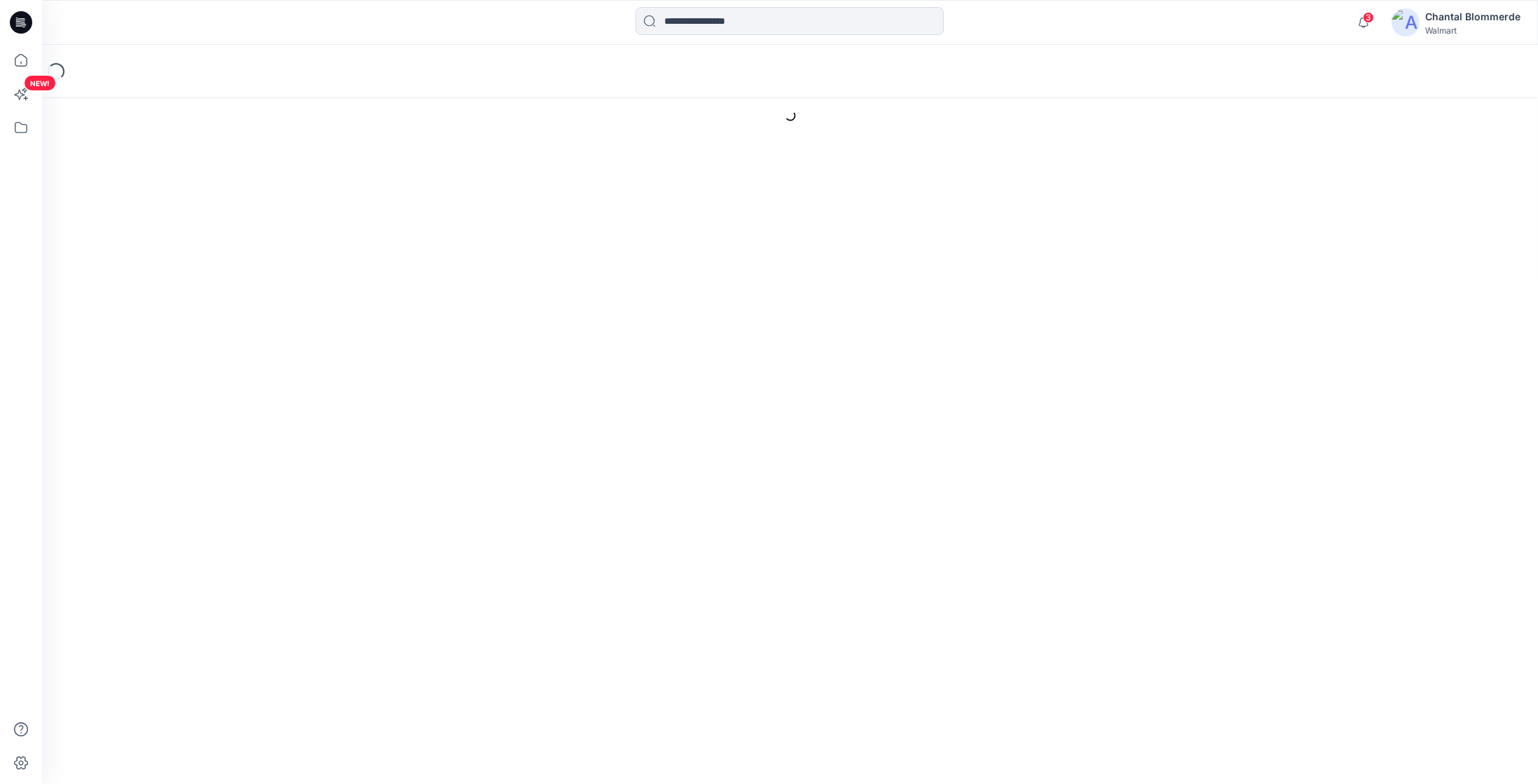 scroll, scrollTop: 0, scrollLeft: 0, axis: both 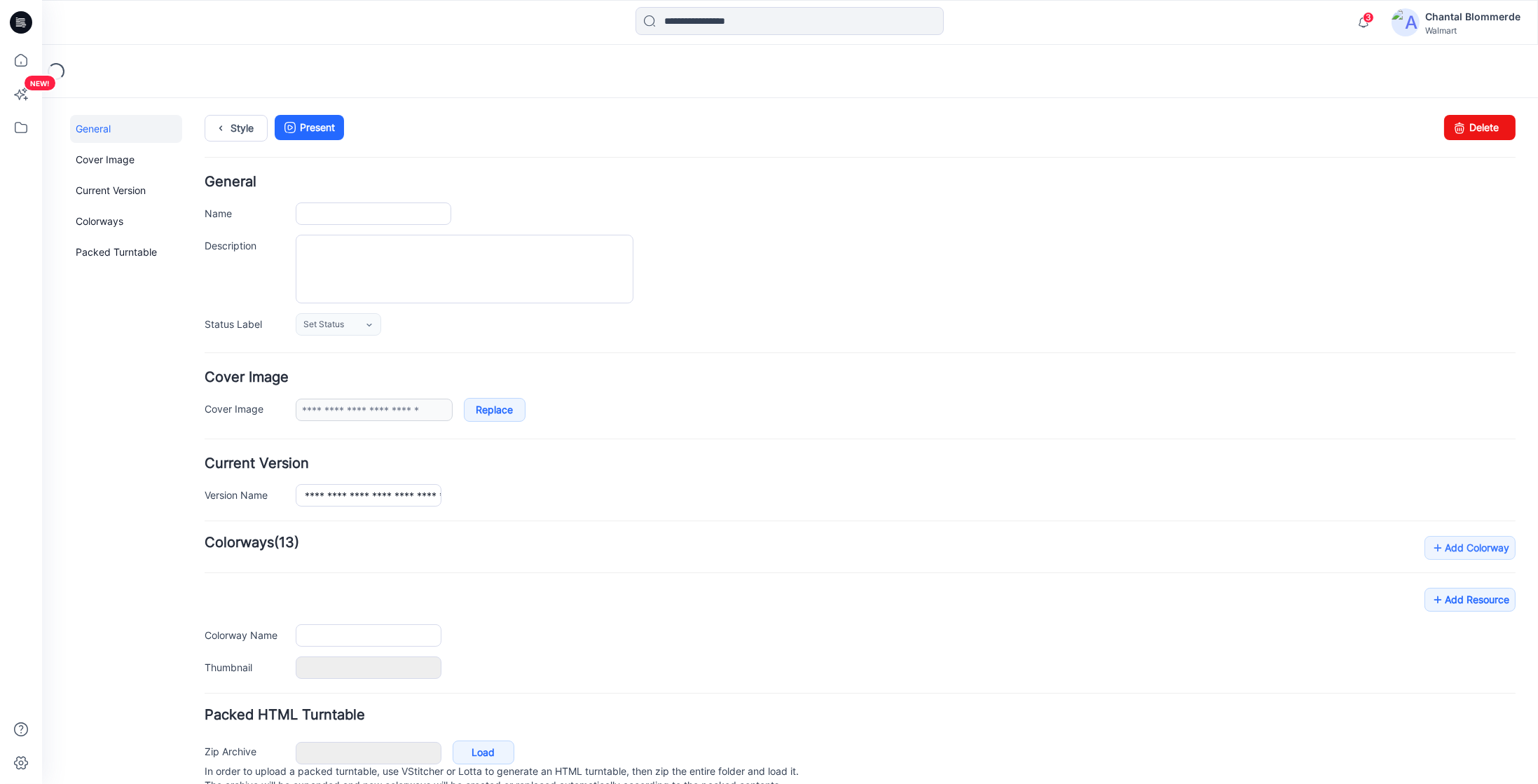 type on "**********" 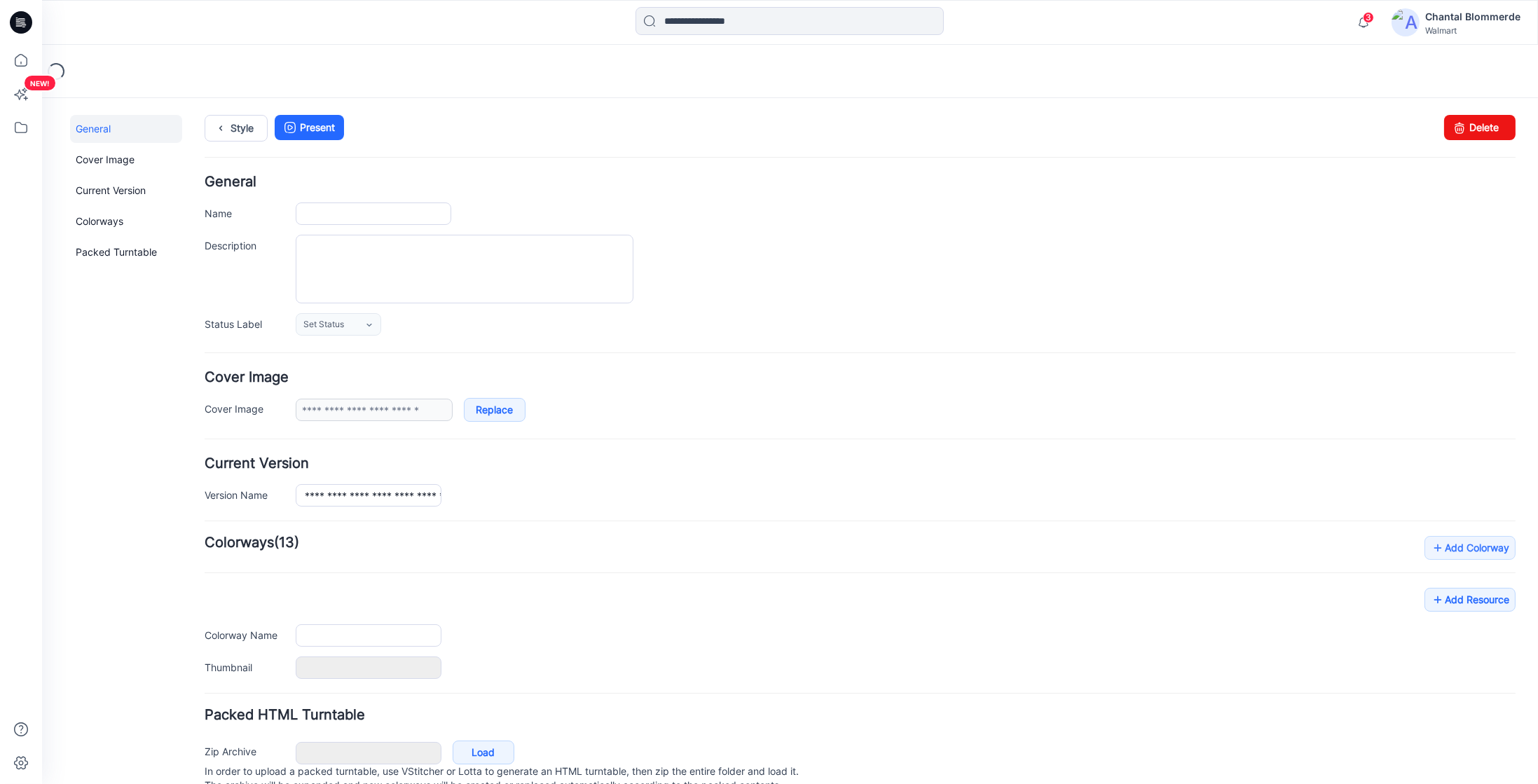 type on "**********" 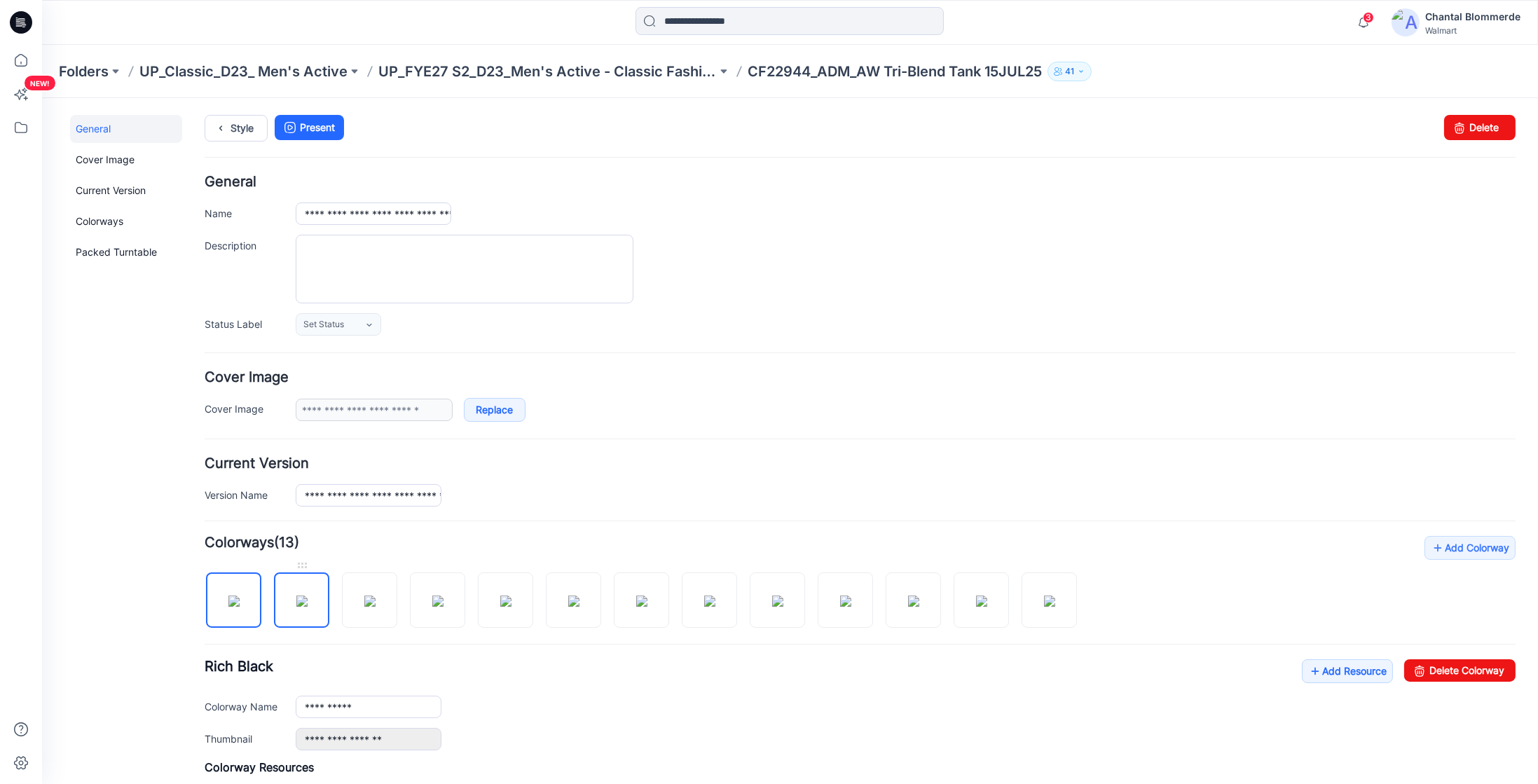 click at bounding box center [302, 600] 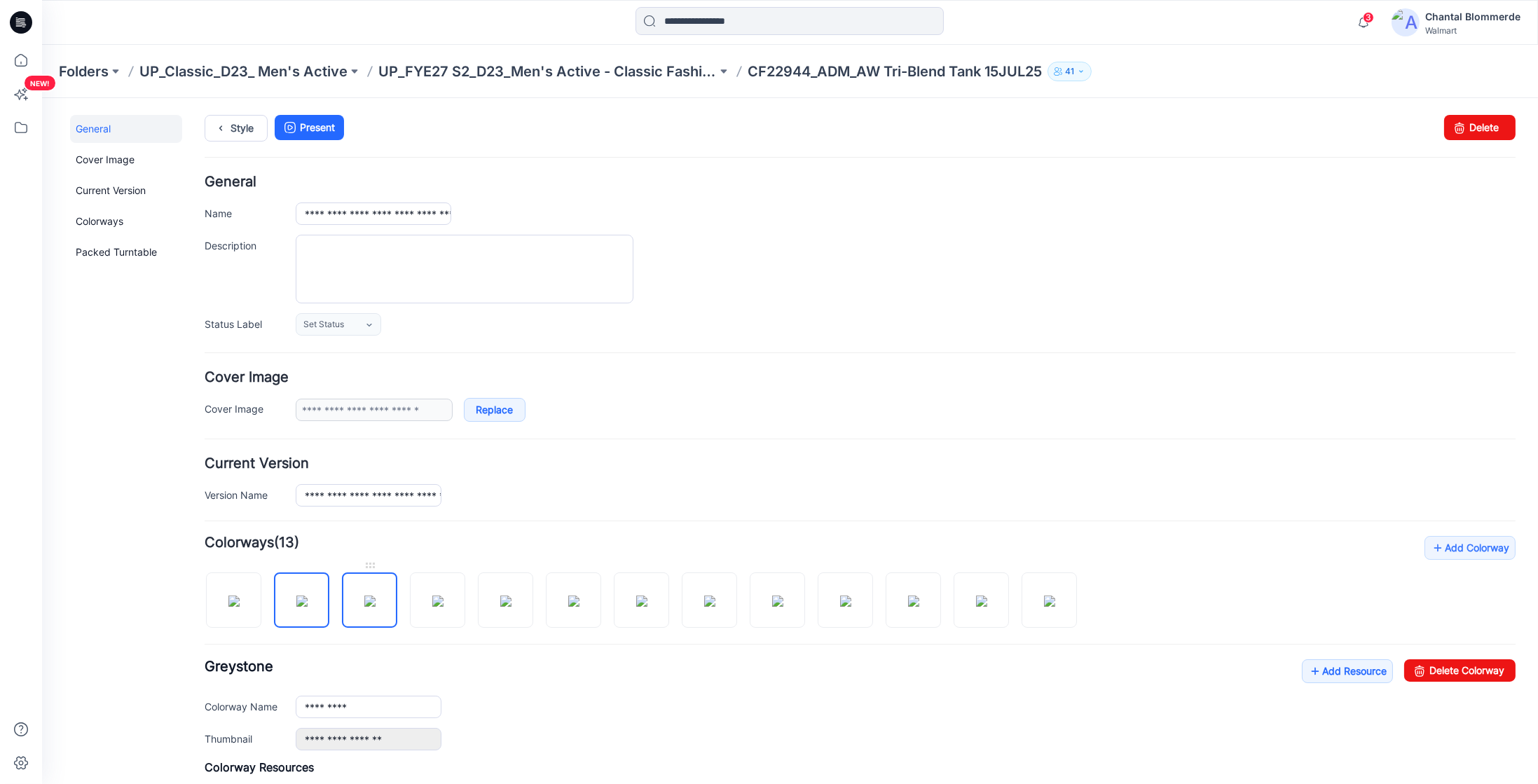 click at bounding box center (370, 600) 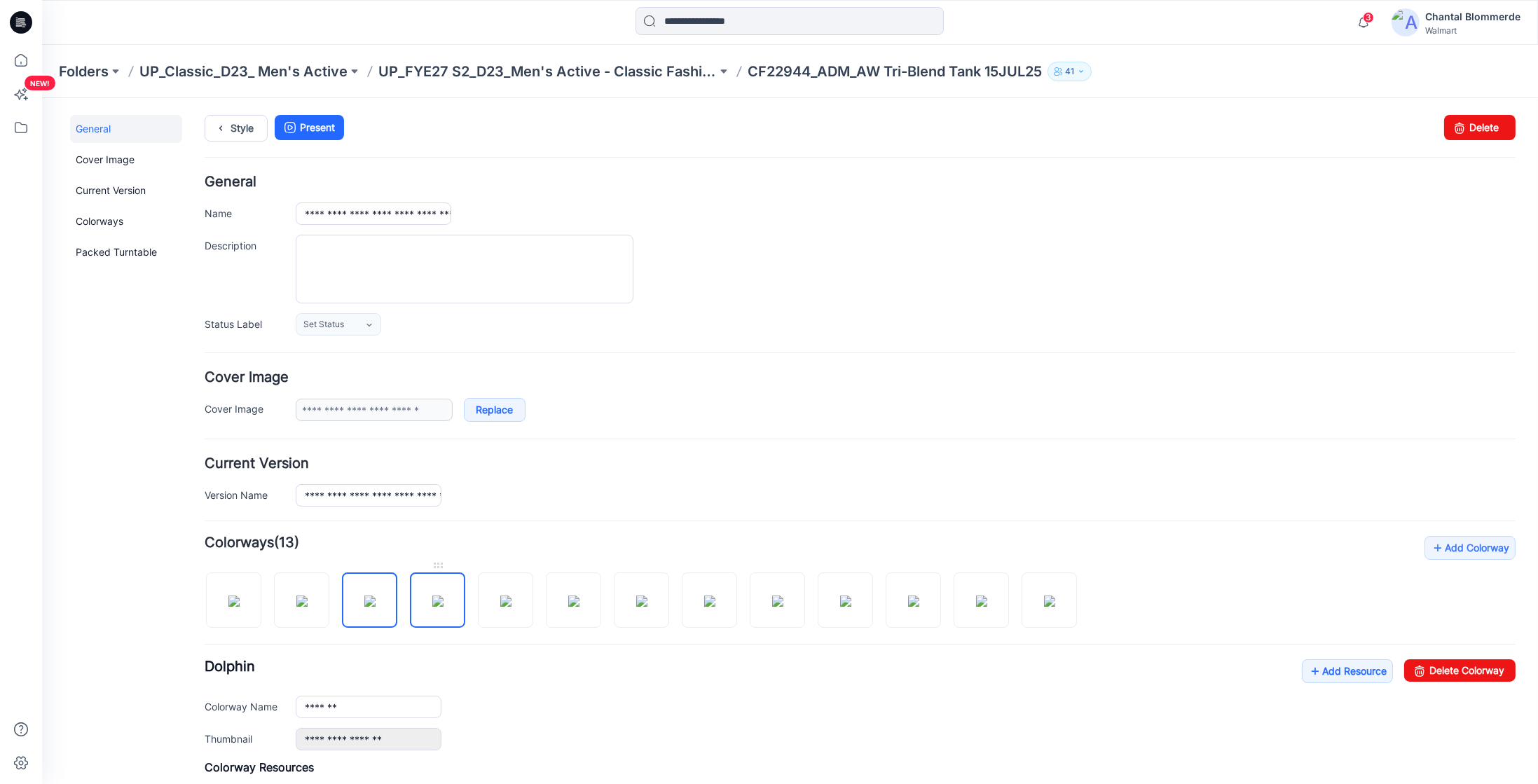 click at bounding box center (438, 600) 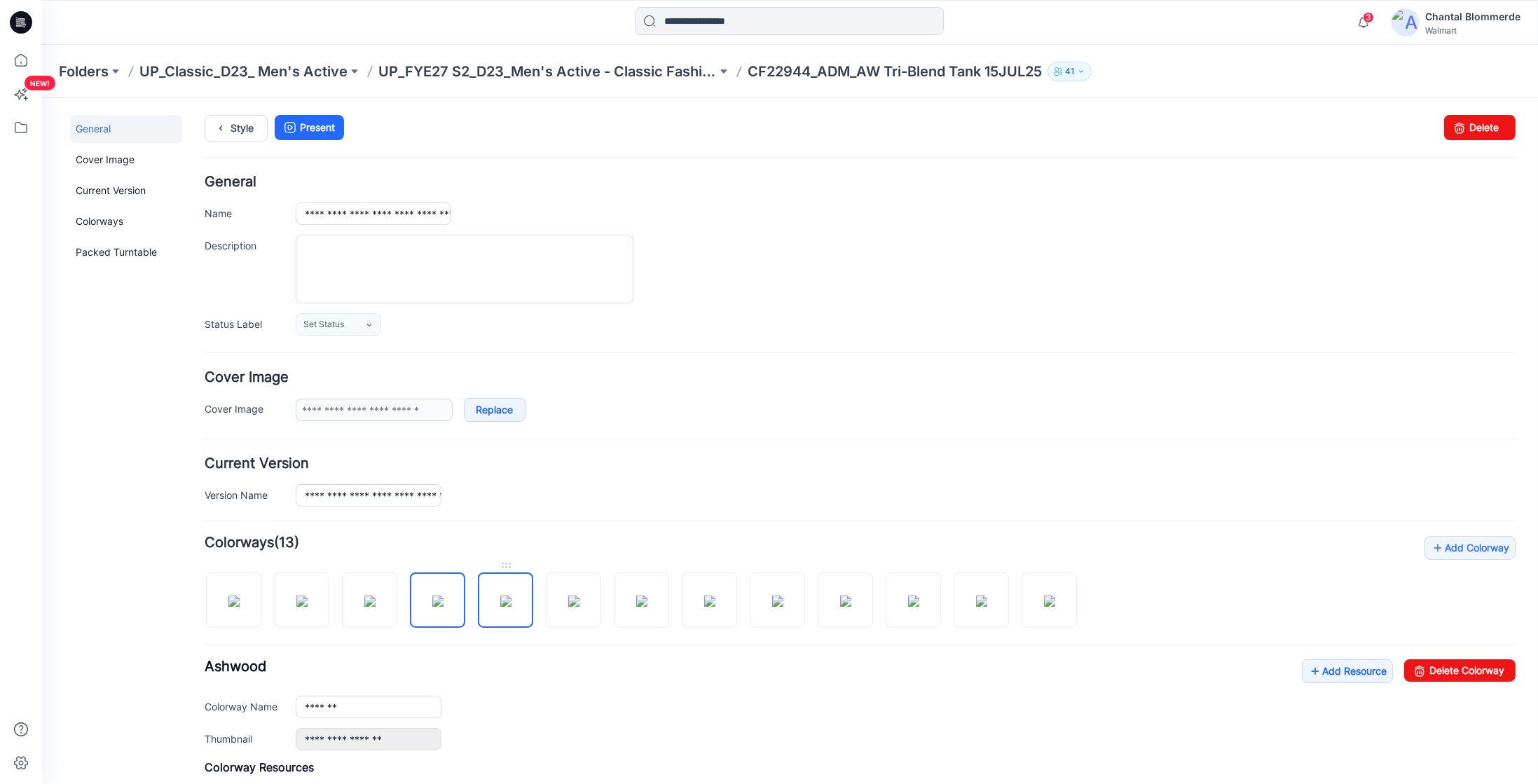 click at bounding box center (506, 600) 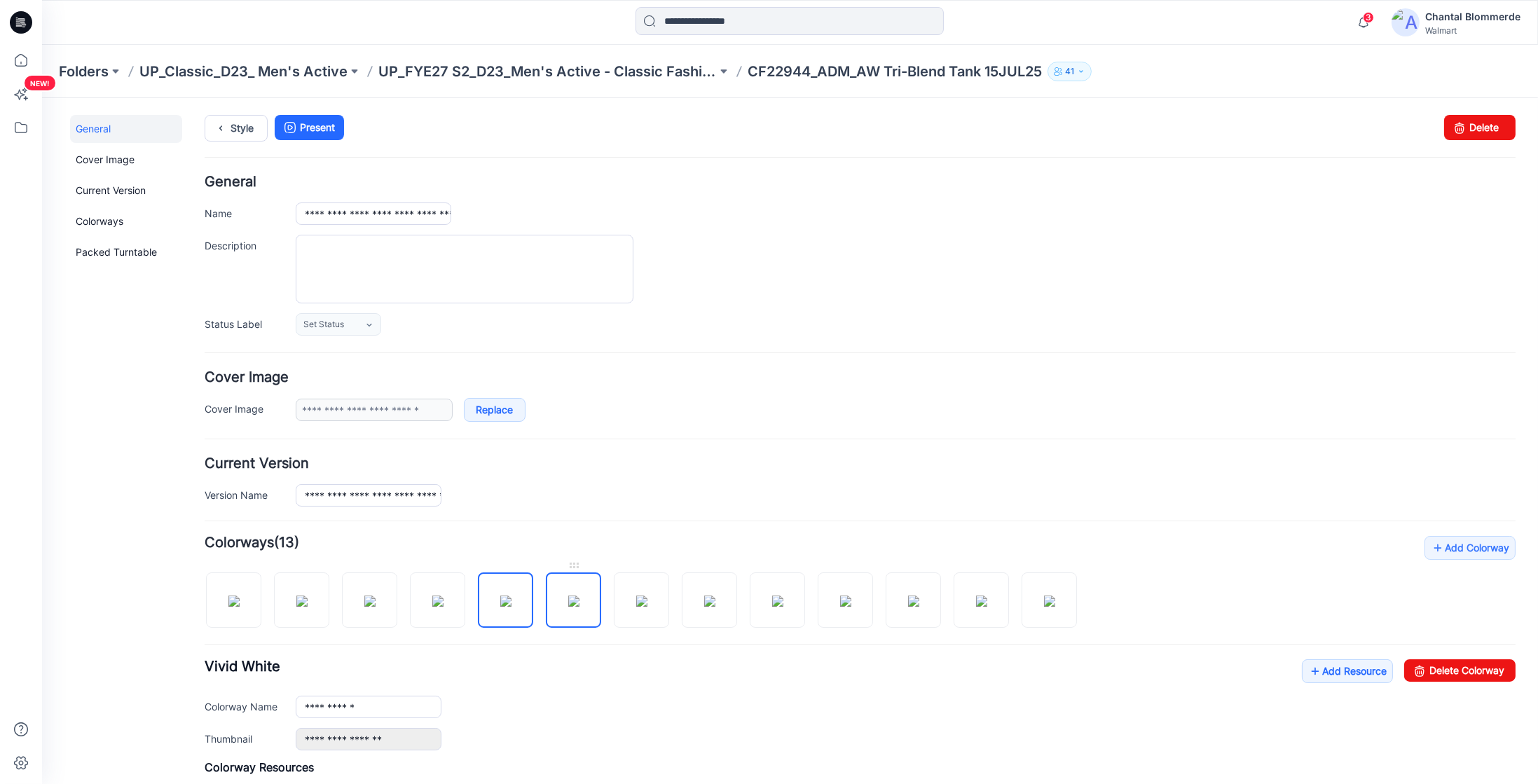 click at bounding box center (574, 600) 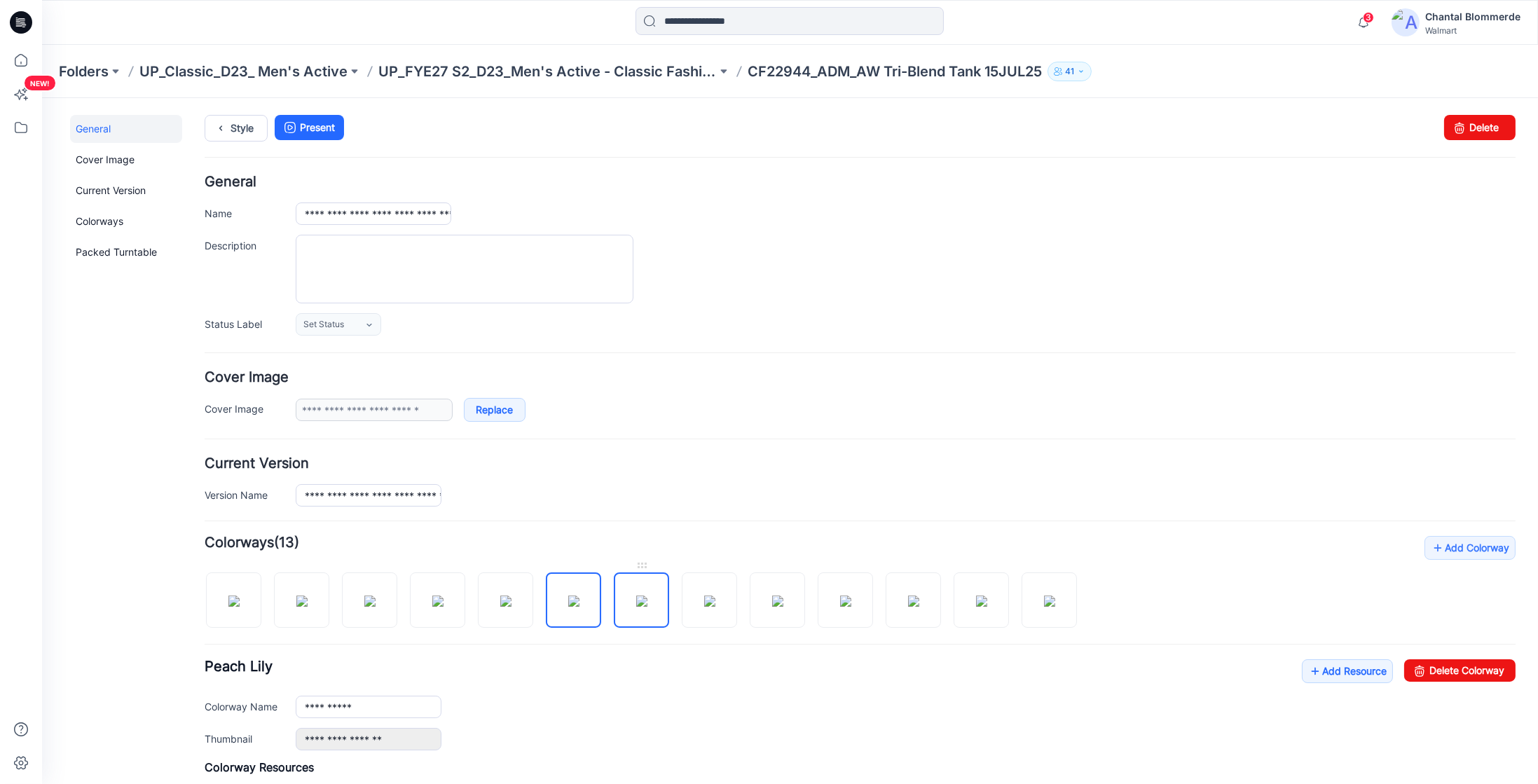 click at bounding box center (642, 600) 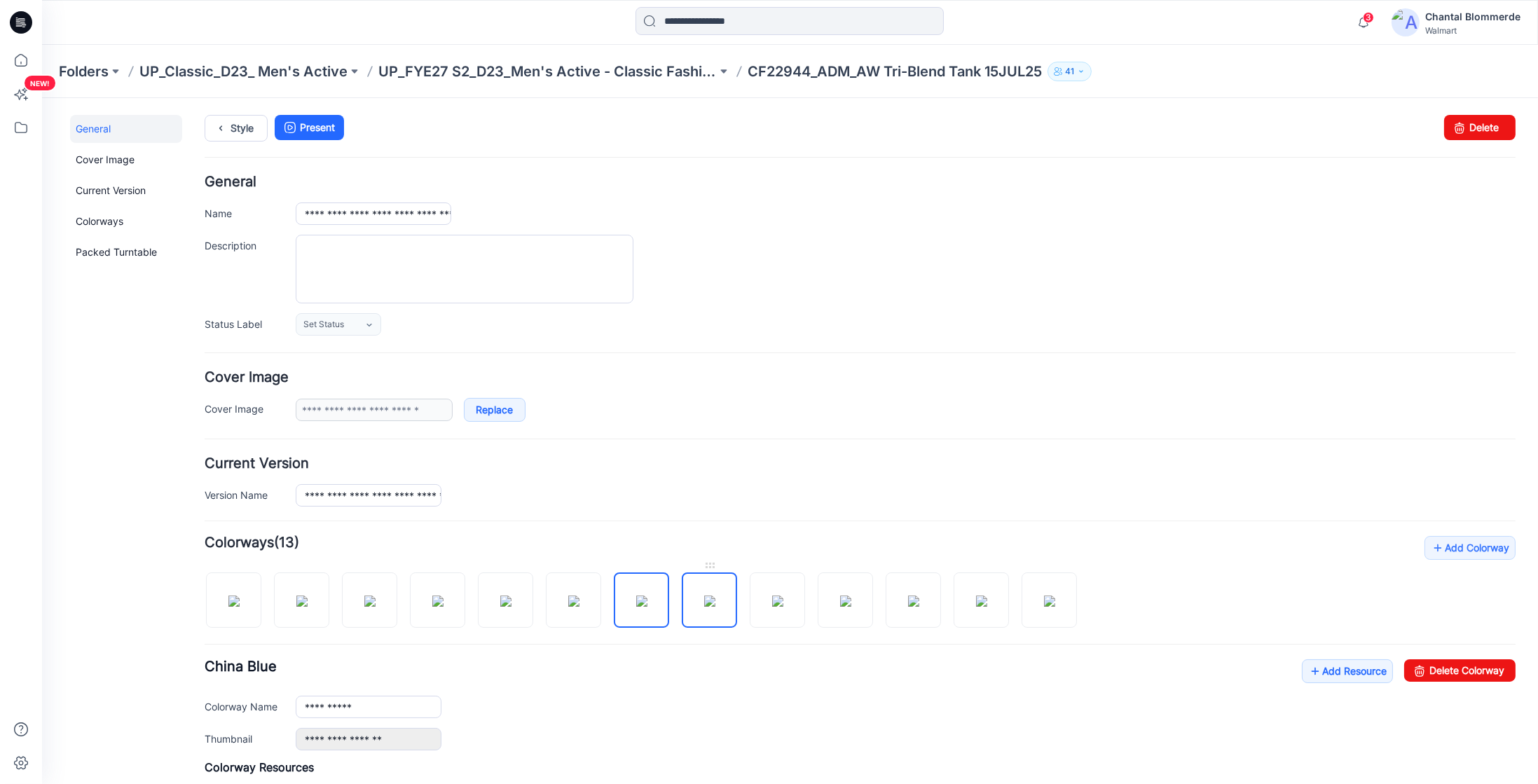 click at bounding box center (710, 600) 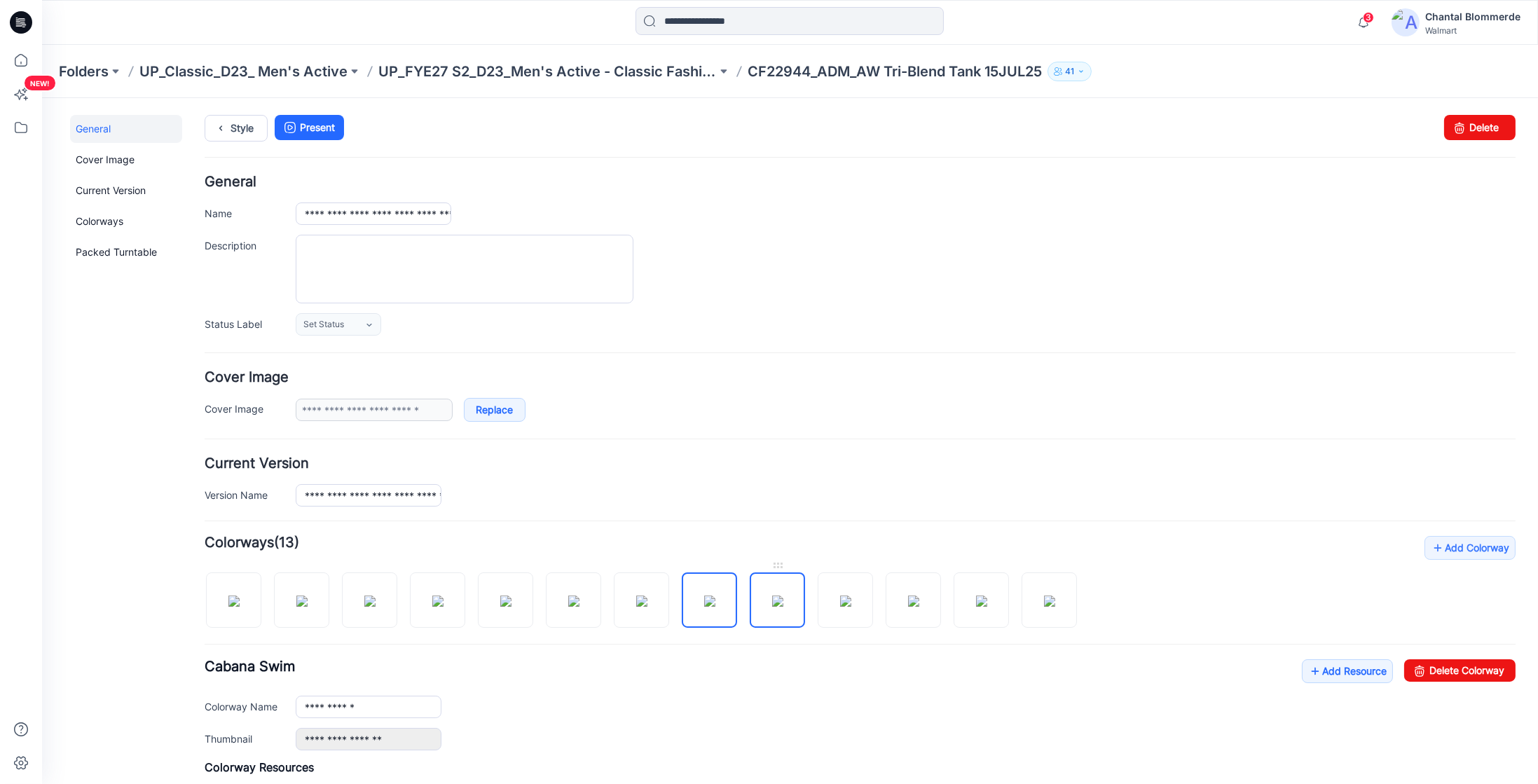 click at bounding box center (778, 600) 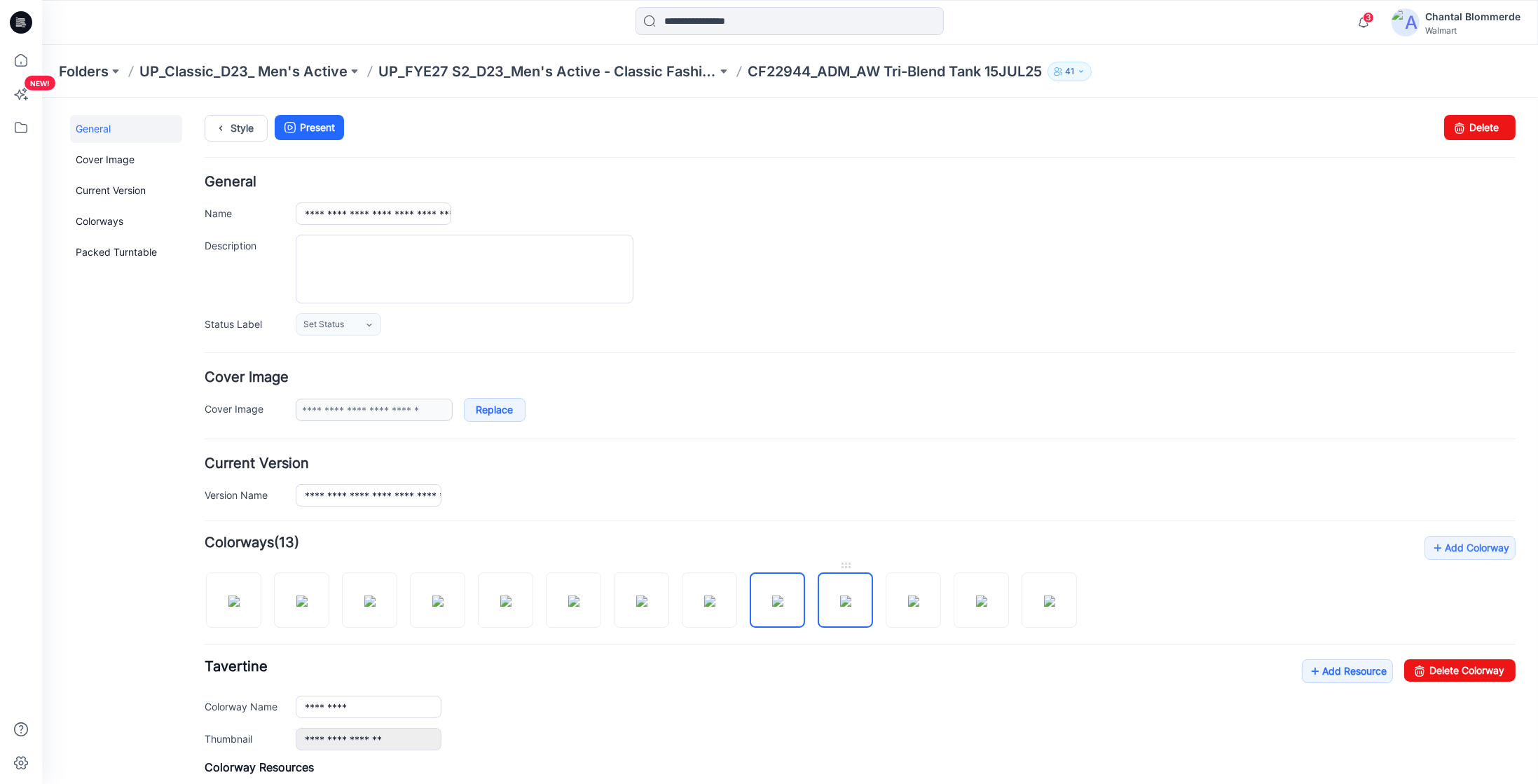 click at bounding box center [846, 600] 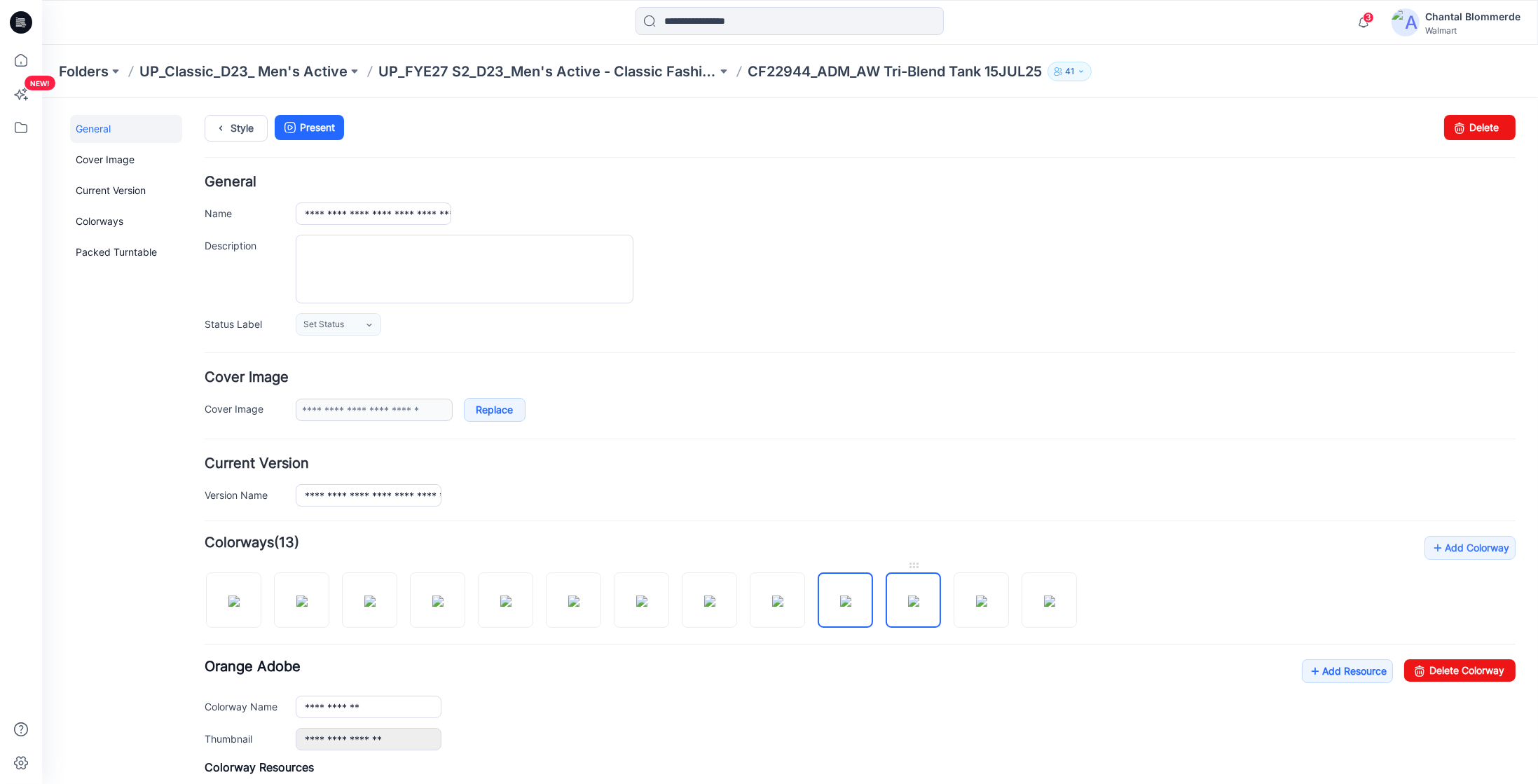 click at bounding box center (914, 600) 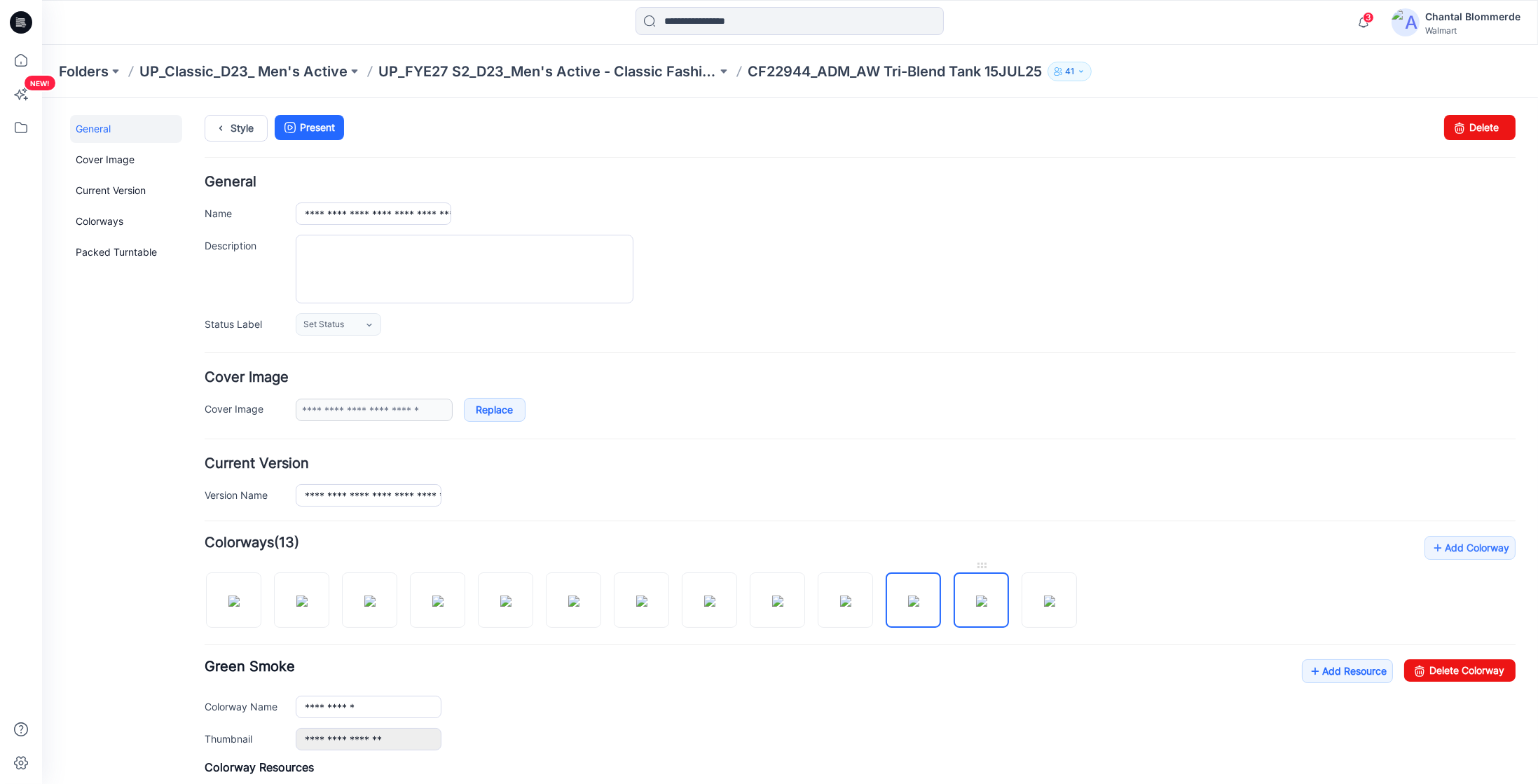 click at bounding box center (982, 600) 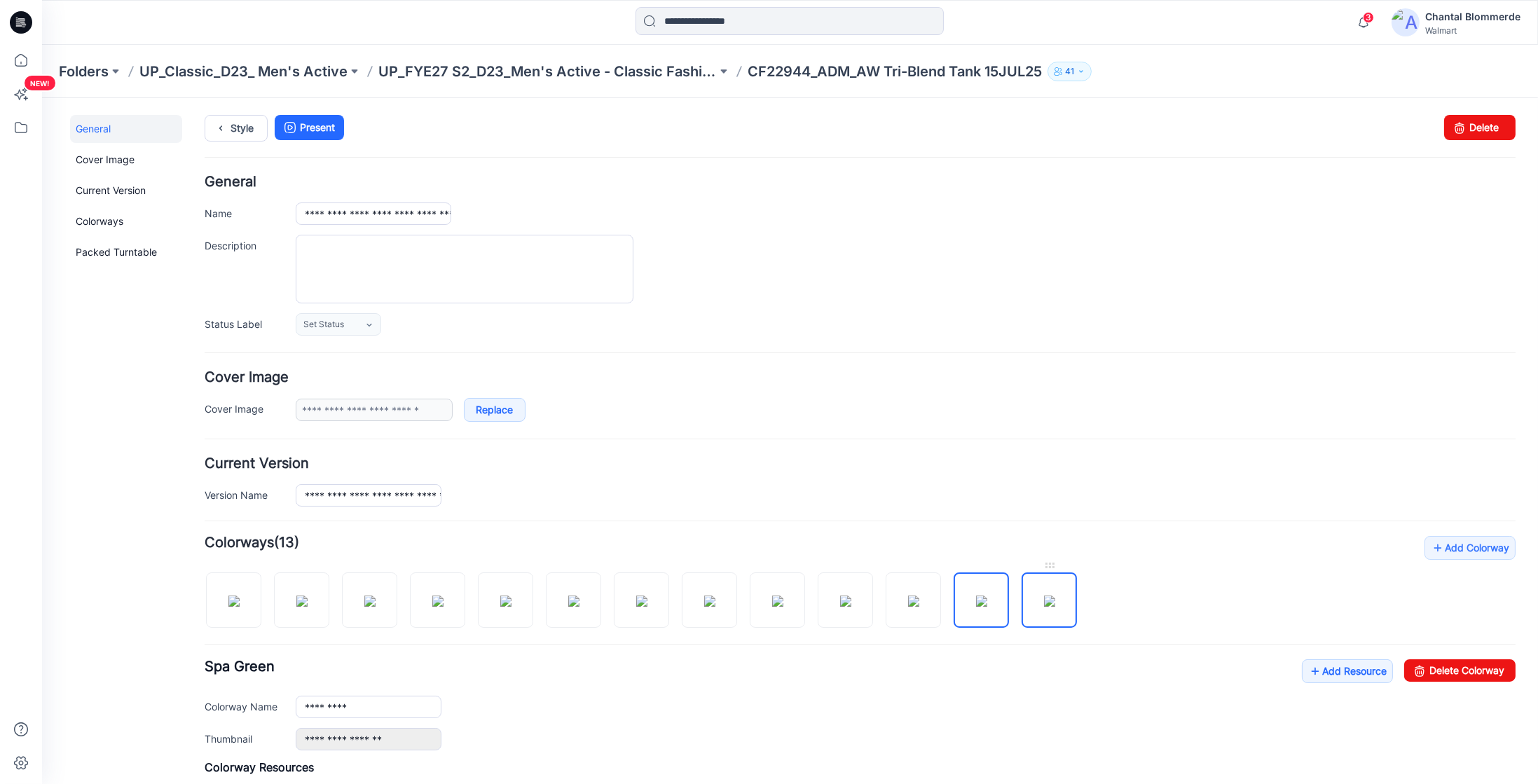 click at bounding box center (1050, 600) 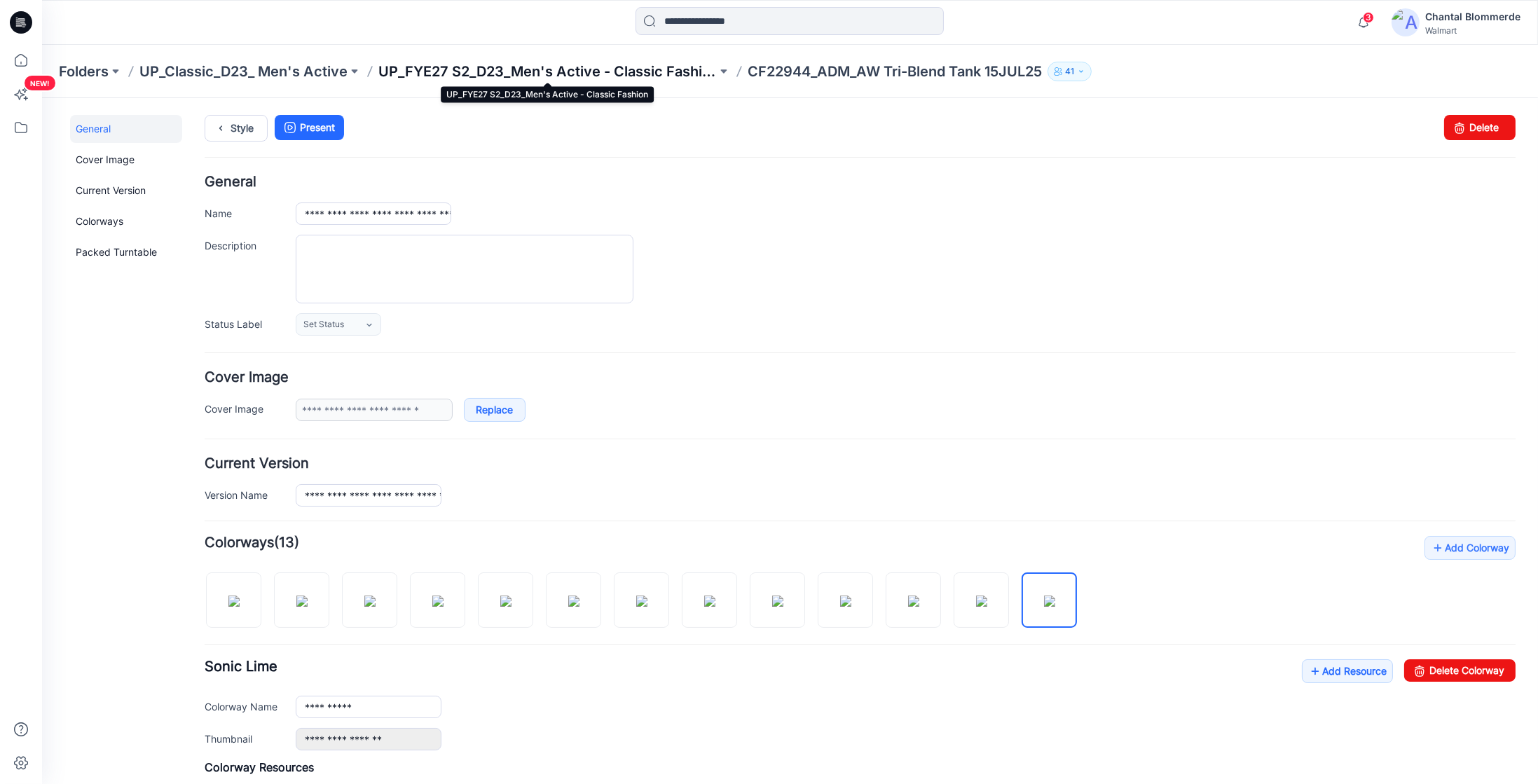 click on "UP_FYE27 S2_D23_Men's Active - Classic Fashion" at bounding box center [547, 71] 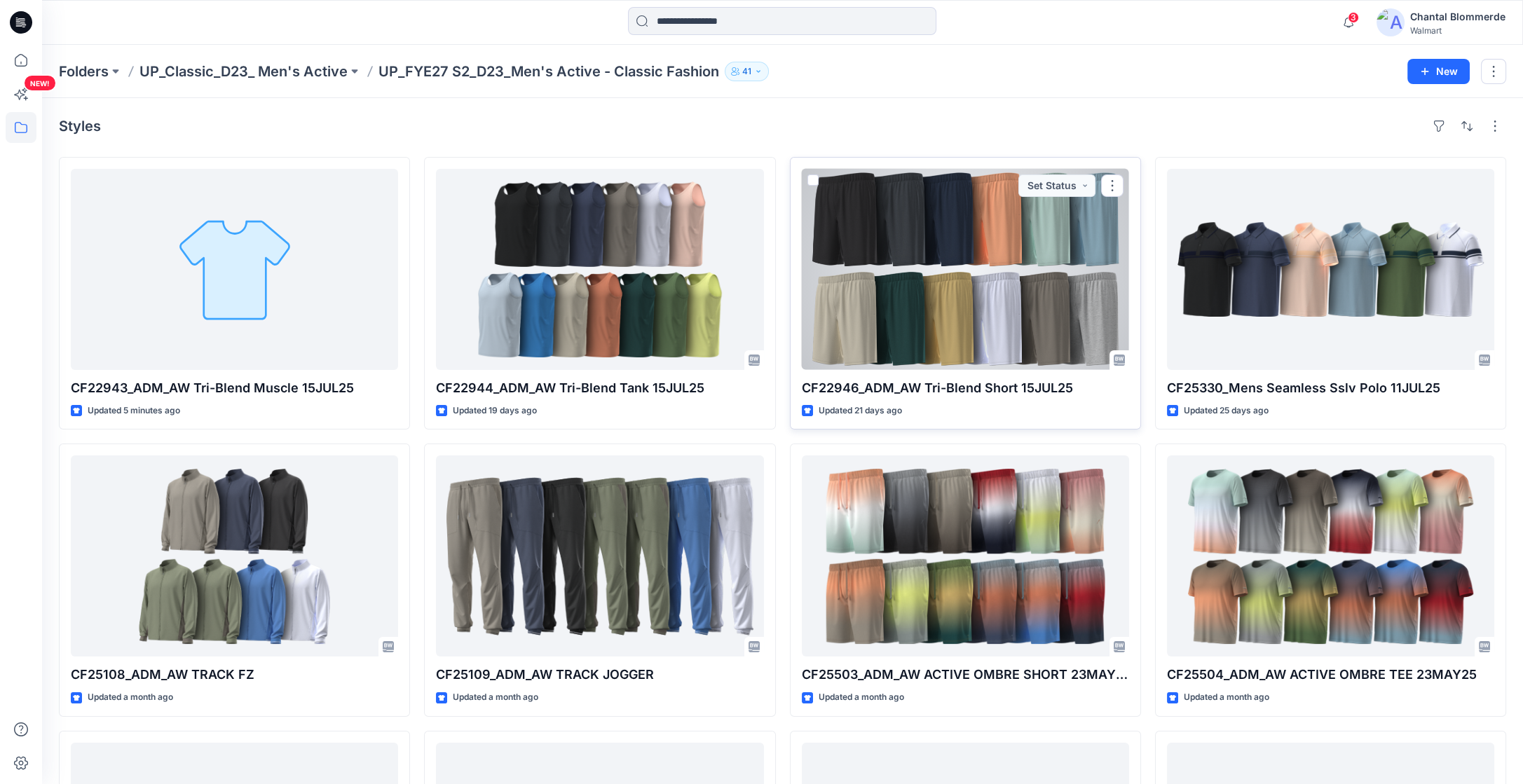 click at bounding box center (965, 269) 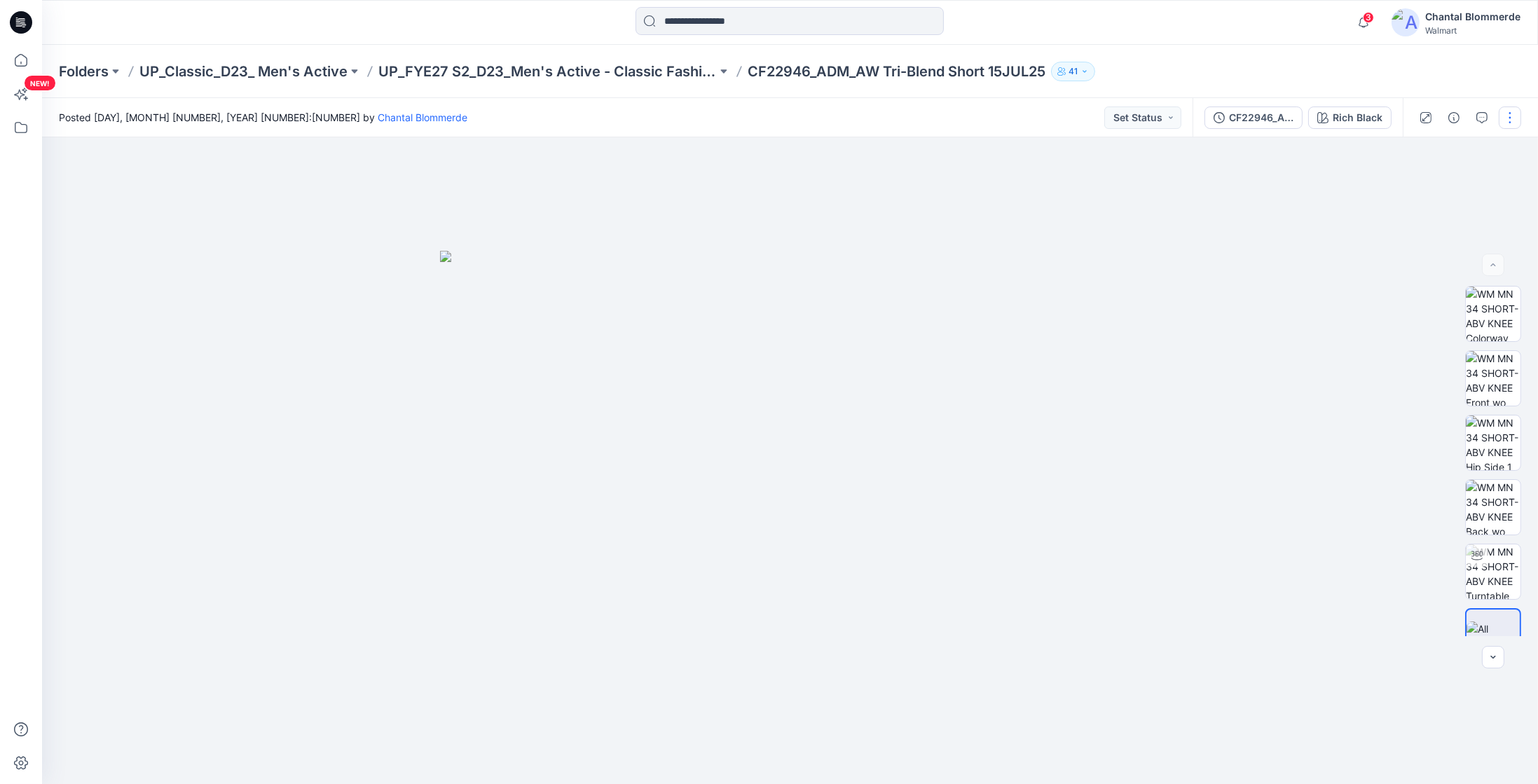 click at bounding box center [1510, 118] 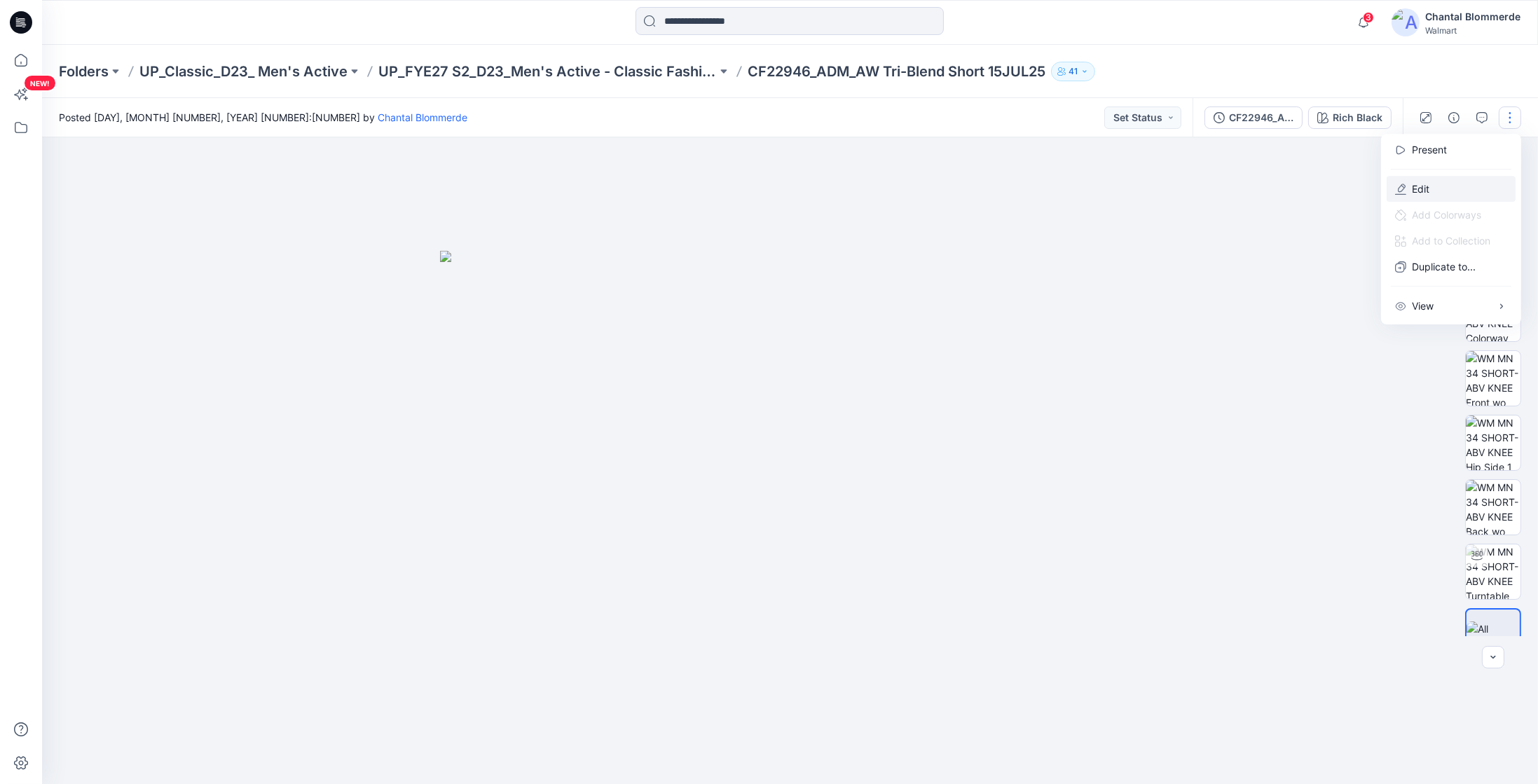 click on "Edit" at bounding box center [1451, 188] 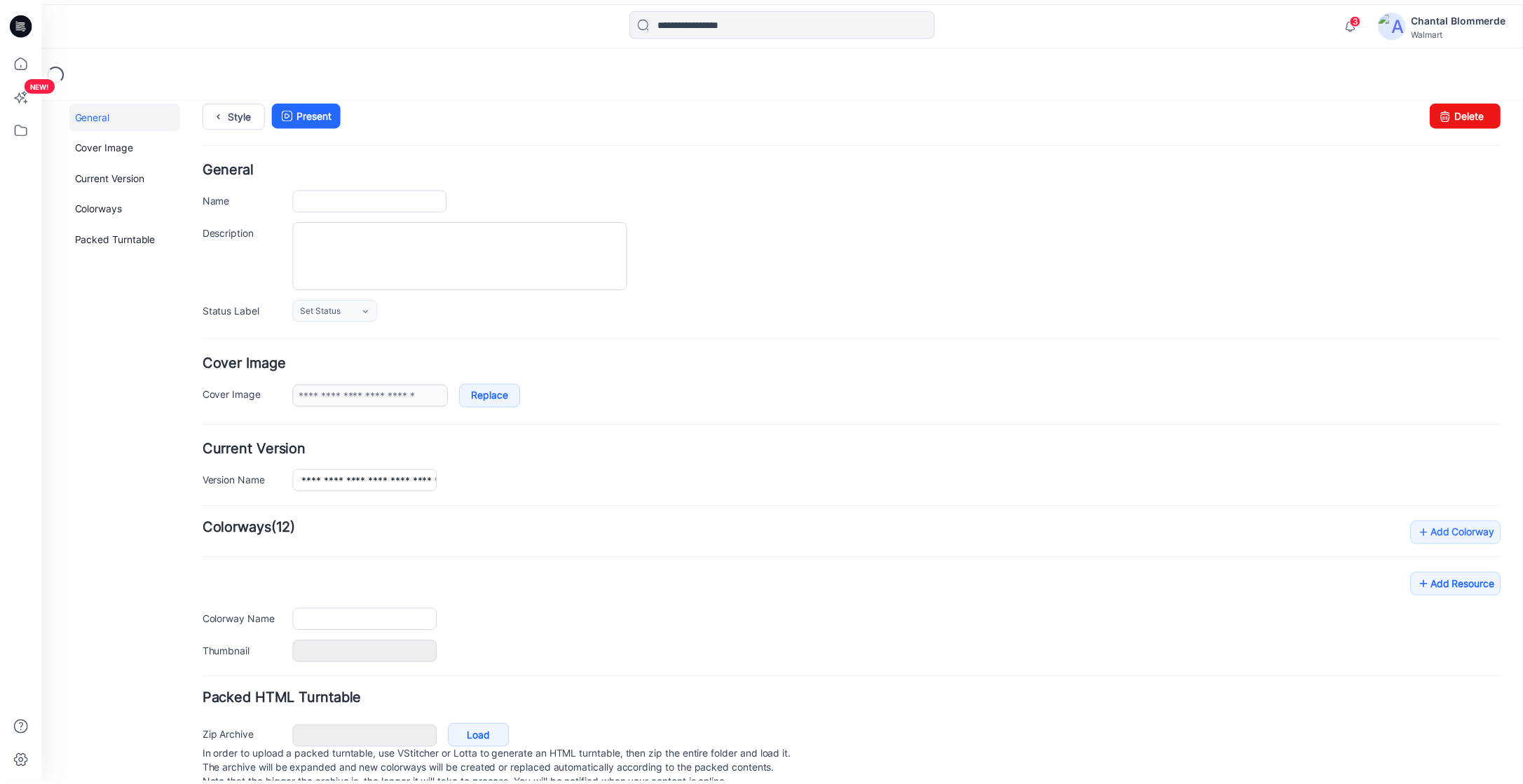 scroll, scrollTop: 53, scrollLeft: 0, axis: vertical 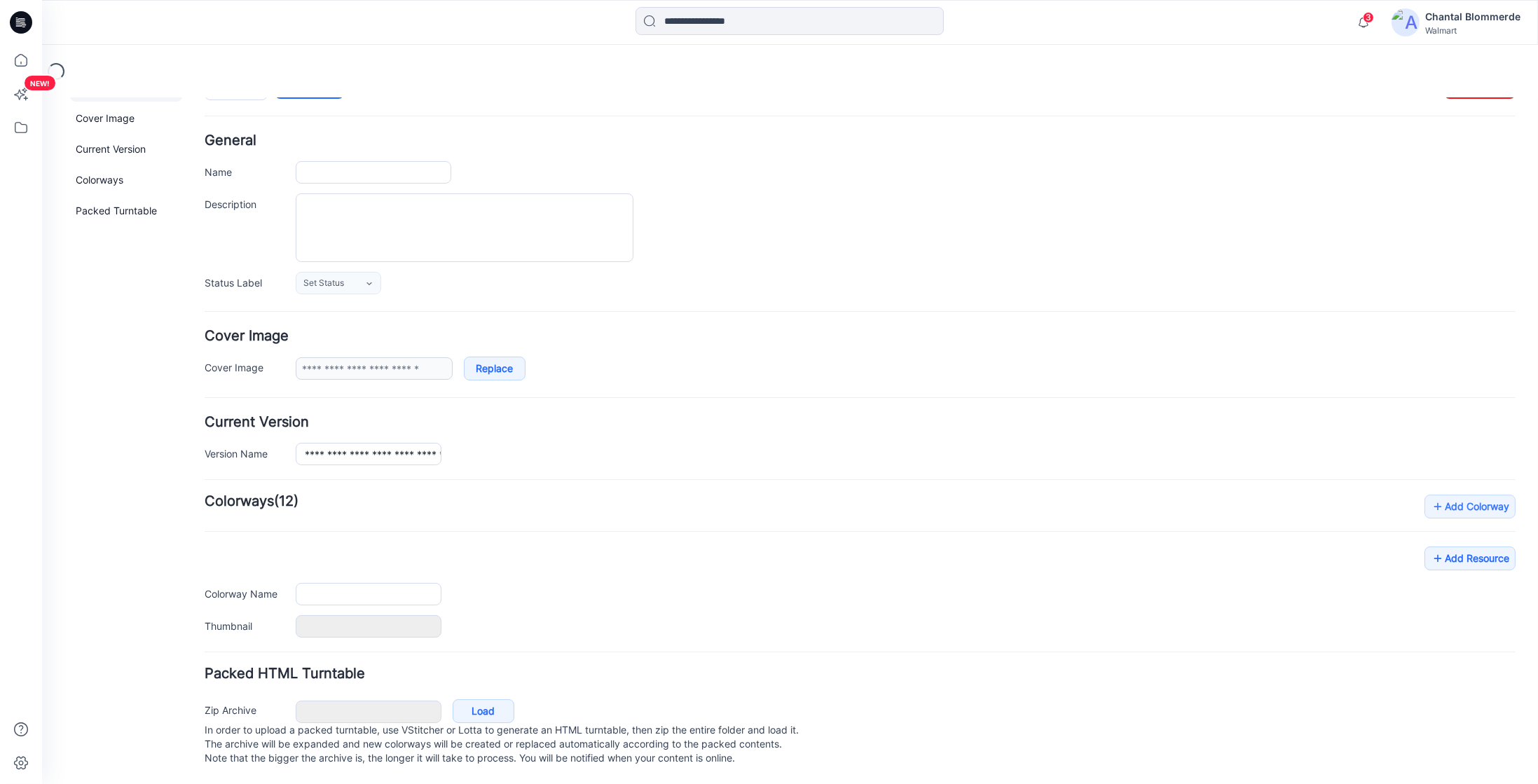 type on "**********" 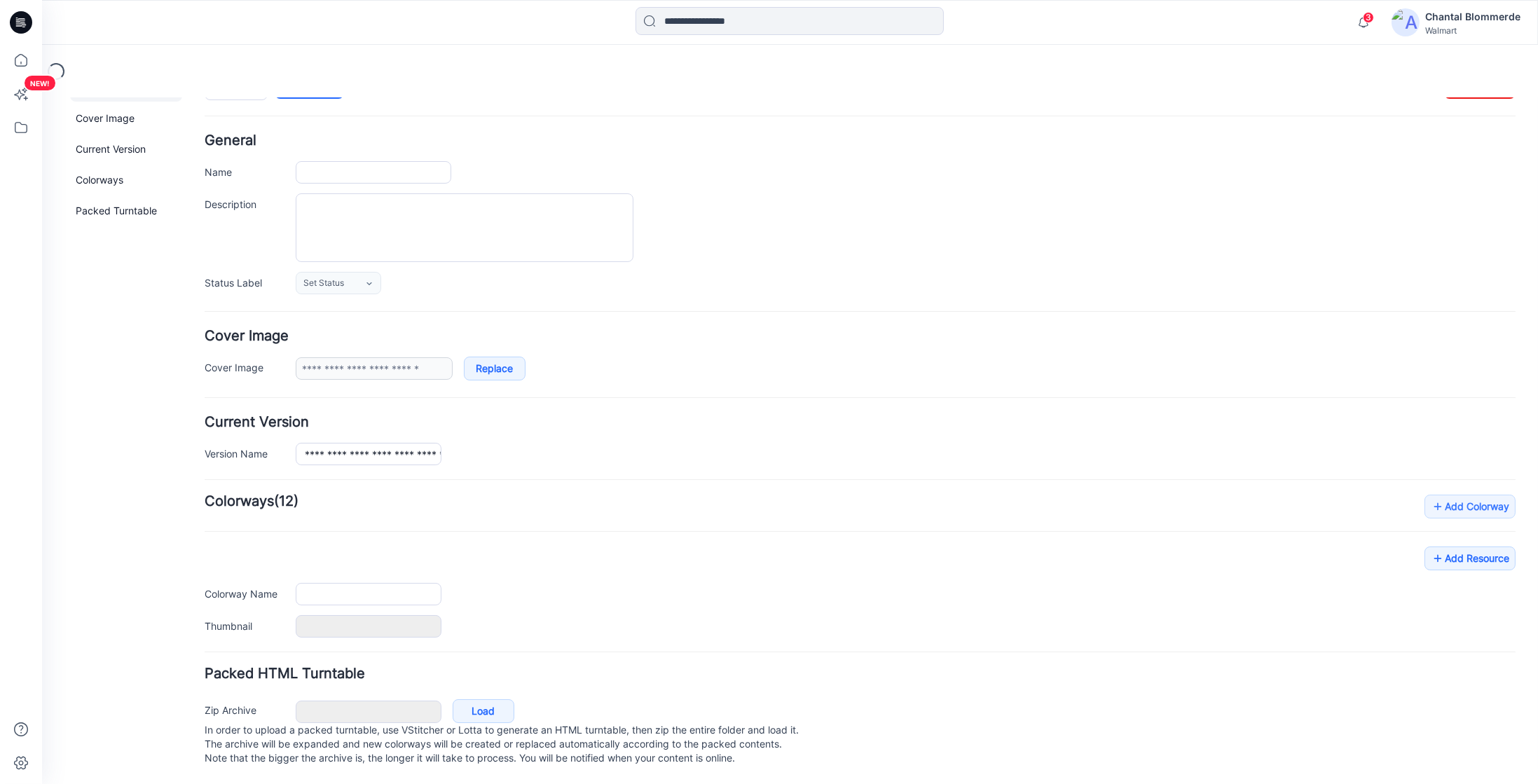 type on "**********" 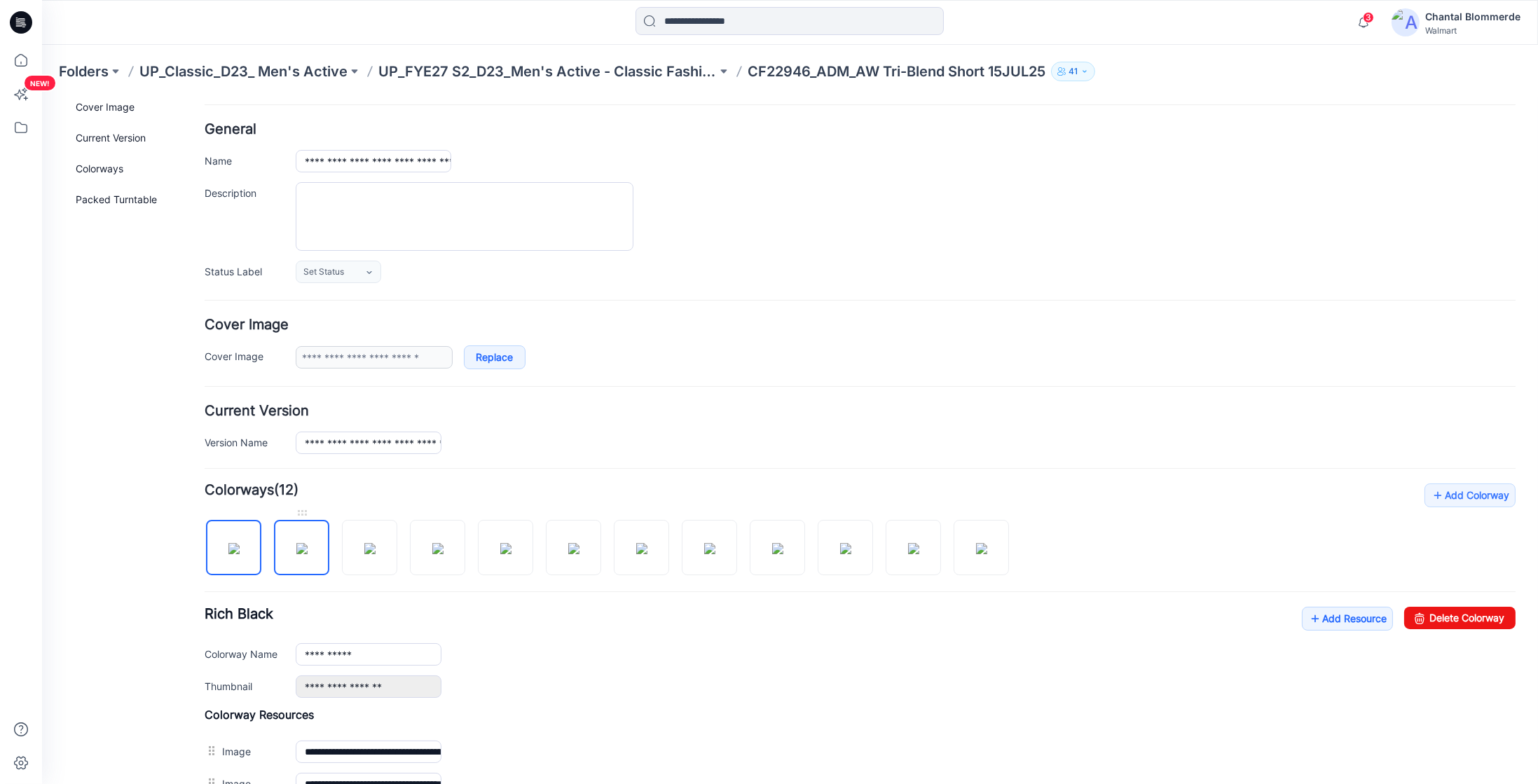click at bounding box center [302, 548] 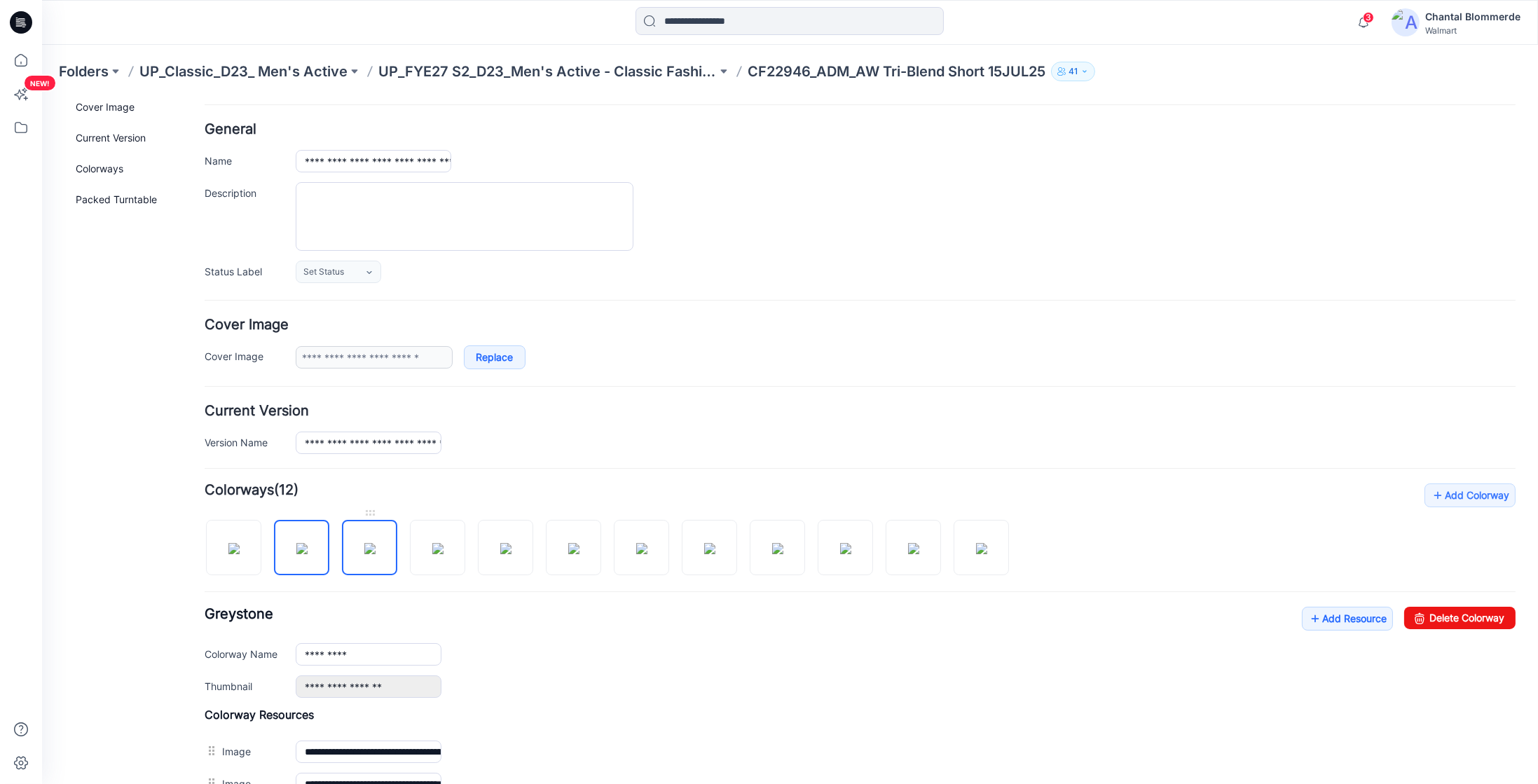 click at bounding box center (370, 548) 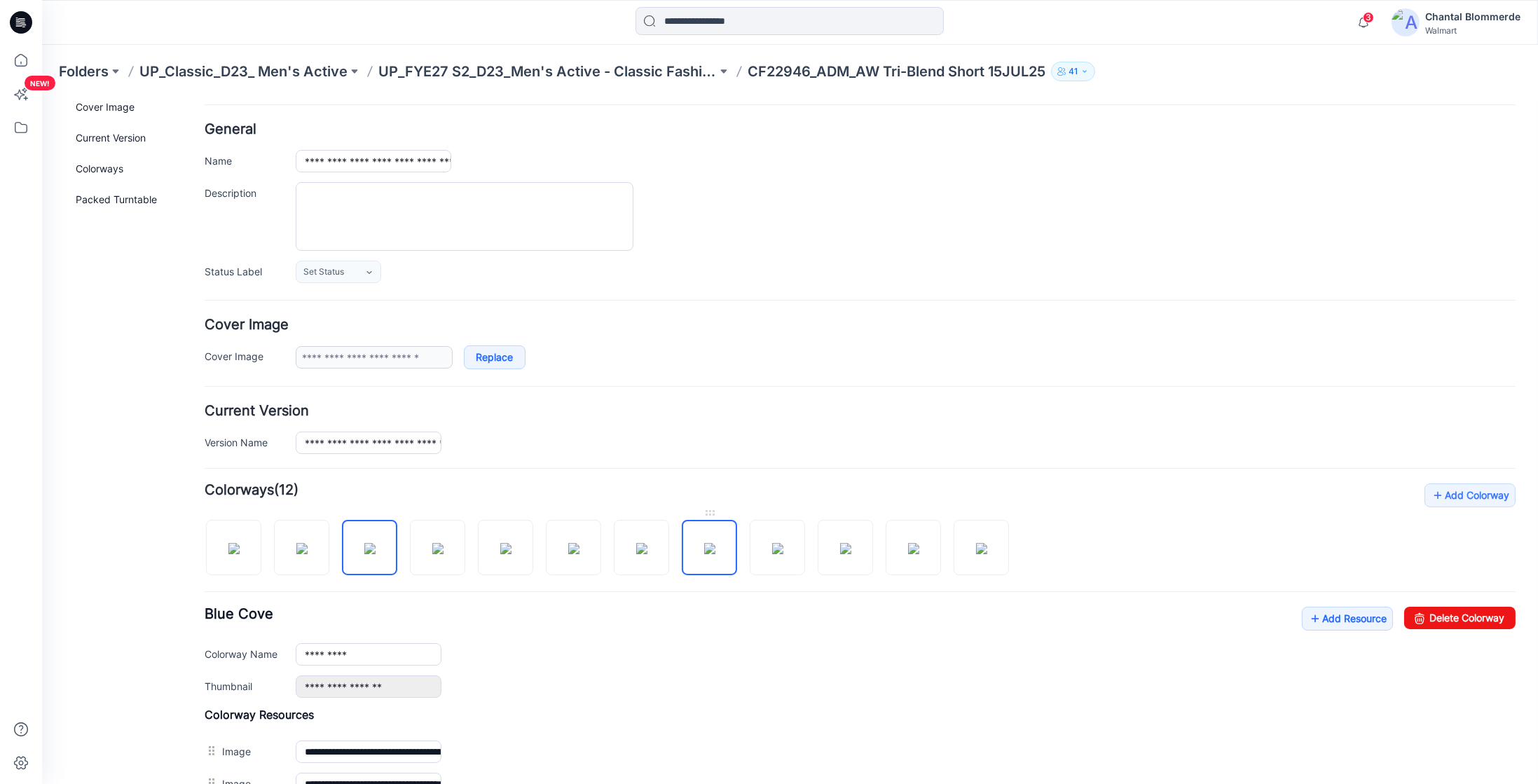 click at bounding box center (710, 548) 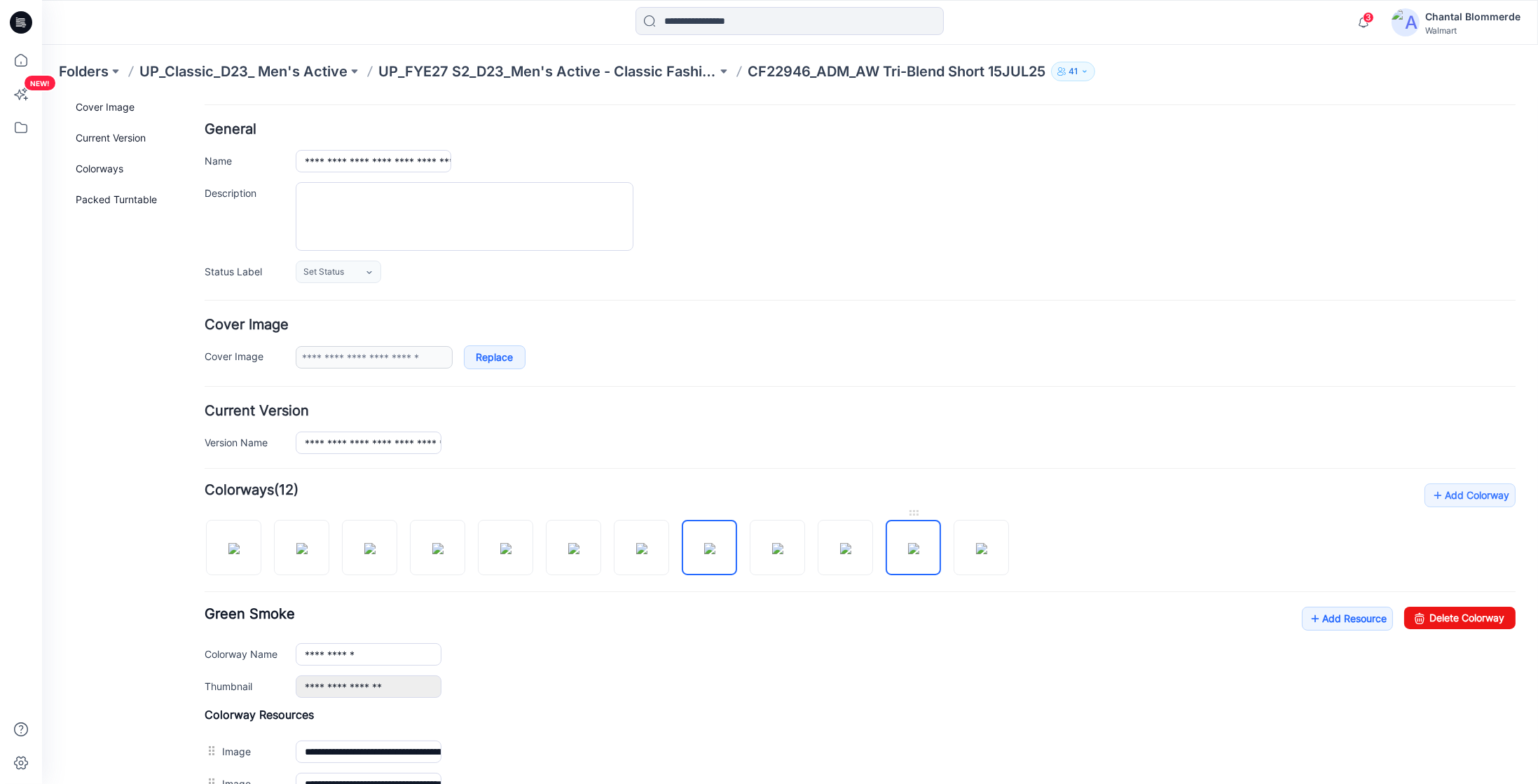 click at bounding box center [914, 548] 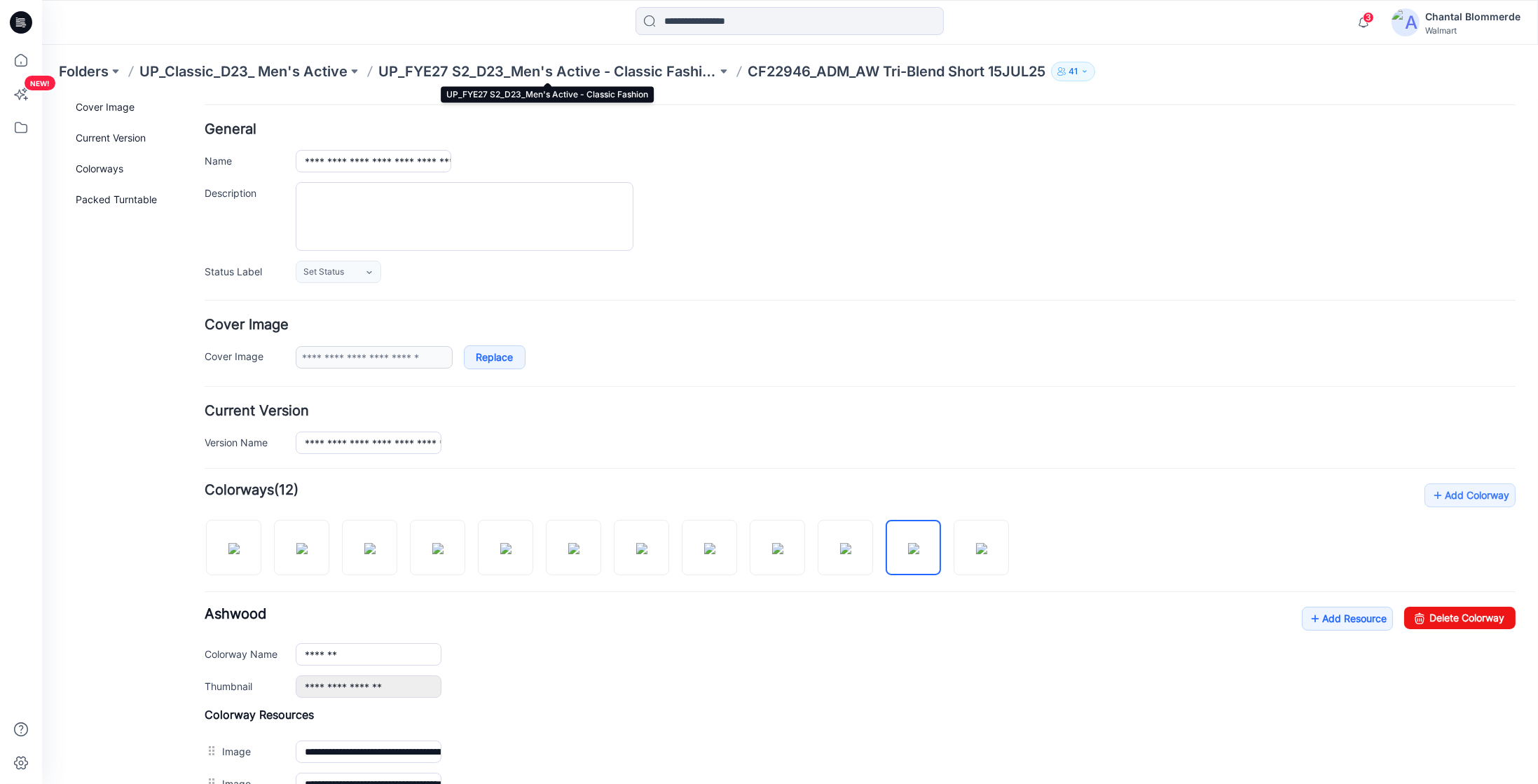 click on "UP_FYE27 S2_D23_Men's Active - Classic Fashion" at bounding box center (547, 71) 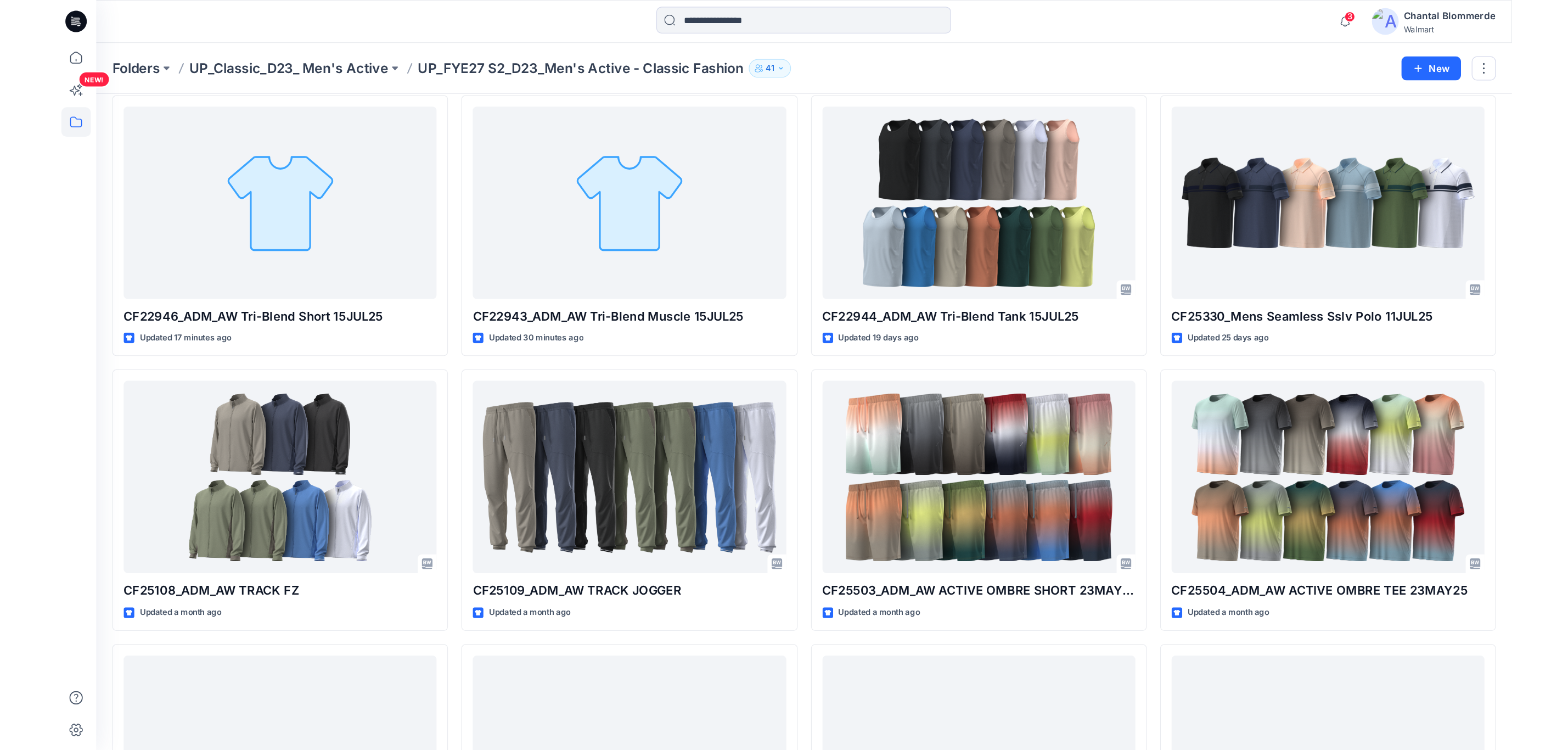 scroll, scrollTop: 0, scrollLeft: 0, axis: both 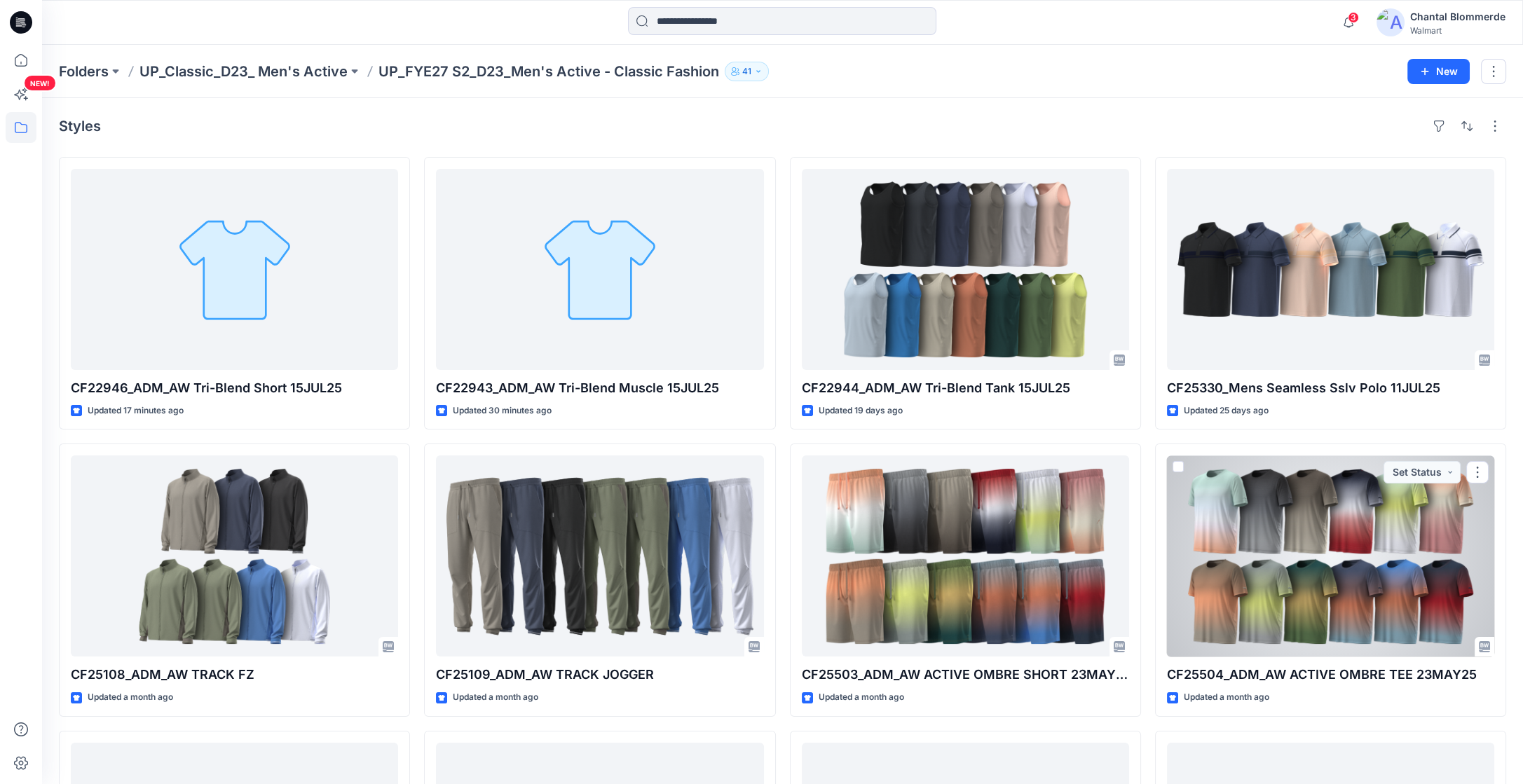click at bounding box center (1330, 556) 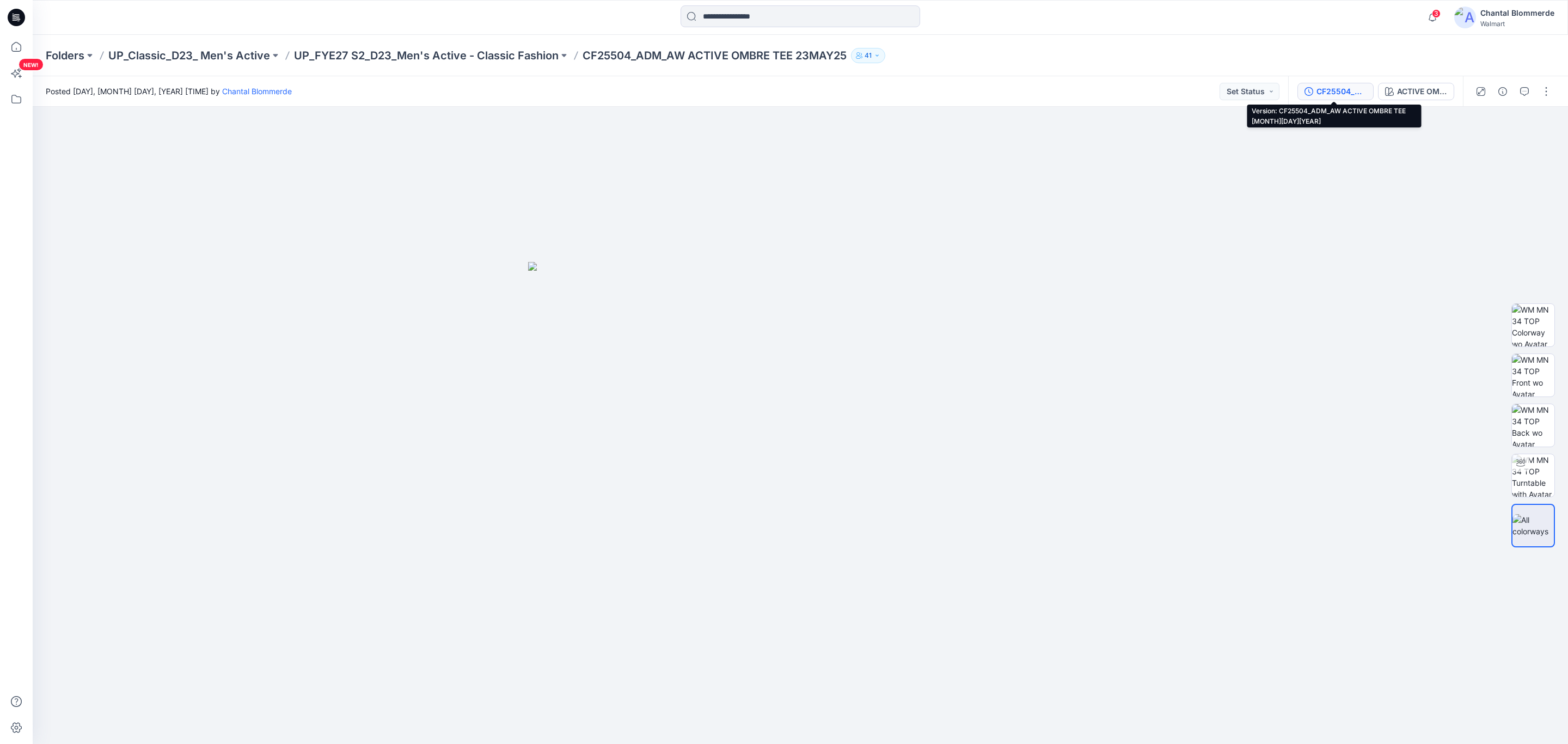 click on "CF25504_ADM_AW ACTIVE OMBRE TEE 23MAY25" at bounding box center (1342, 92) 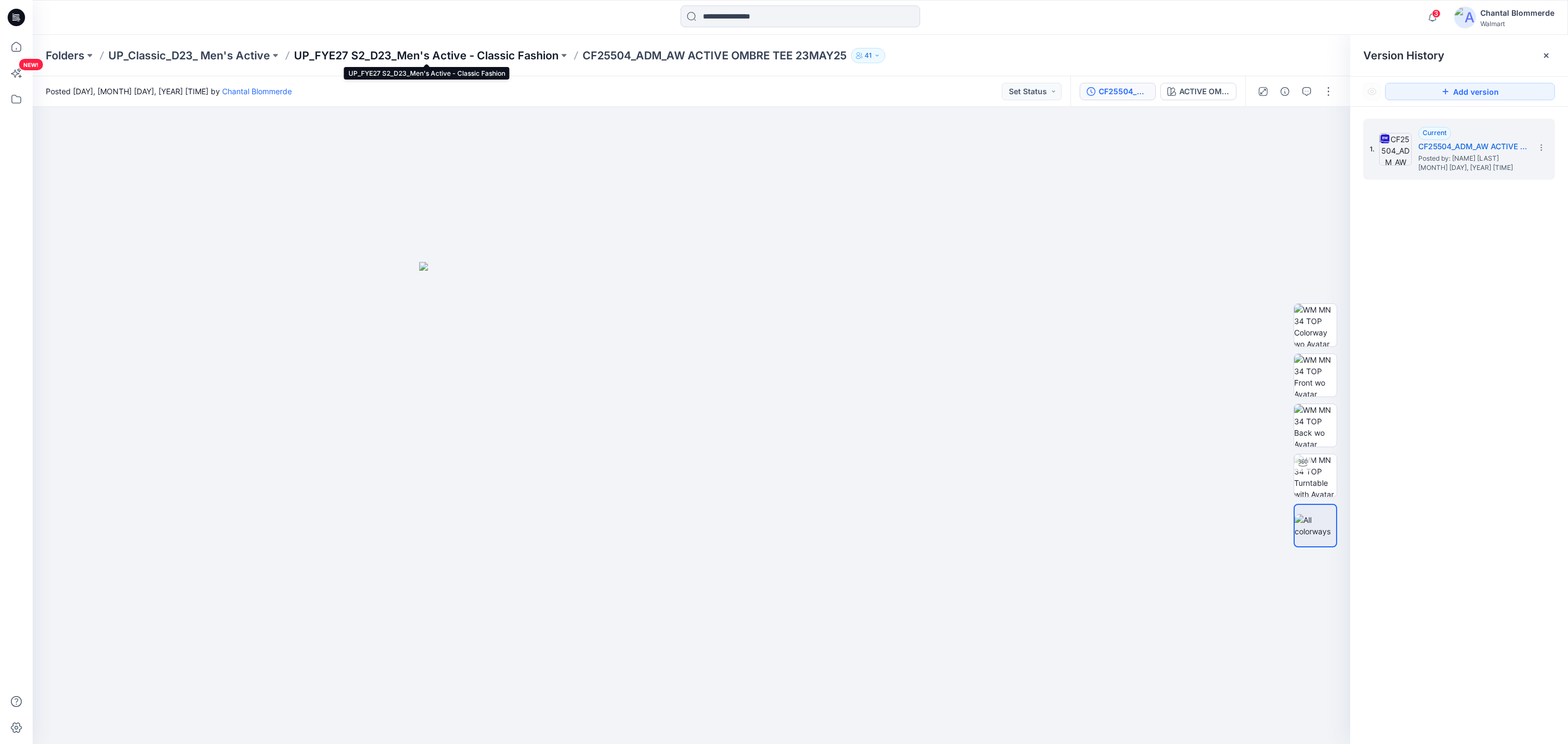 click on "UP_FYE27 S2_D23_Men's Active - Classic Fashion" at bounding box center (426, 56) 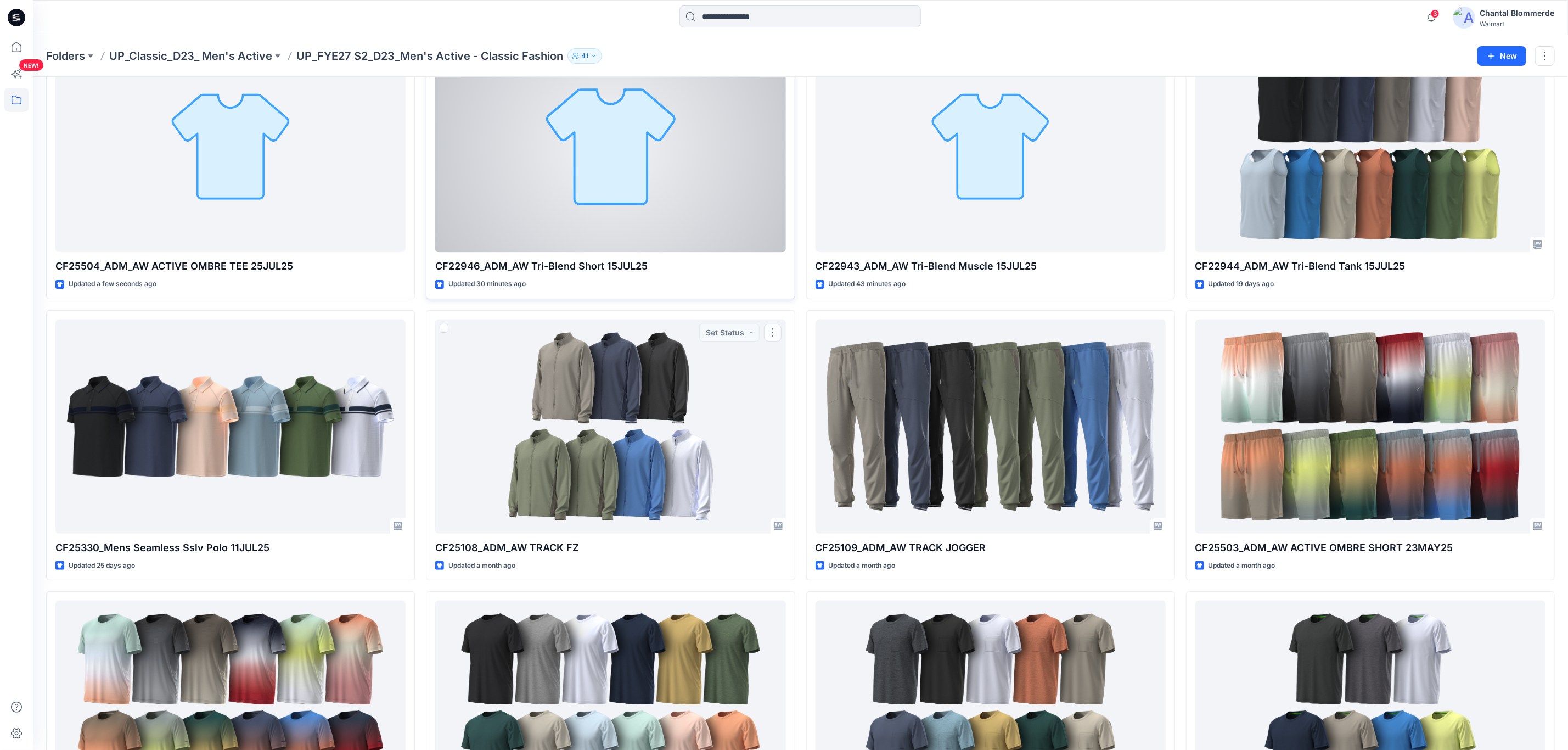 scroll, scrollTop: 0, scrollLeft: 0, axis: both 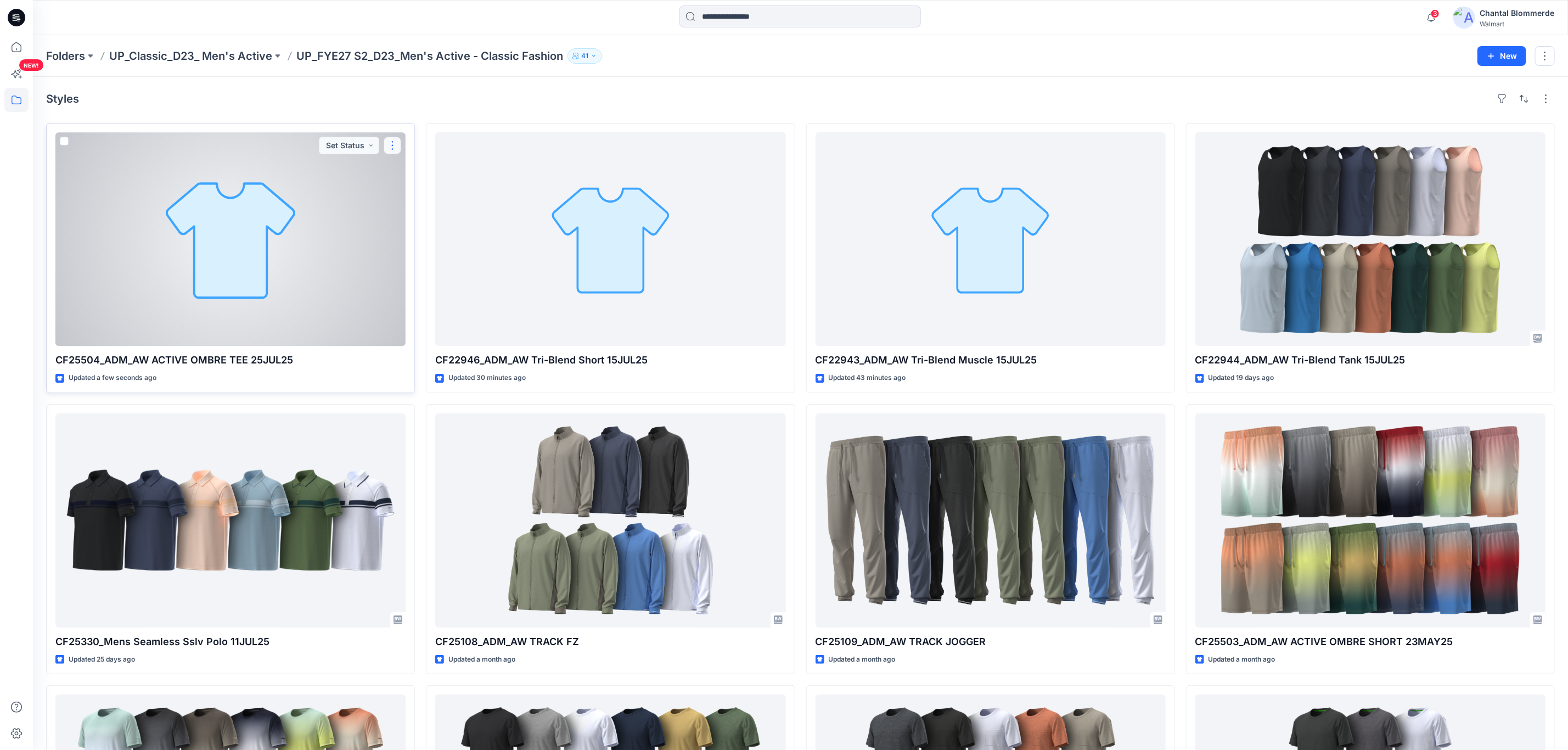 click at bounding box center [392, 145] 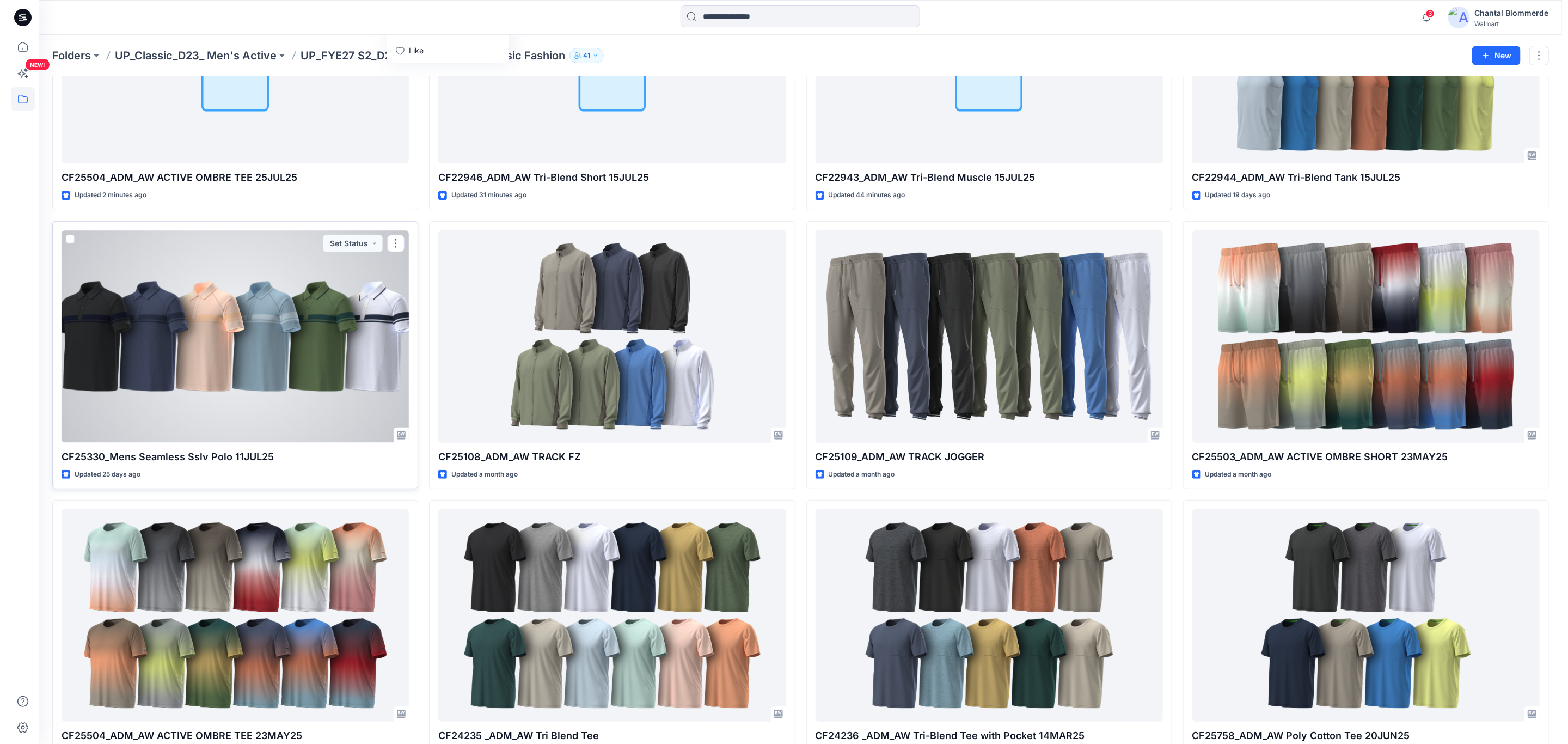 scroll, scrollTop: 0, scrollLeft: 0, axis: both 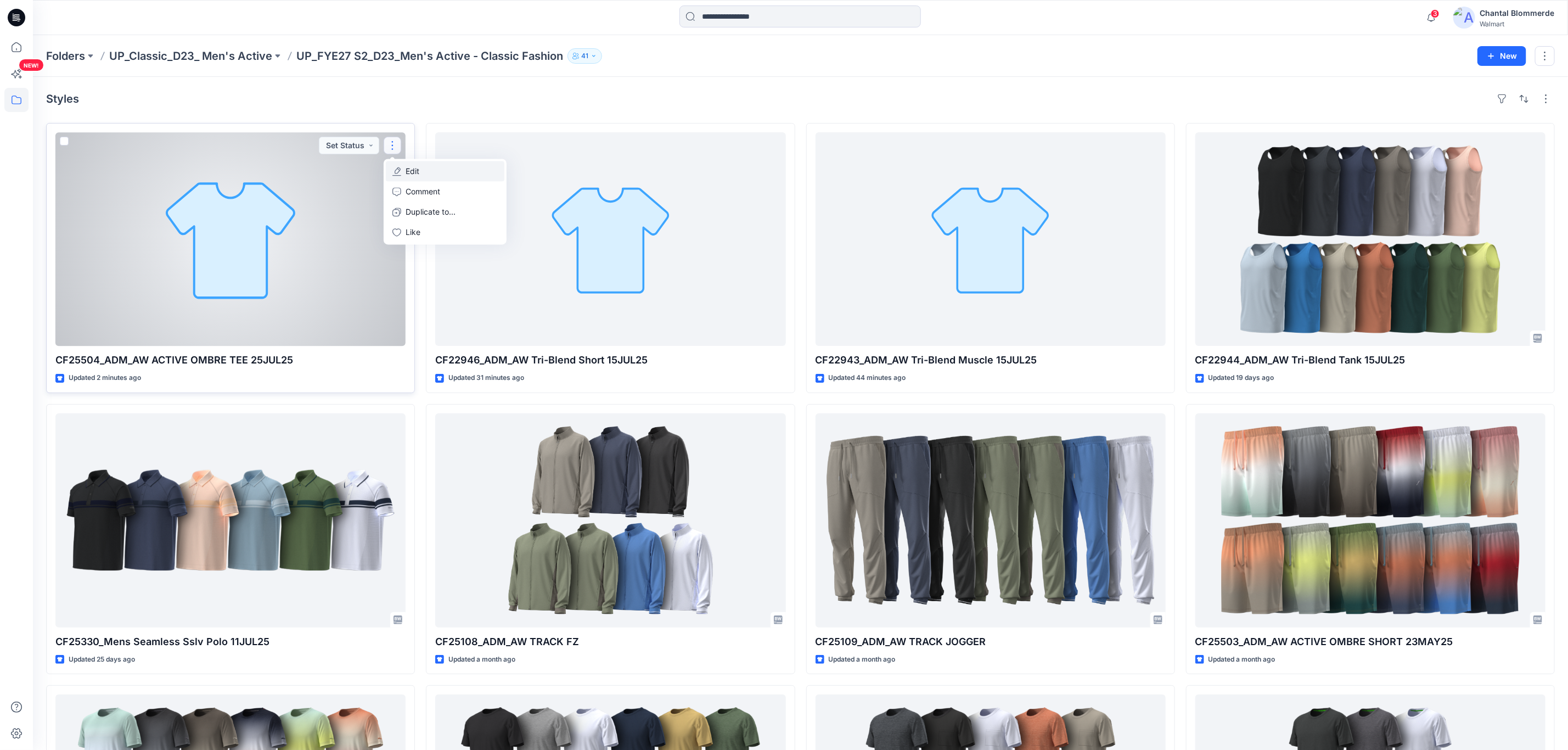 click 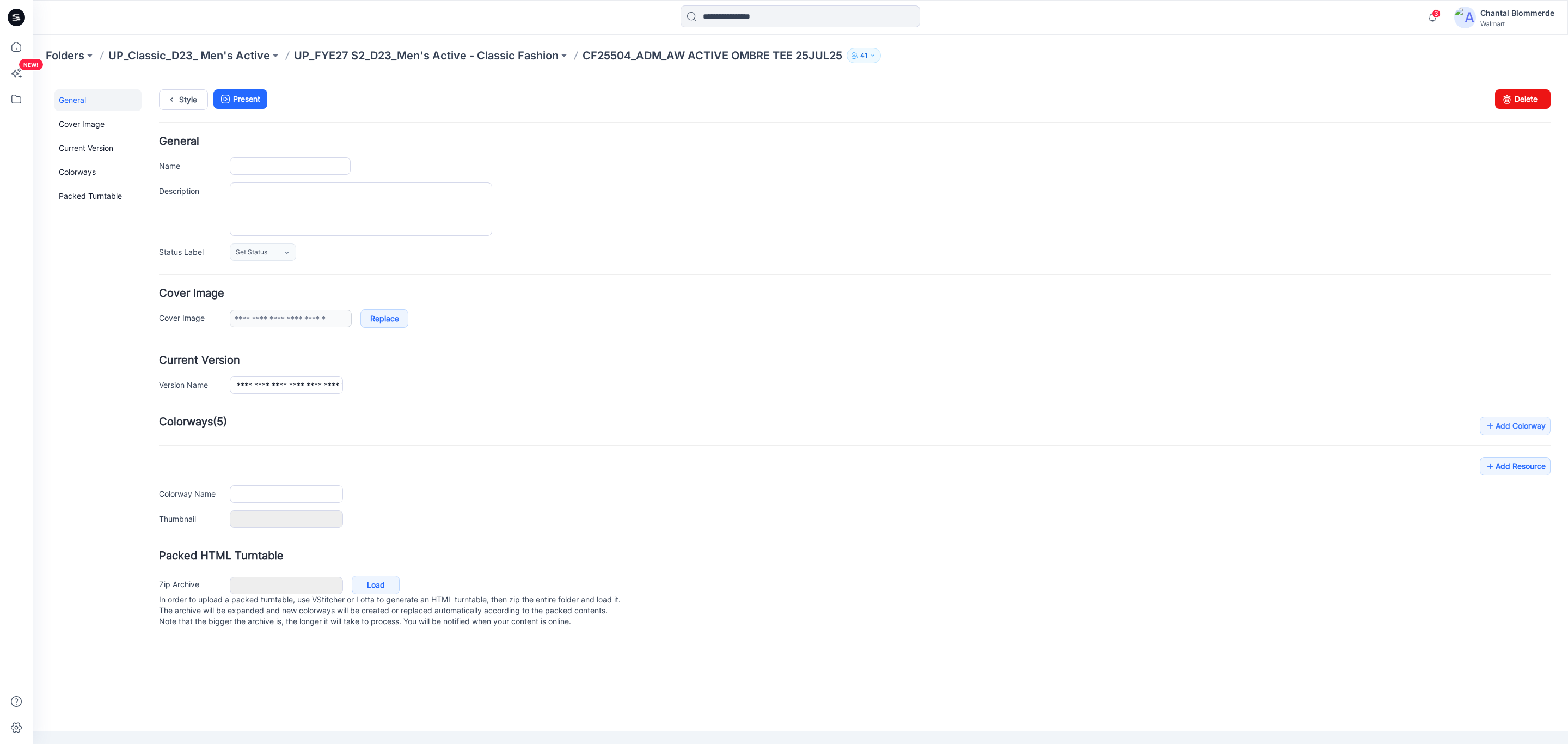 scroll, scrollTop: 0, scrollLeft: 0, axis: both 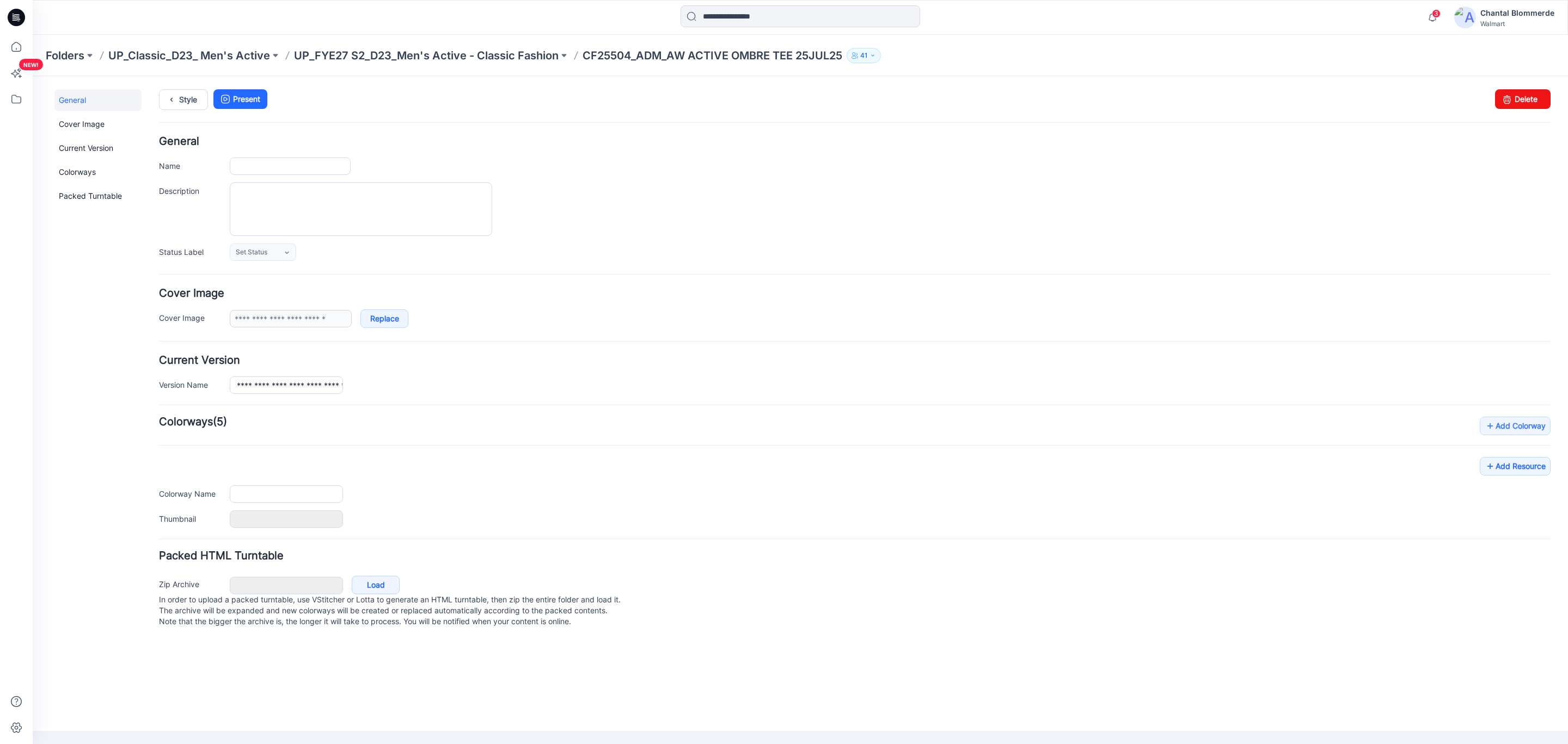 type on "**********" 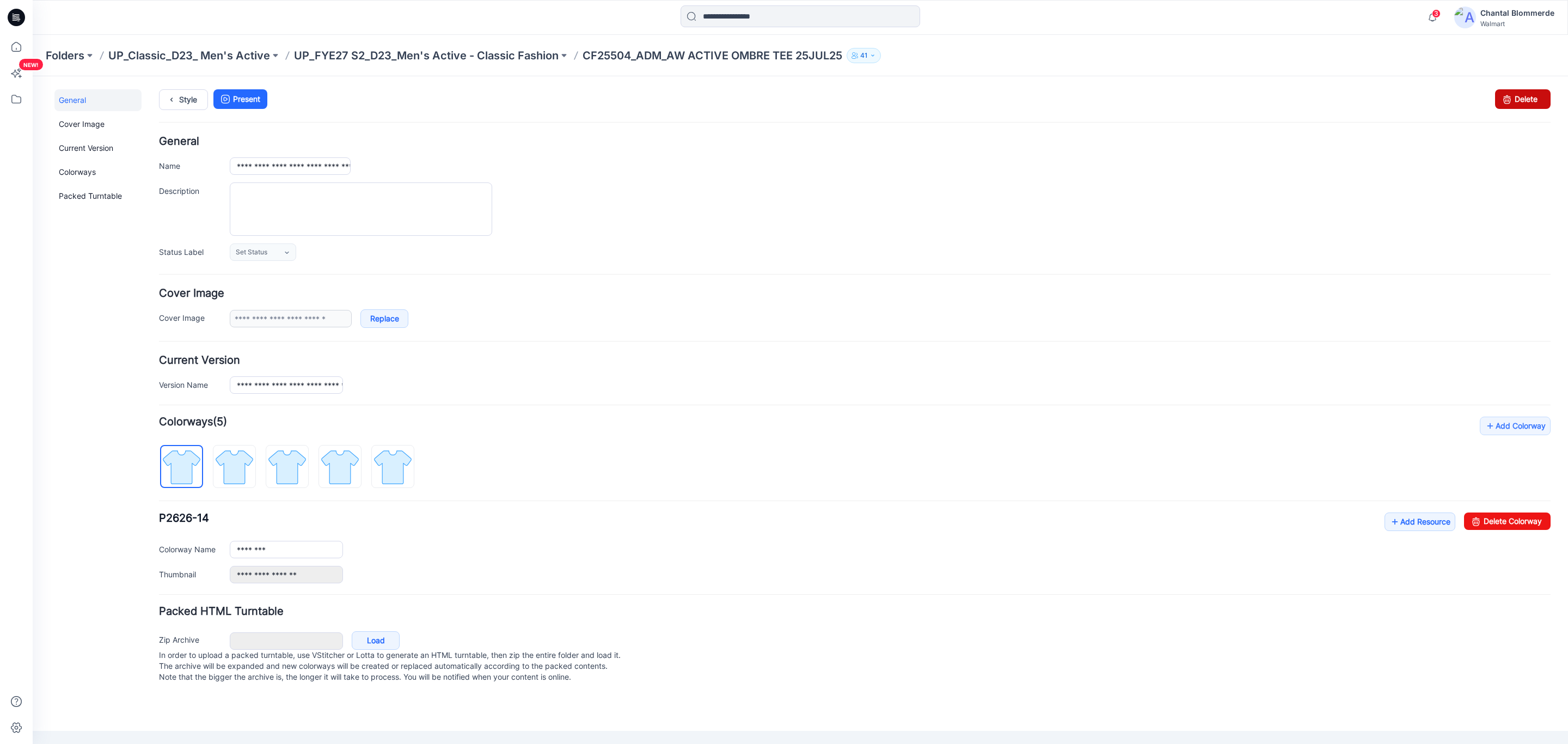 click at bounding box center [1507, 99] 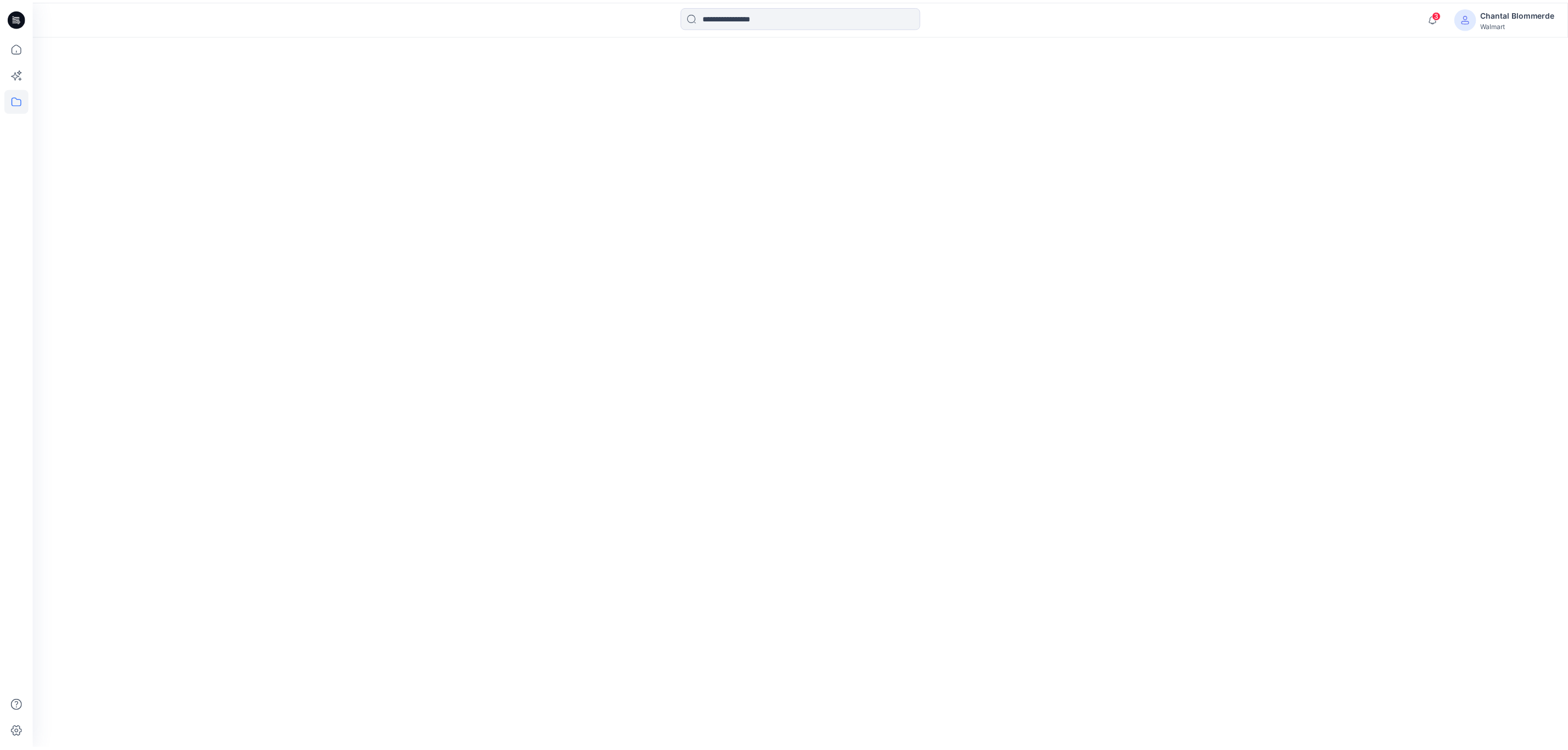 scroll, scrollTop: 0, scrollLeft: 0, axis: both 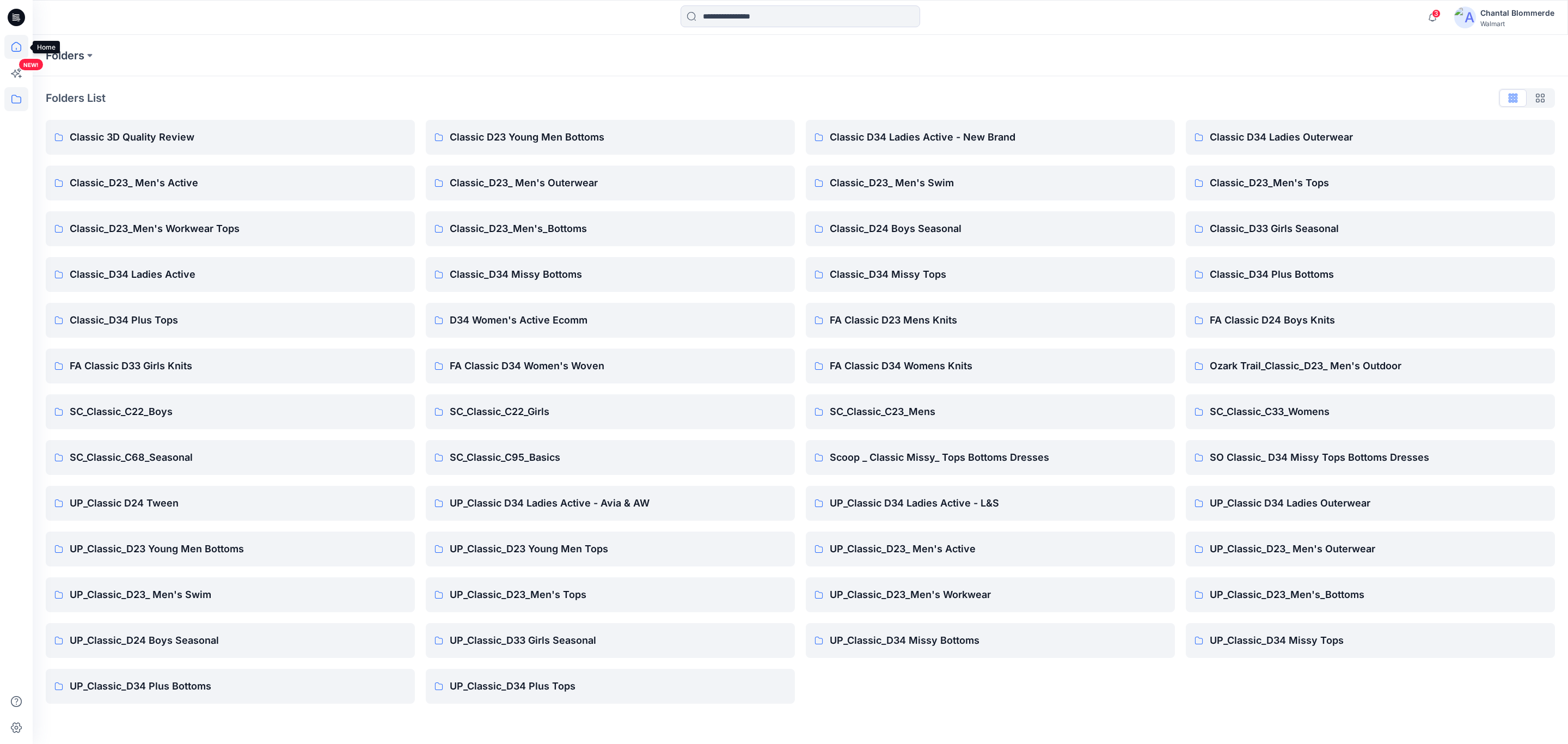 click 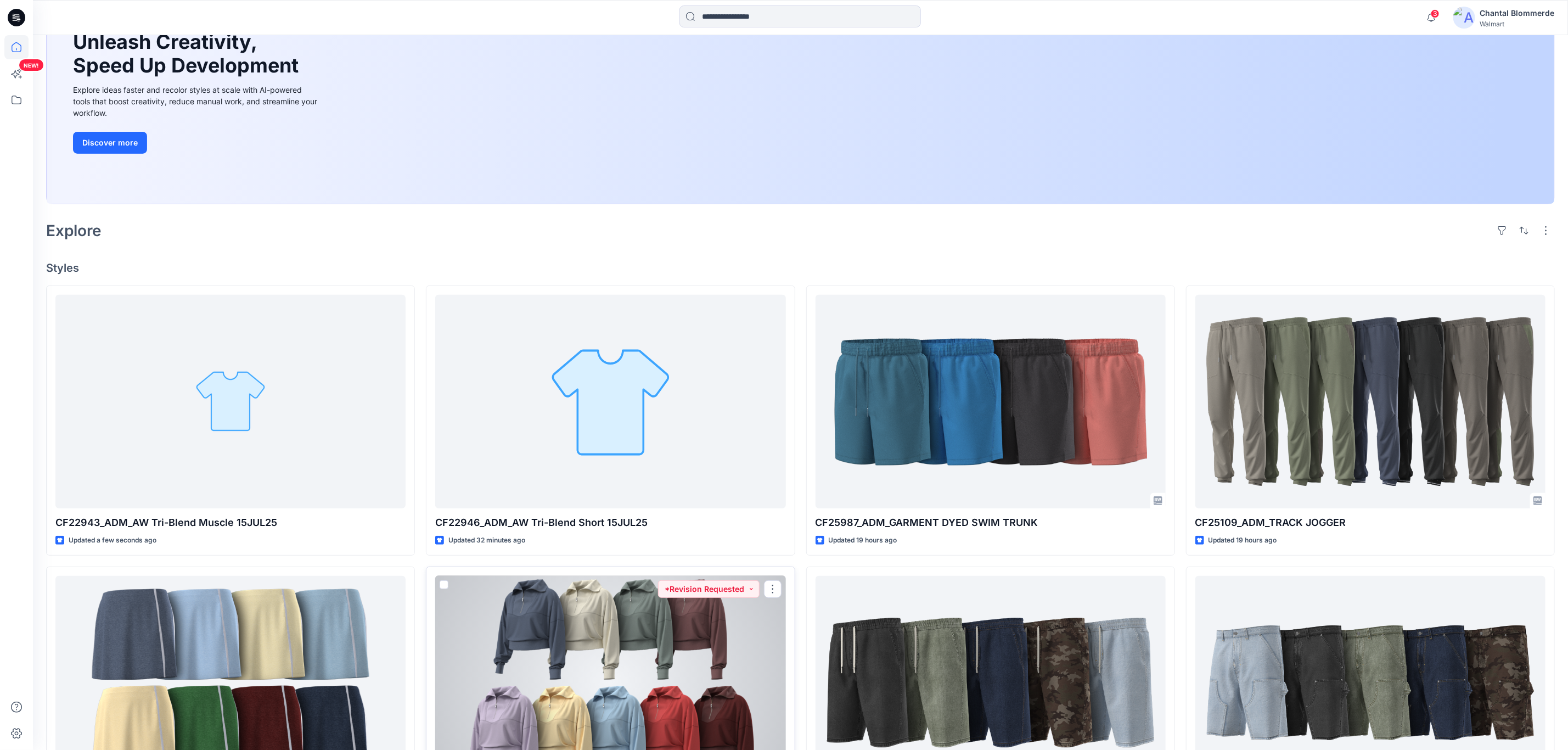 scroll, scrollTop: 0, scrollLeft: 0, axis: both 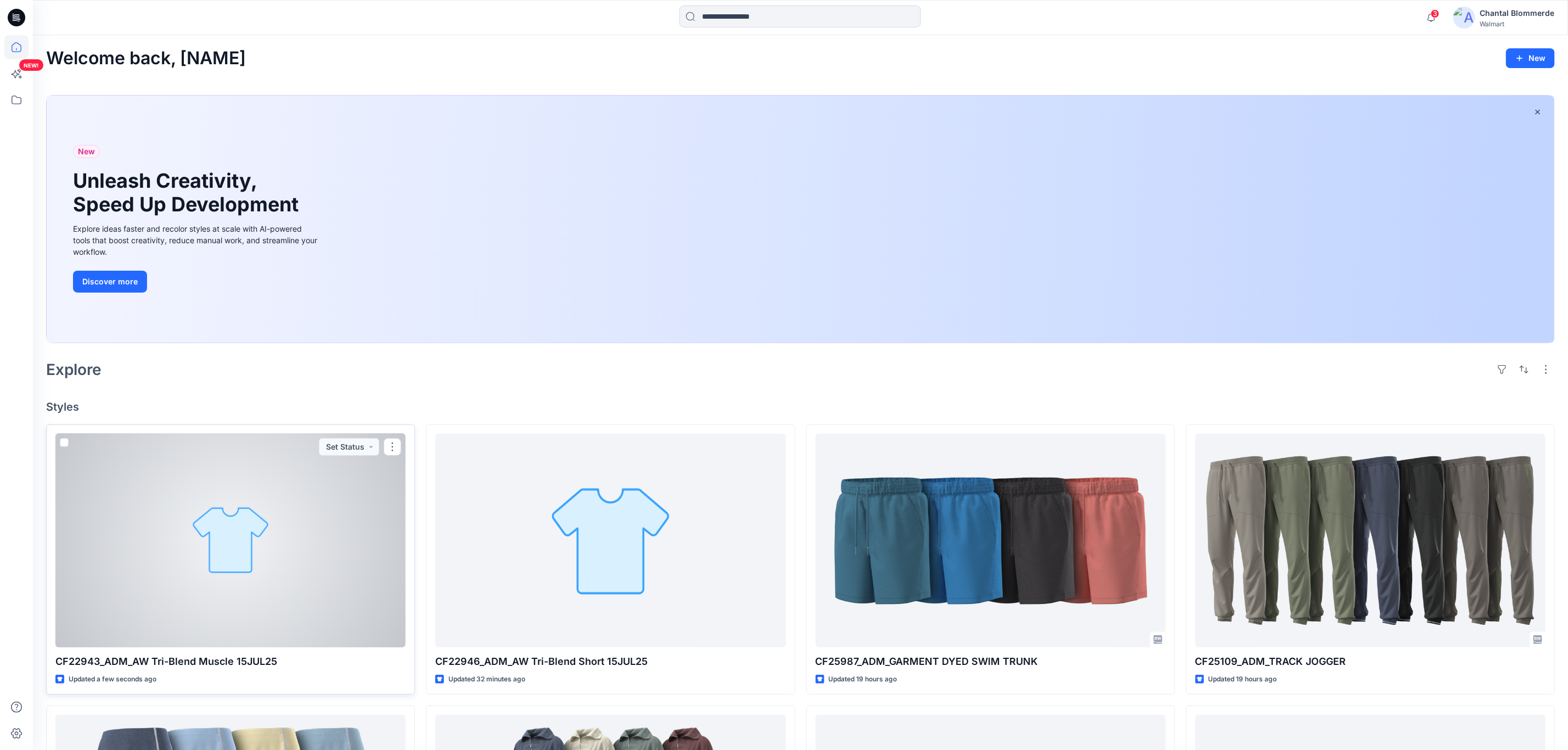click at bounding box center [231, 540] 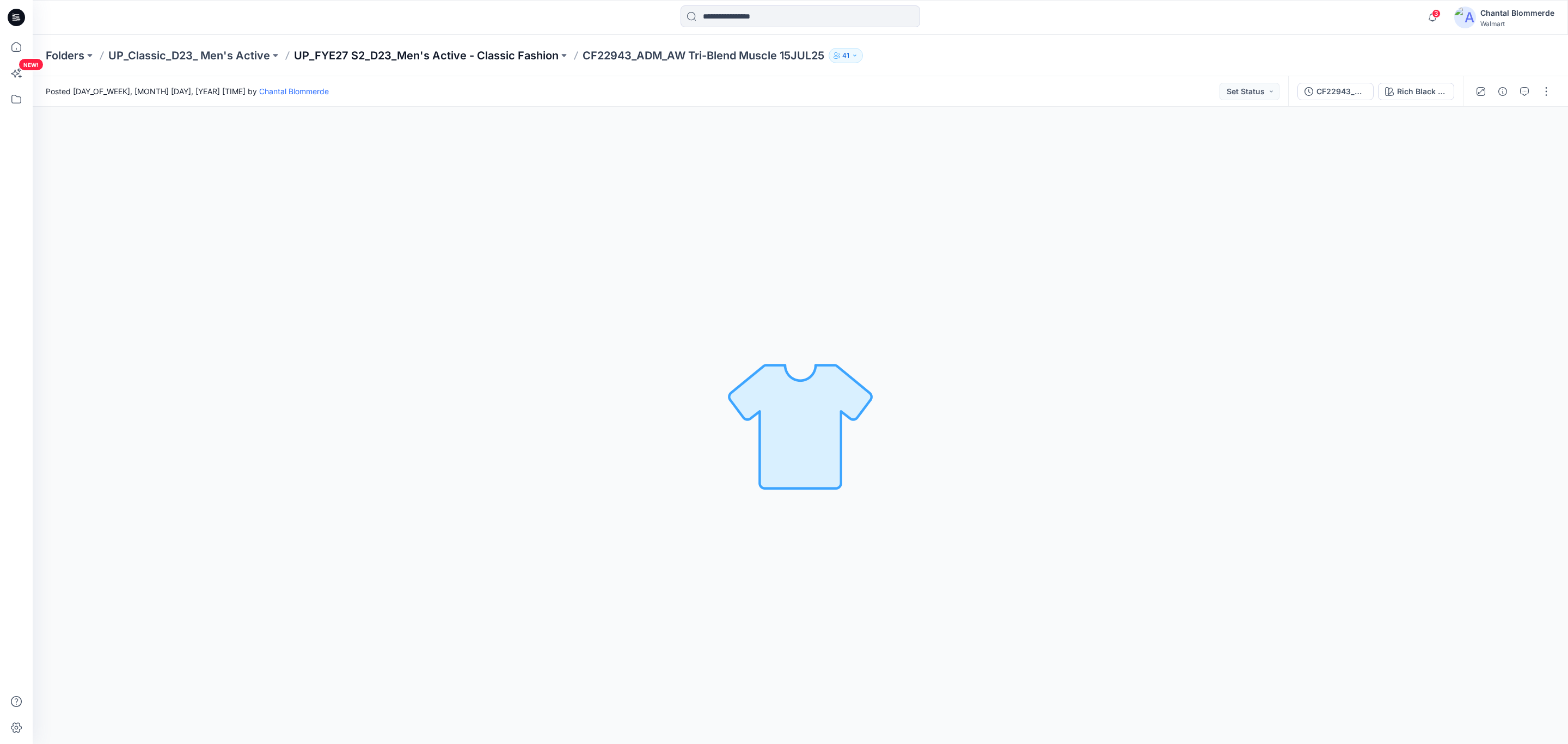 click on "UP_FYE27 S2_D23_Men's Active - Classic Fashion" at bounding box center [426, 56] 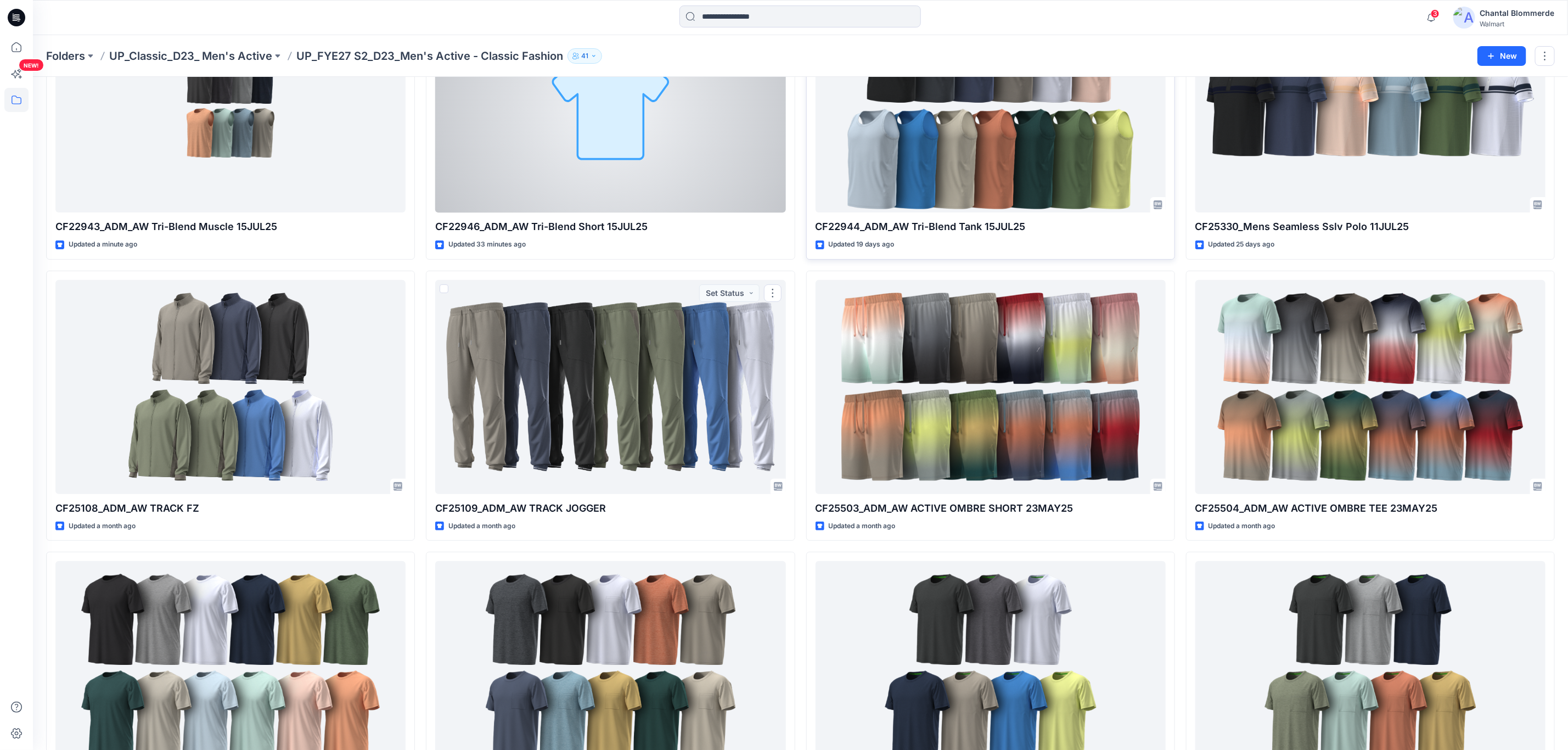 scroll, scrollTop: 82, scrollLeft: 0, axis: vertical 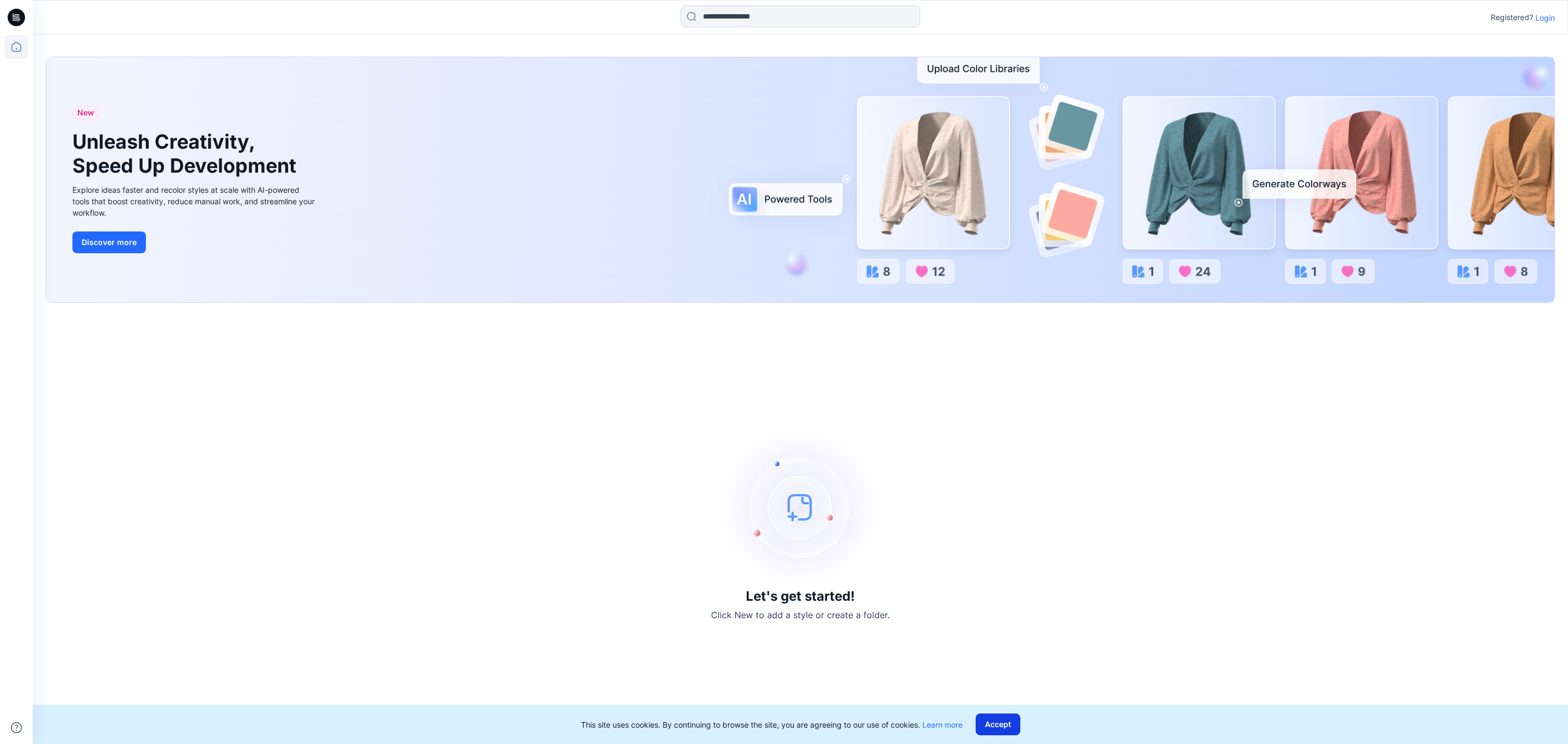 click on "Accept" at bounding box center [998, 724] 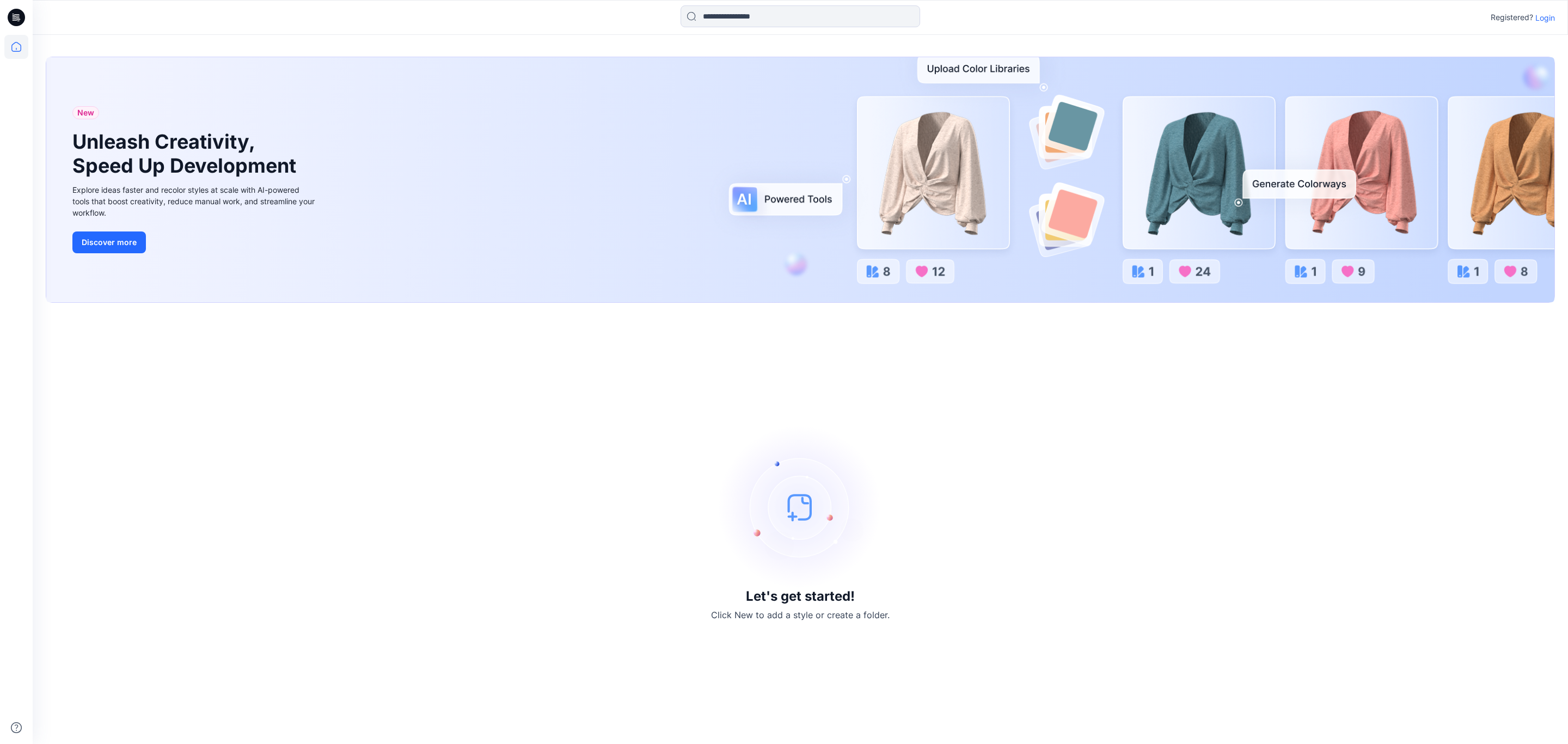 click on "Login" at bounding box center (1545, 17) 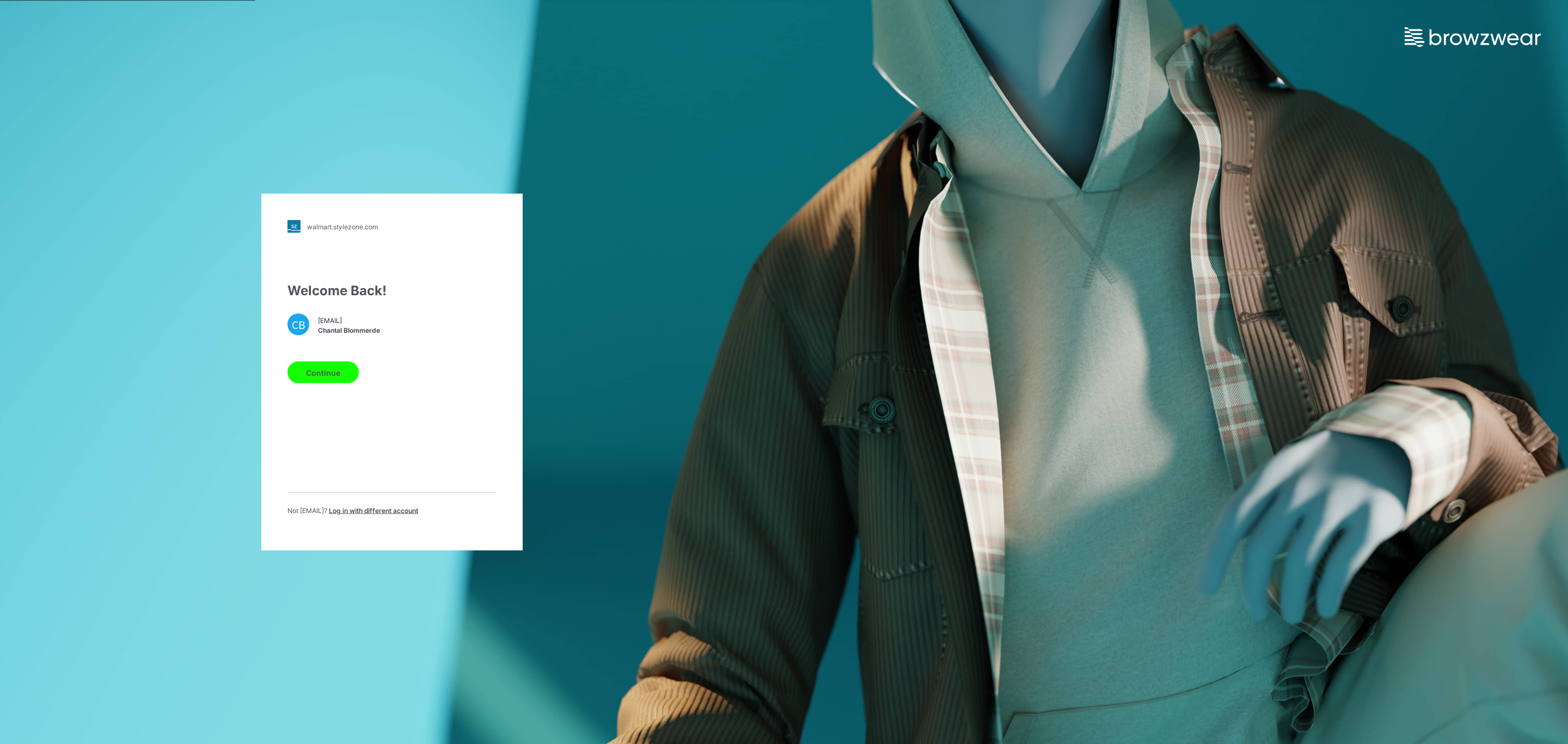 click on "Continue" at bounding box center (323, 373) 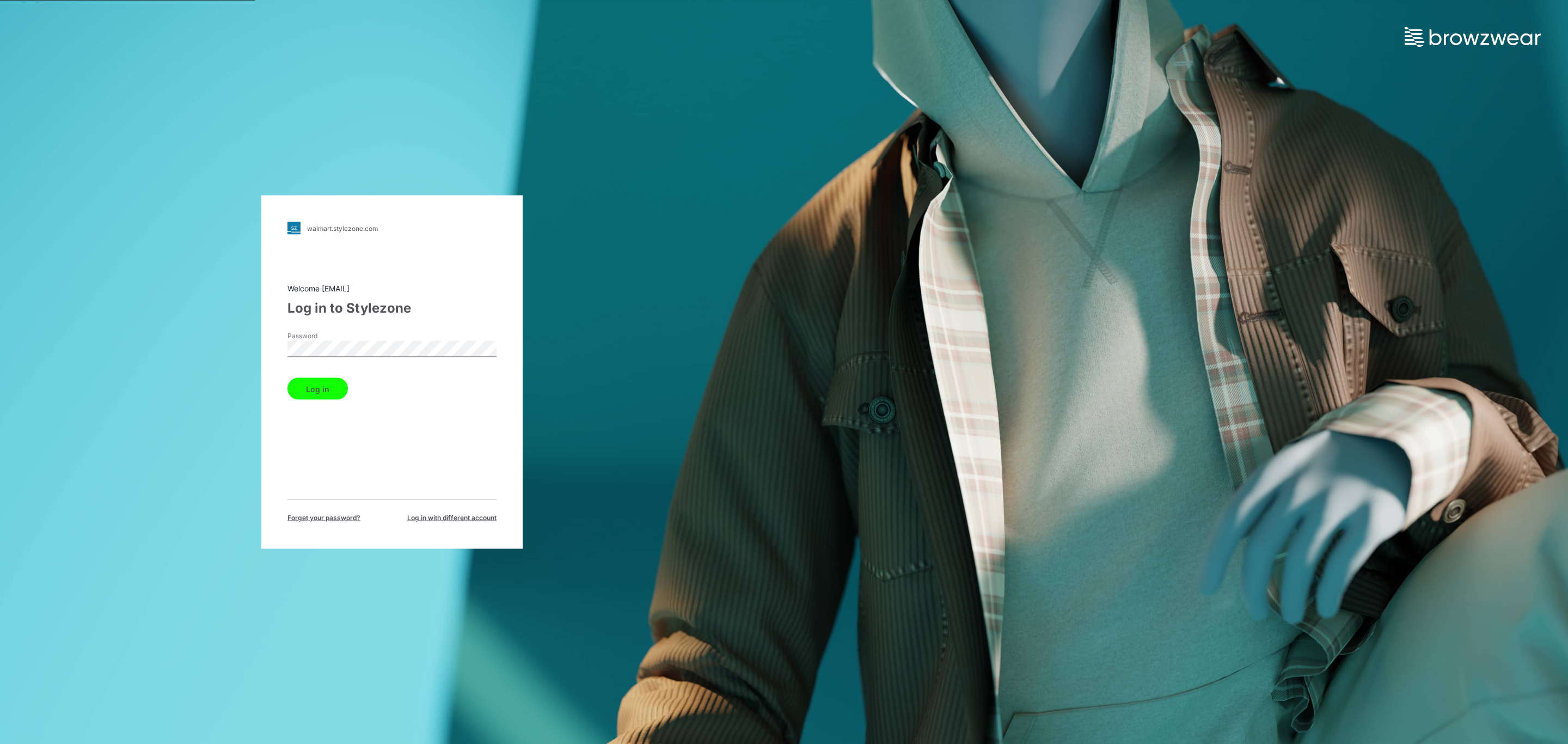 click on "Log in" at bounding box center (317, 389) 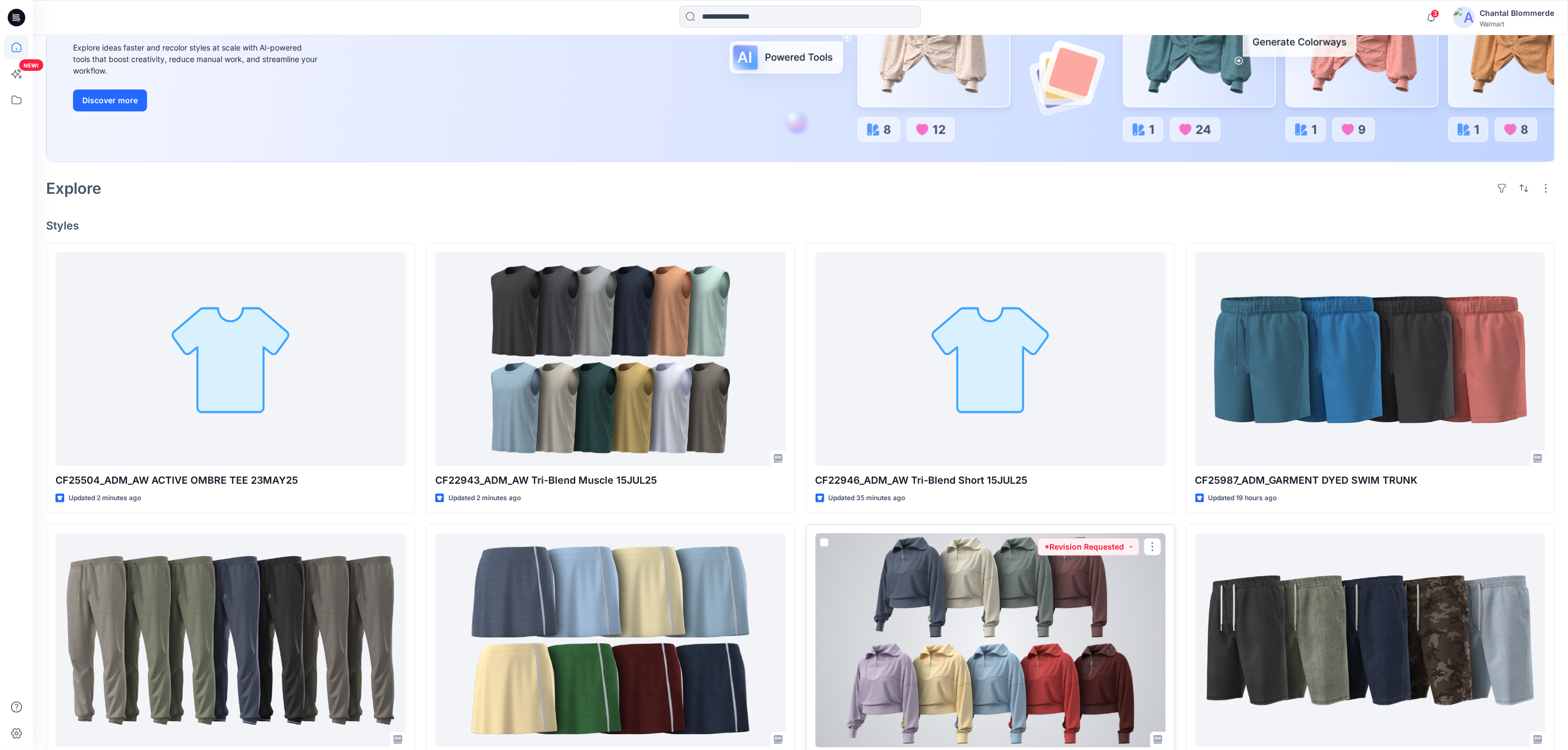 scroll, scrollTop: 165, scrollLeft: 0, axis: vertical 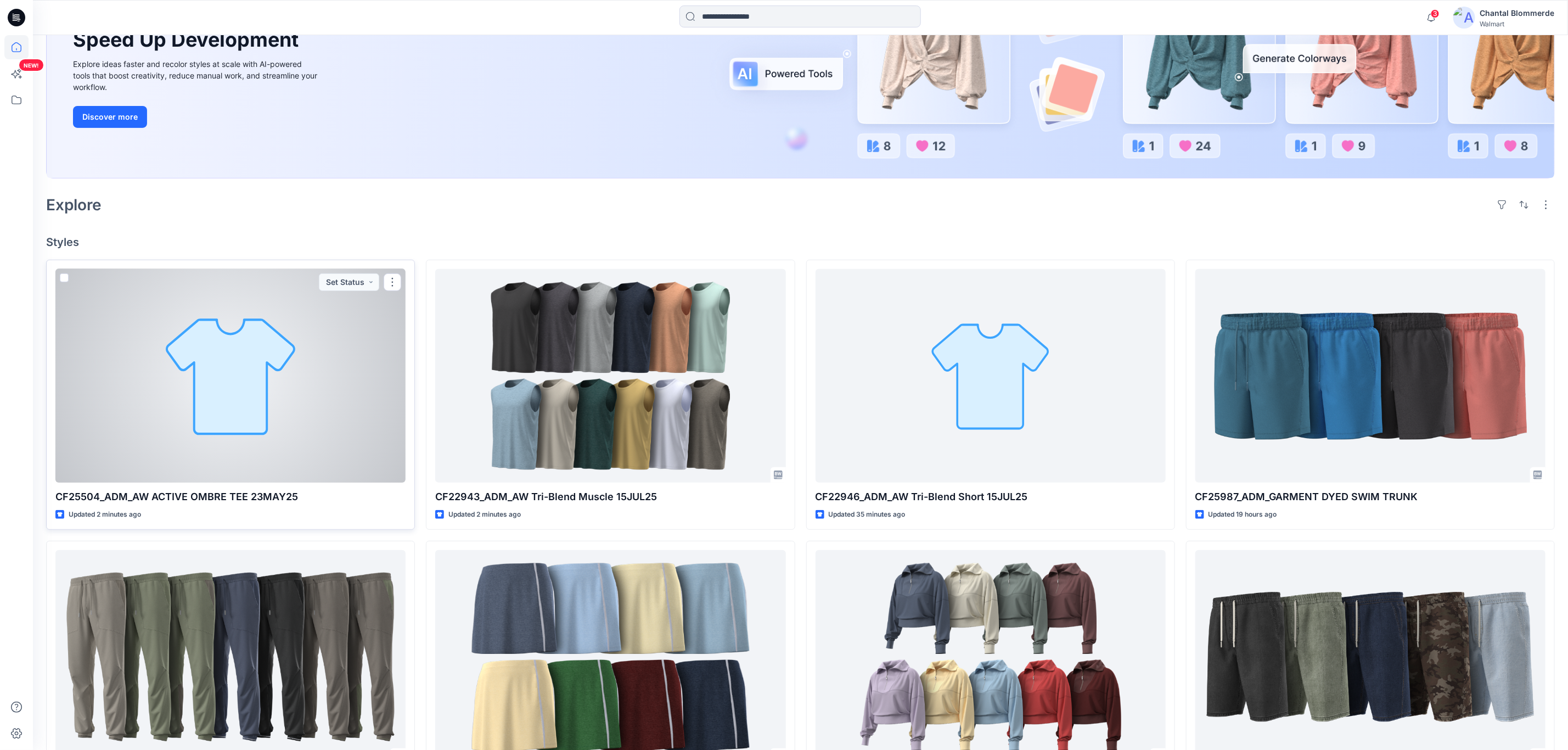 click at bounding box center [231, 376] 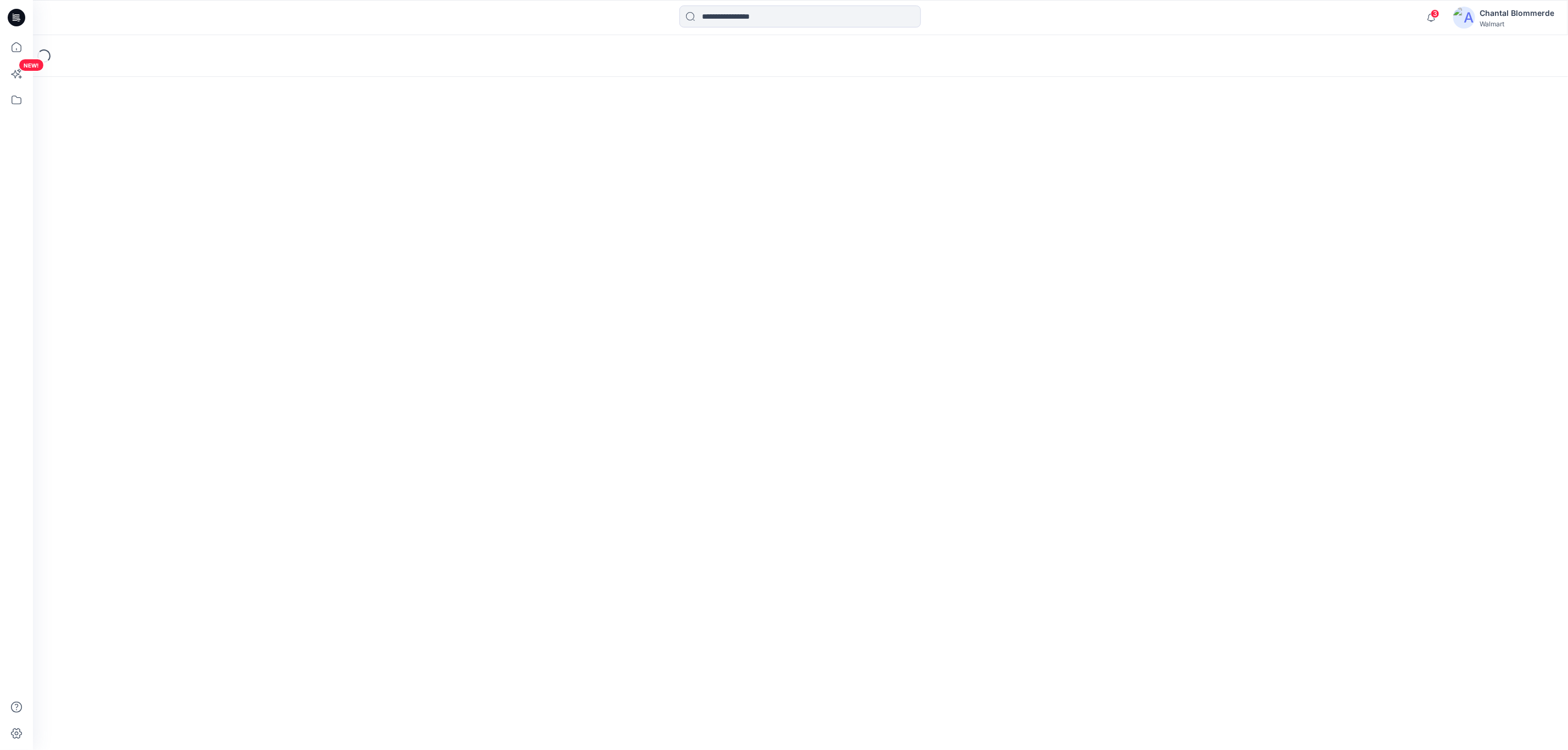 scroll, scrollTop: 0, scrollLeft: 0, axis: both 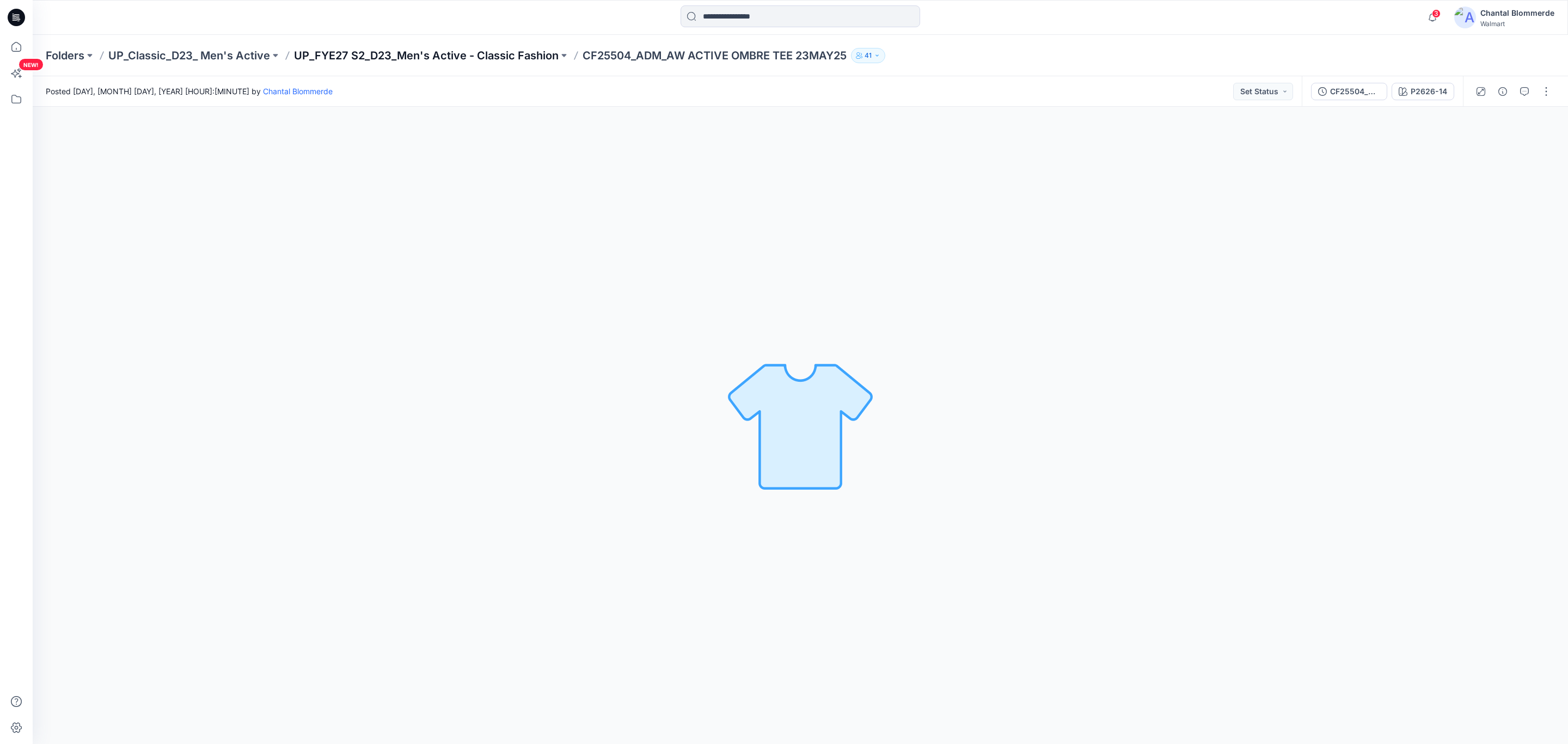 click on "UP_FYE27 S2_D23_Men's Active - Classic Fashion" at bounding box center (426, 56) 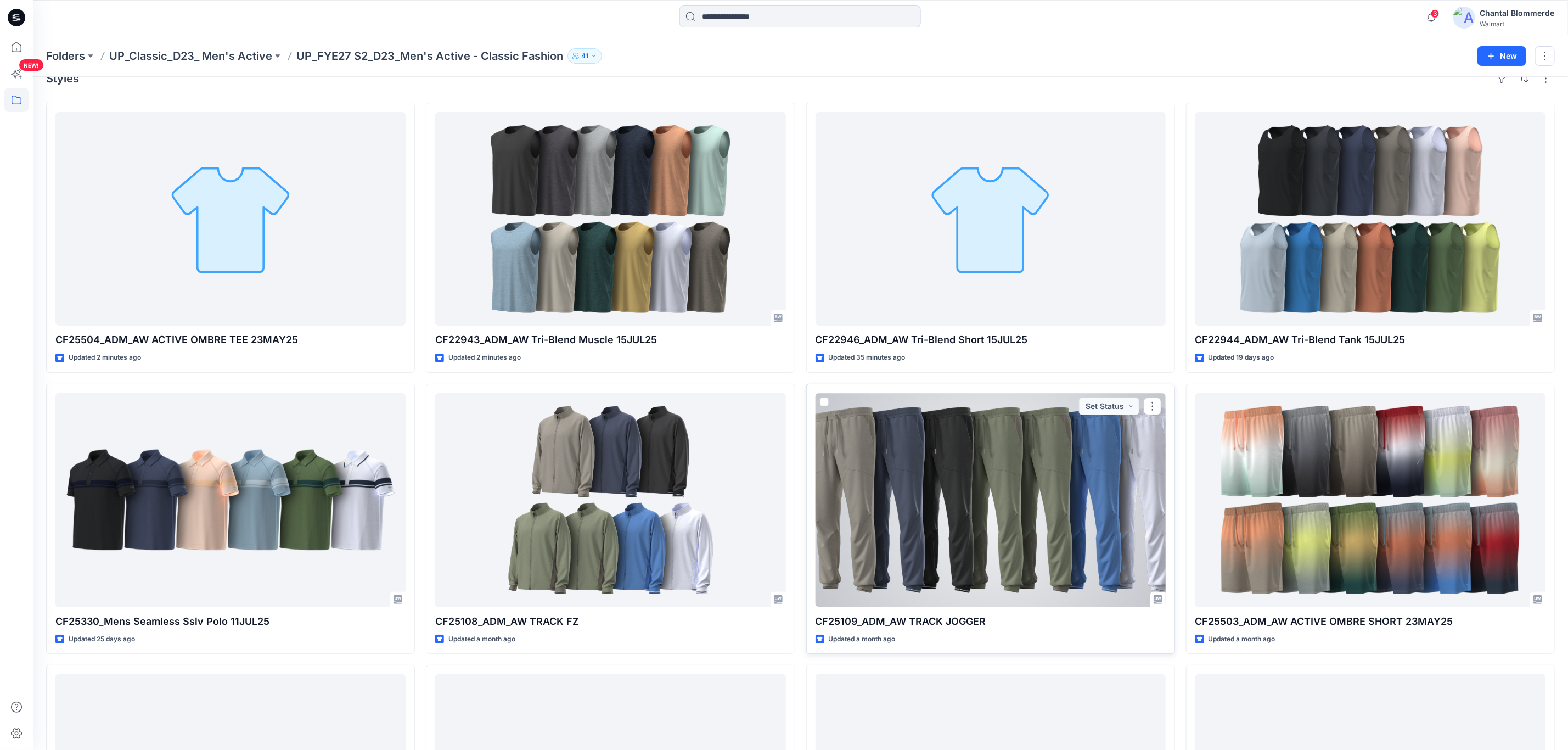 scroll, scrollTop: 0, scrollLeft: 0, axis: both 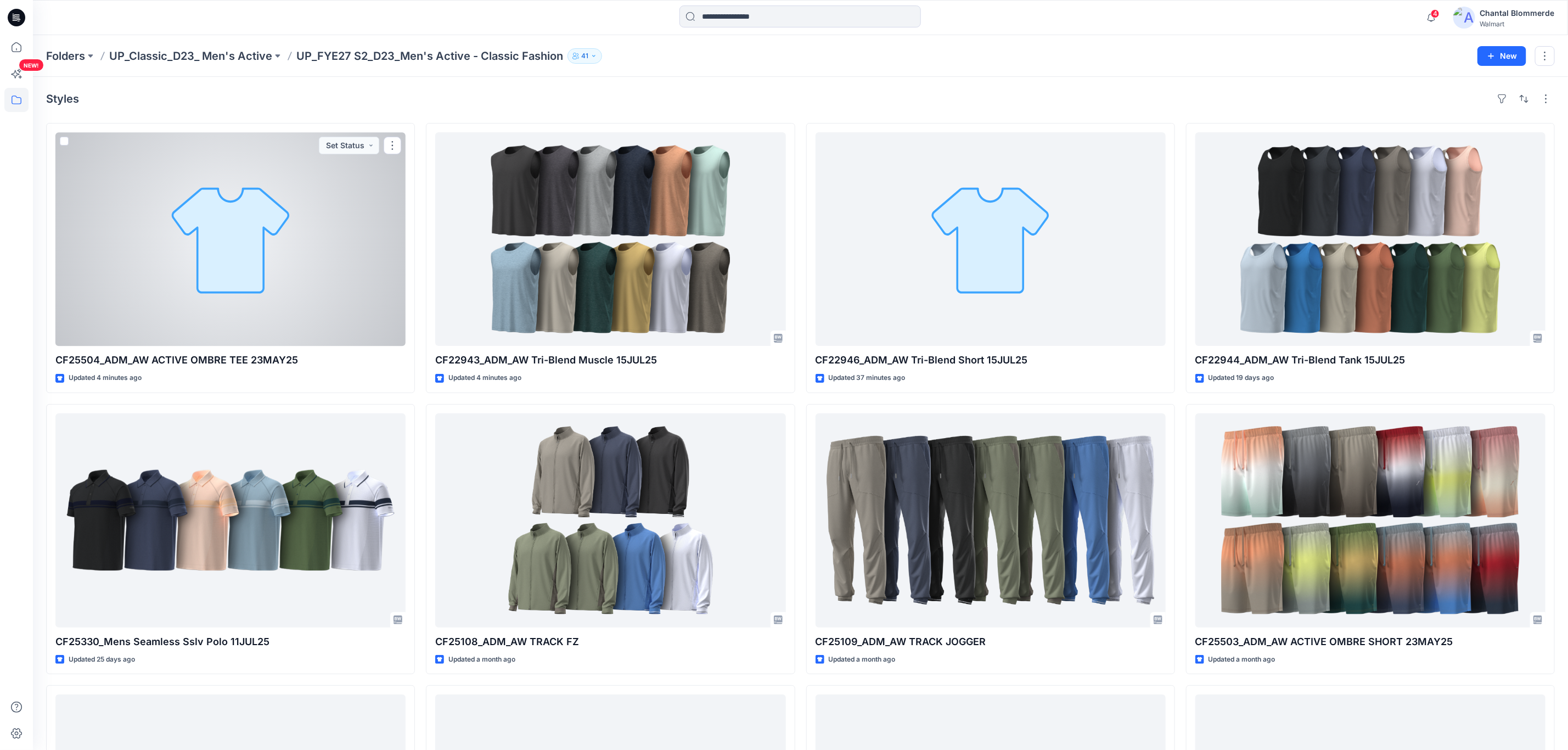 click at bounding box center (231, 239) 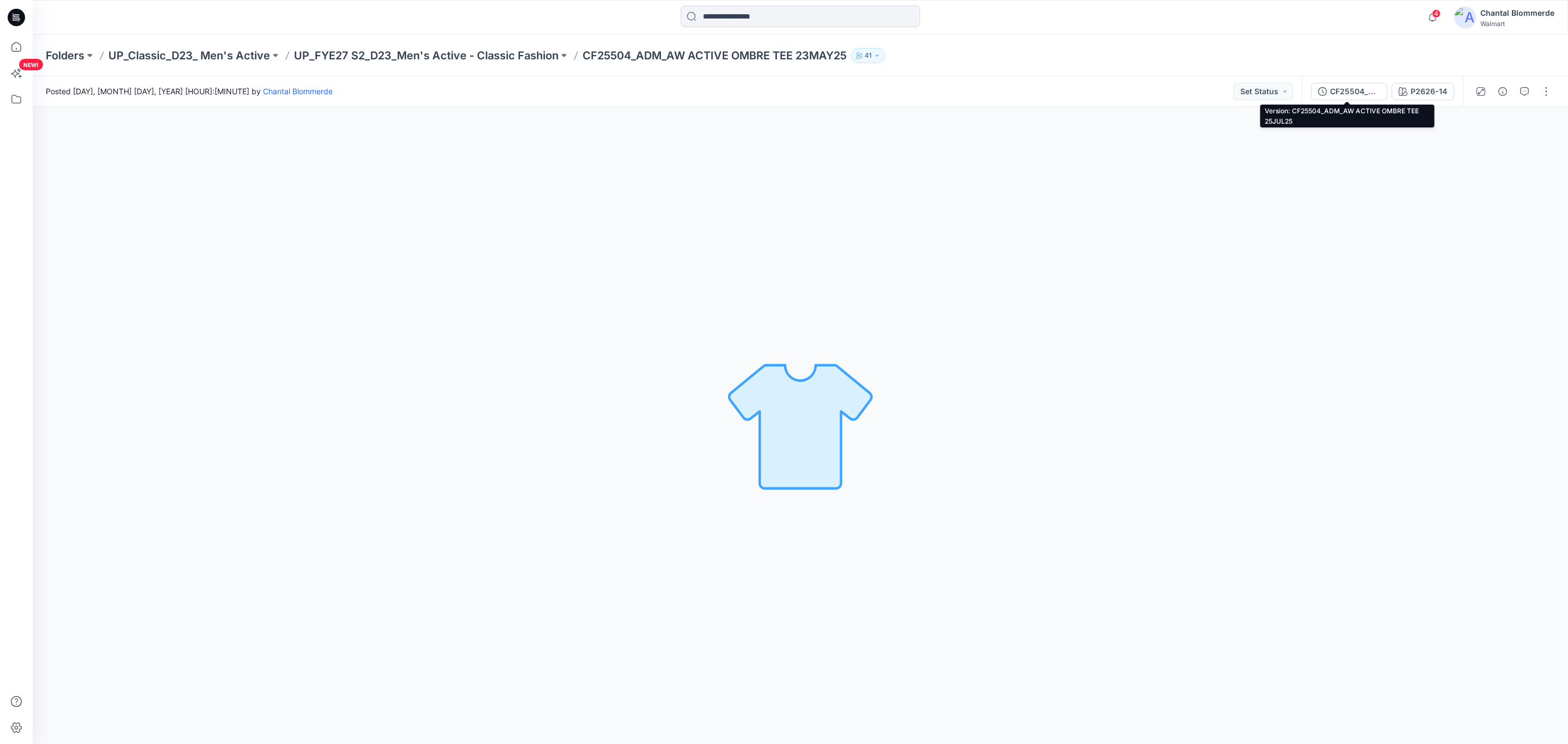 click on "CF25504_ADM_AW ACTIVE OMBRE TEE 25JUL25" at bounding box center [1349, 92] 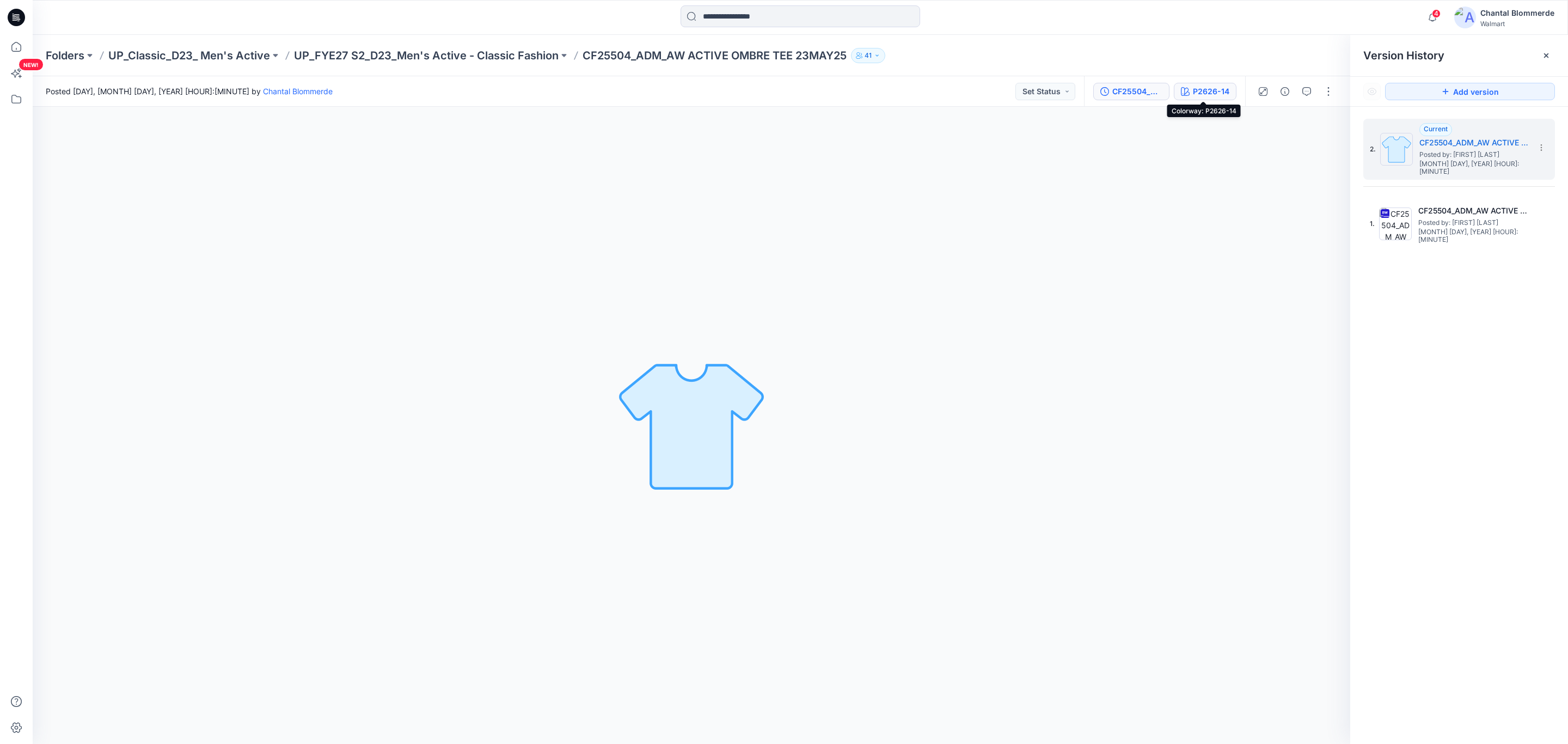 click on "P2626-14" at bounding box center [1211, 92] 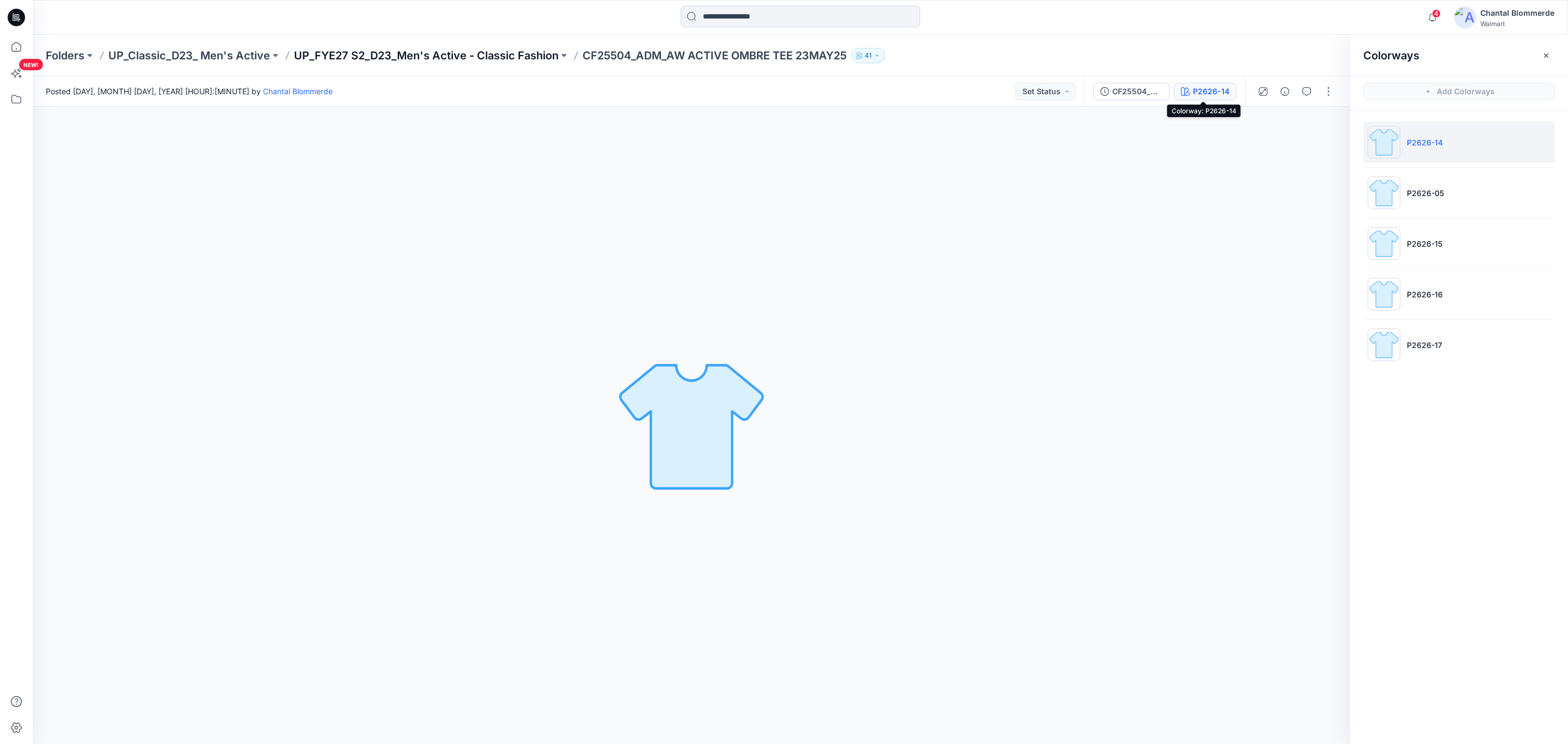 click on "UP_FYE27 S2_D23_Men's Active - Classic Fashion" at bounding box center (426, 56) 